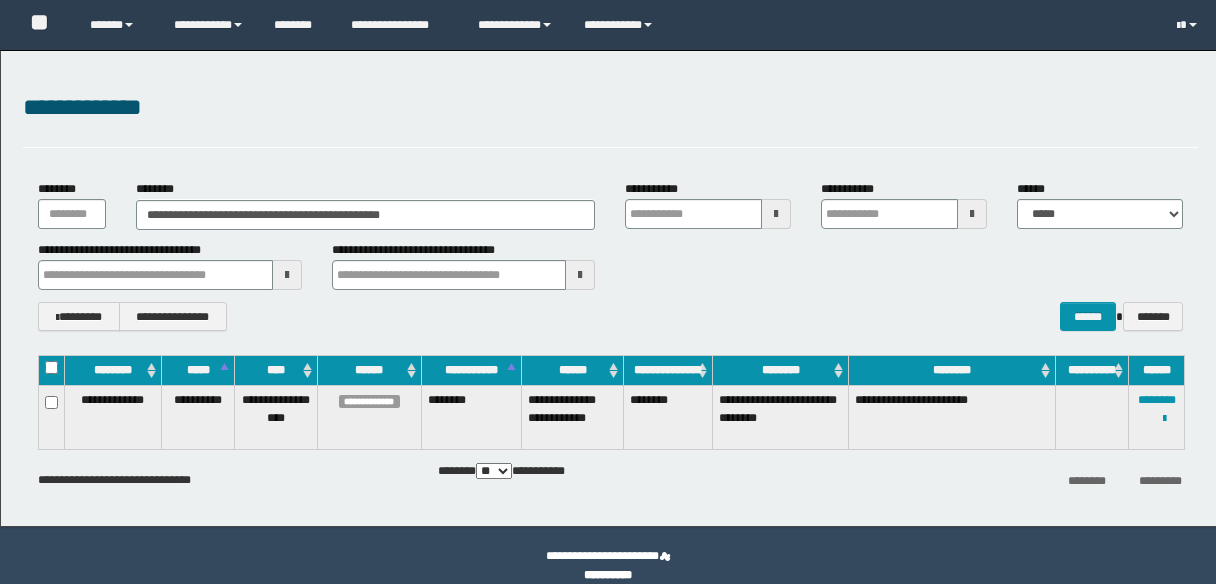 scroll, scrollTop: 0, scrollLeft: 0, axis: both 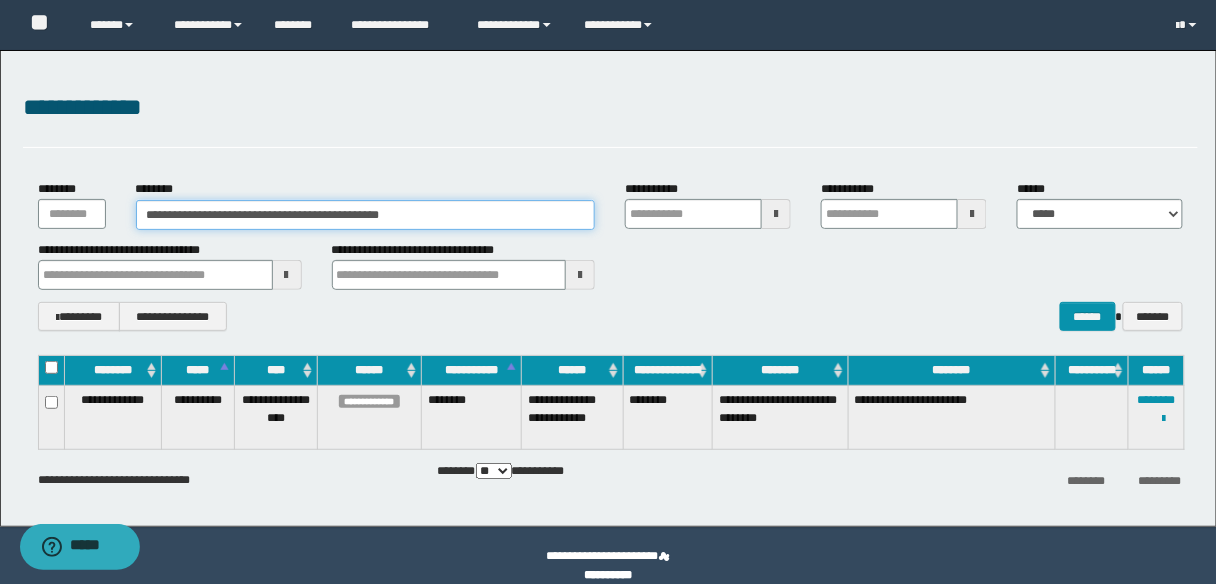 drag, startPoint x: 442, startPoint y: 217, endPoint x: 133, endPoint y: 222, distance: 309.04044 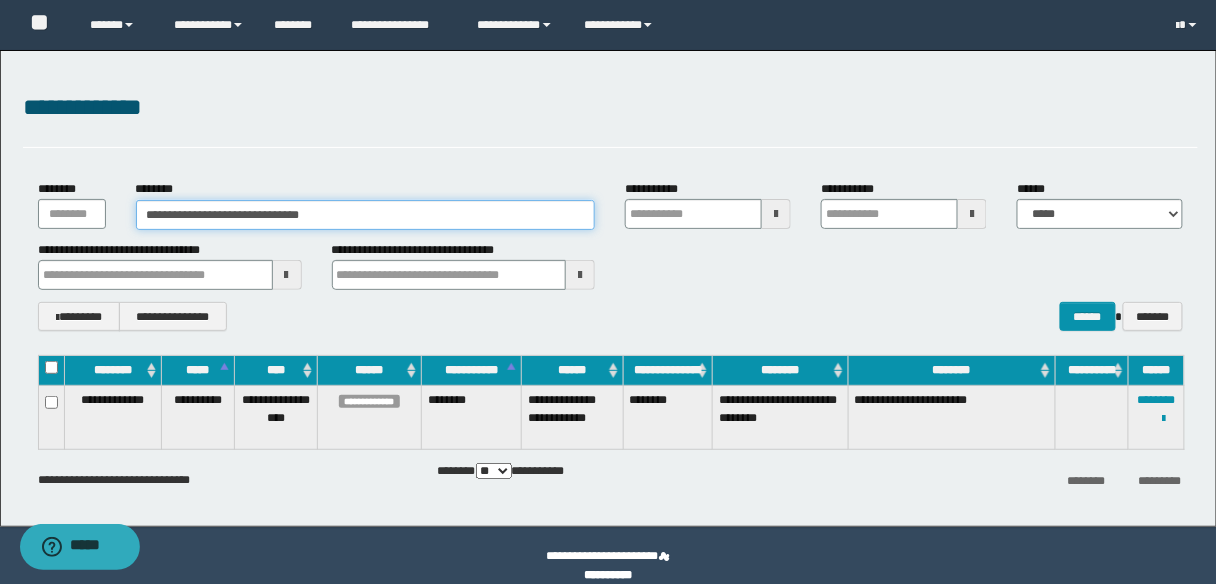 type on "**********" 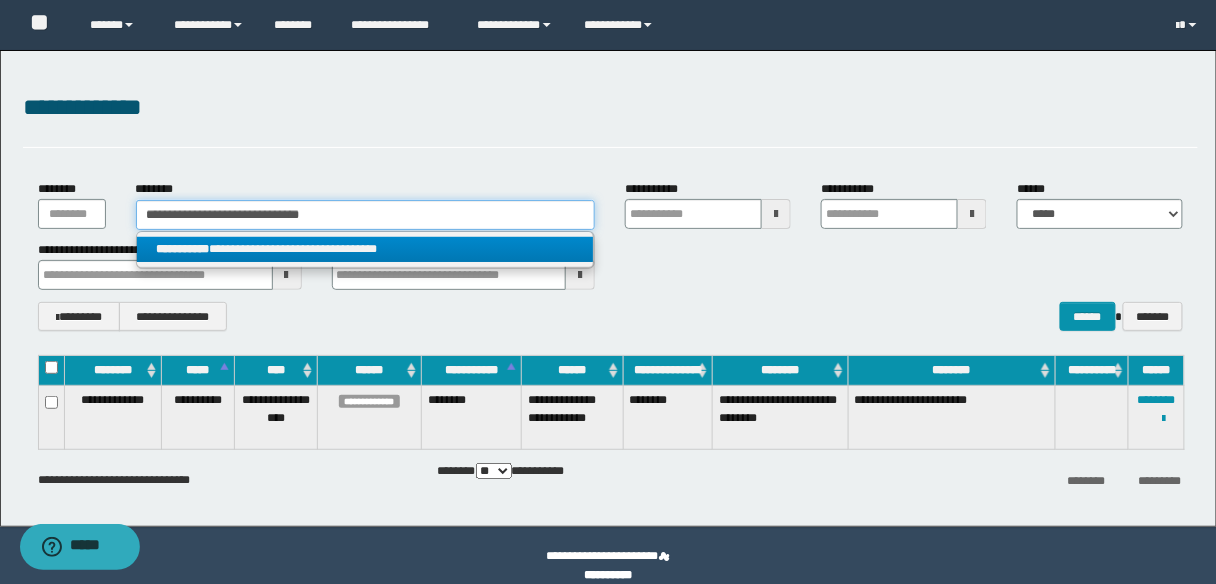 type on "**********" 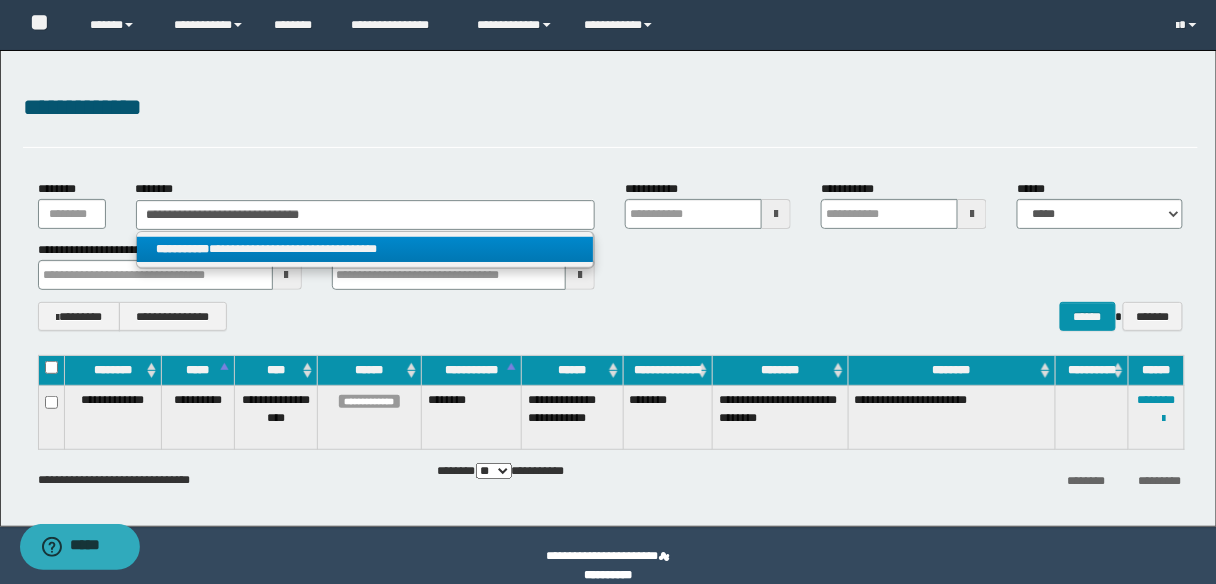click on "**********" at bounding box center (365, 249) 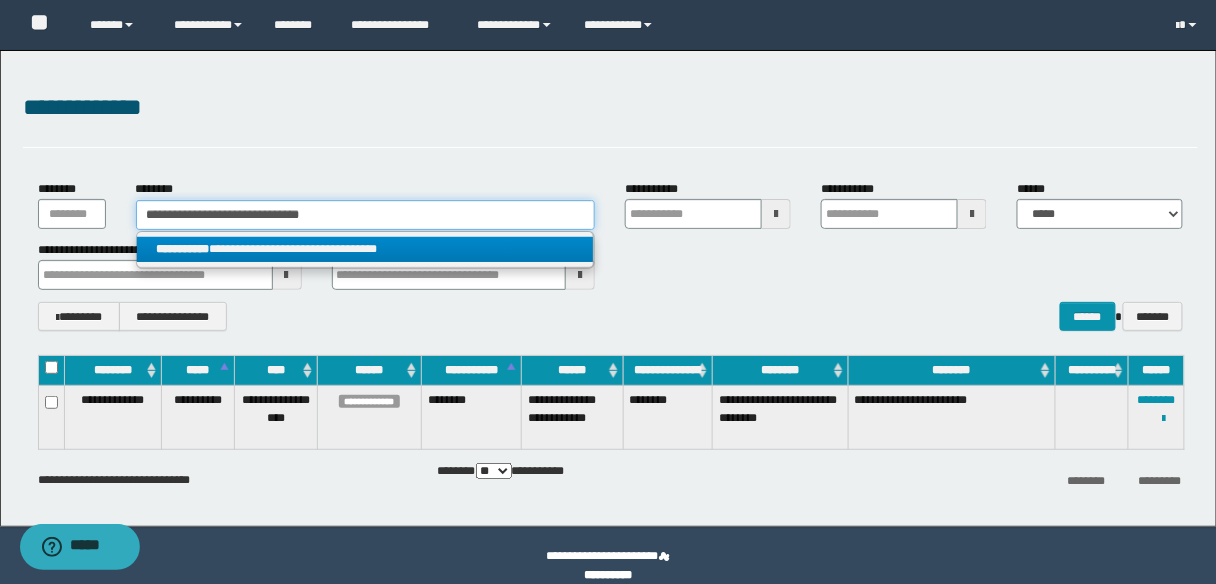 type 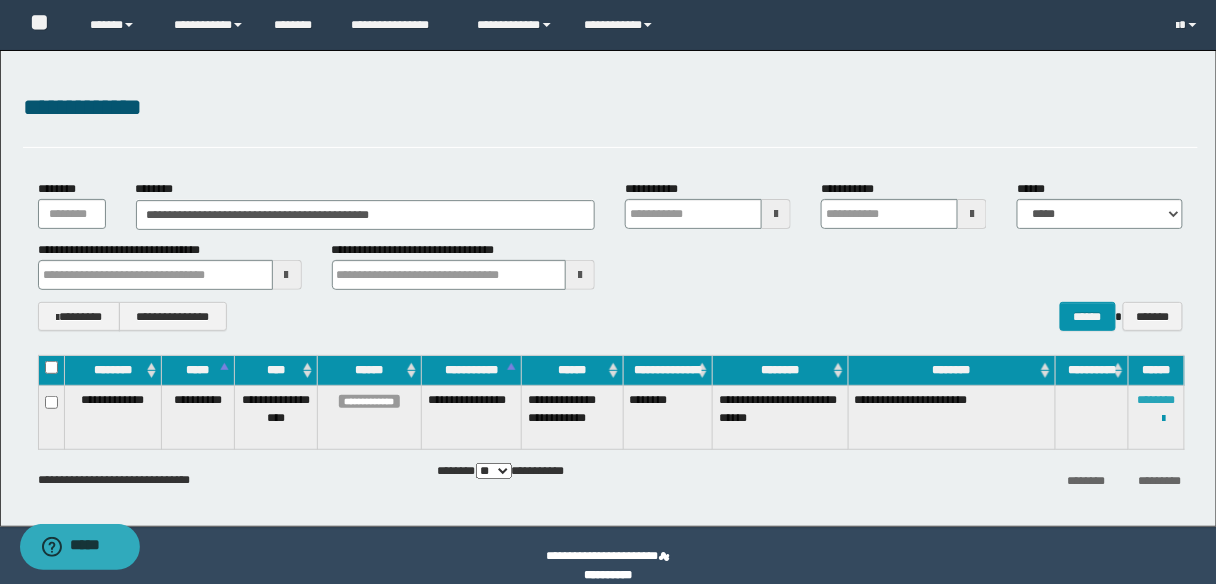 click on "********" at bounding box center [1157, 400] 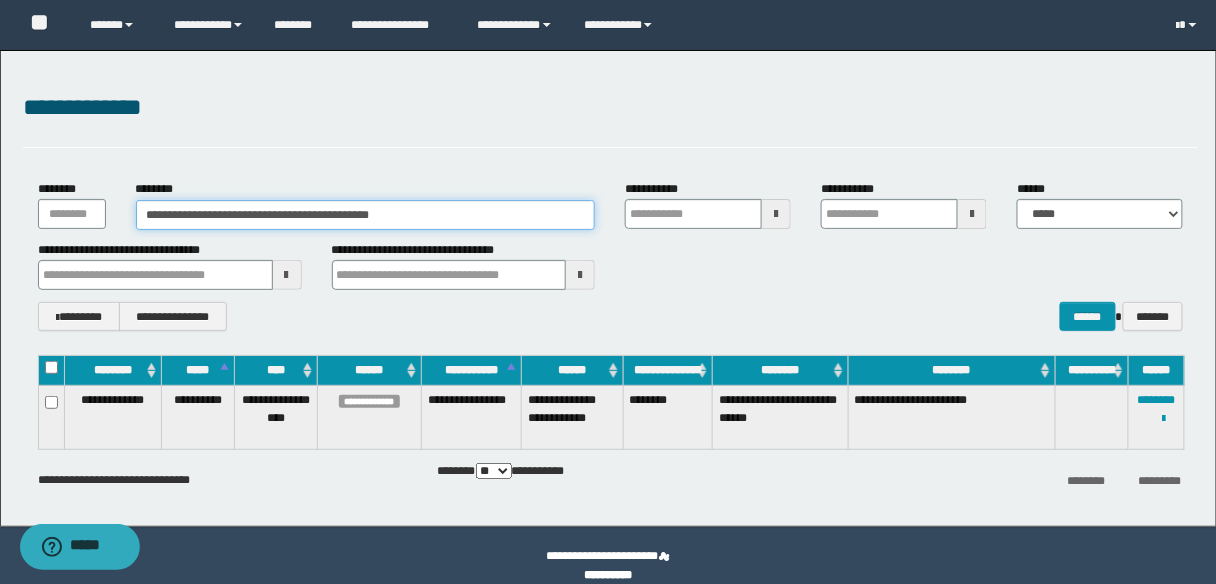 drag, startPoint x: 425, startPoint y: 213, endPoint x: 84, endPoint y: 223, distance: 341.1466 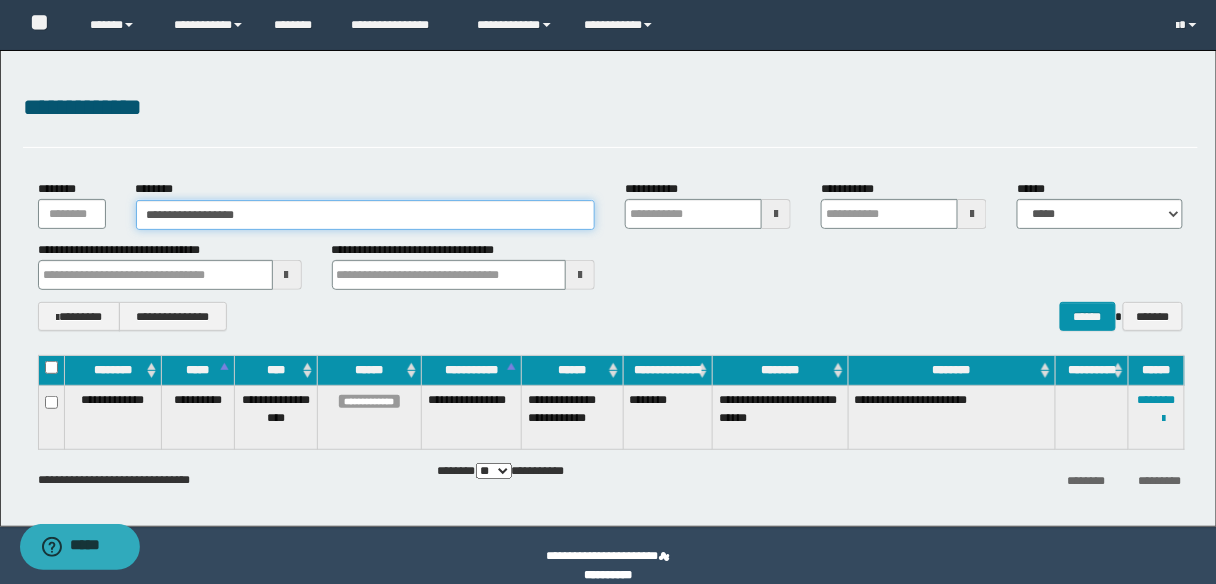 type on "**********" 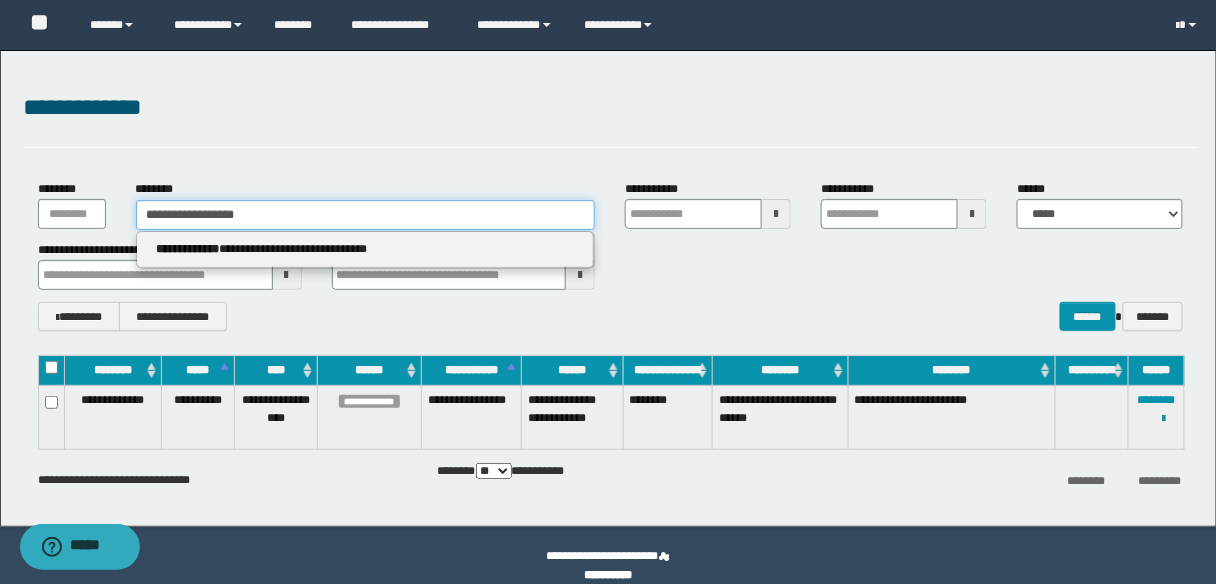type 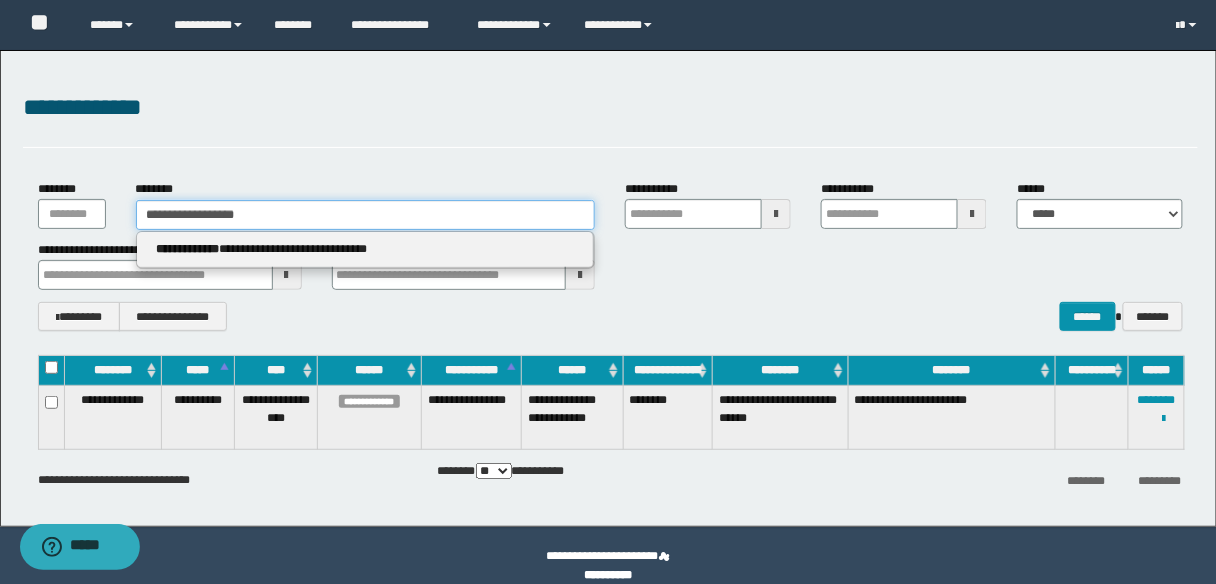 type on "**********" 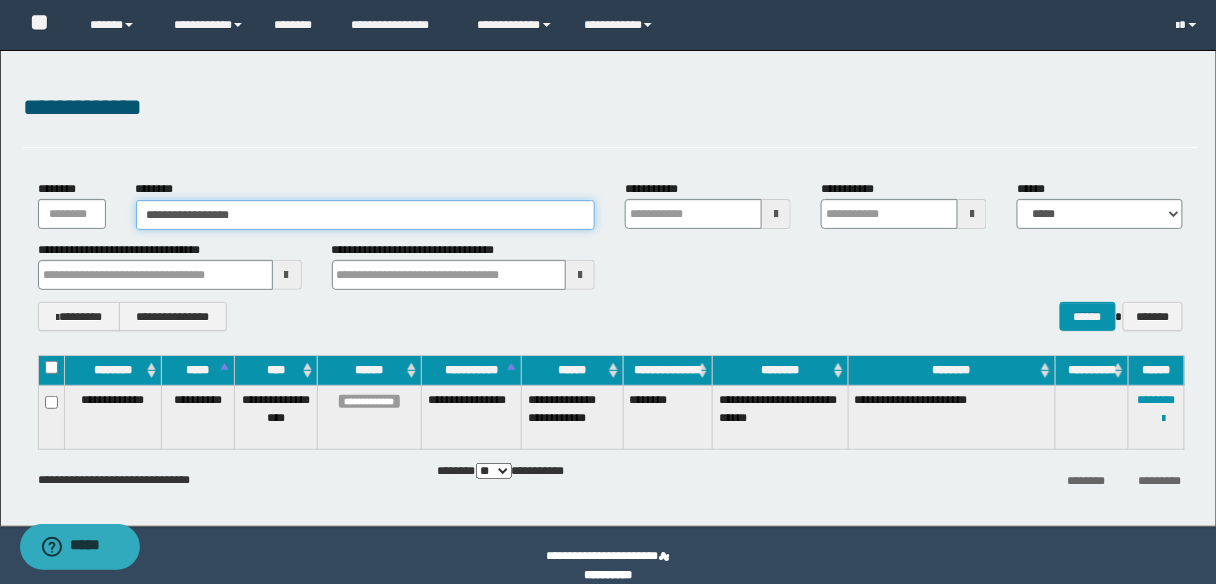 type on "**********" 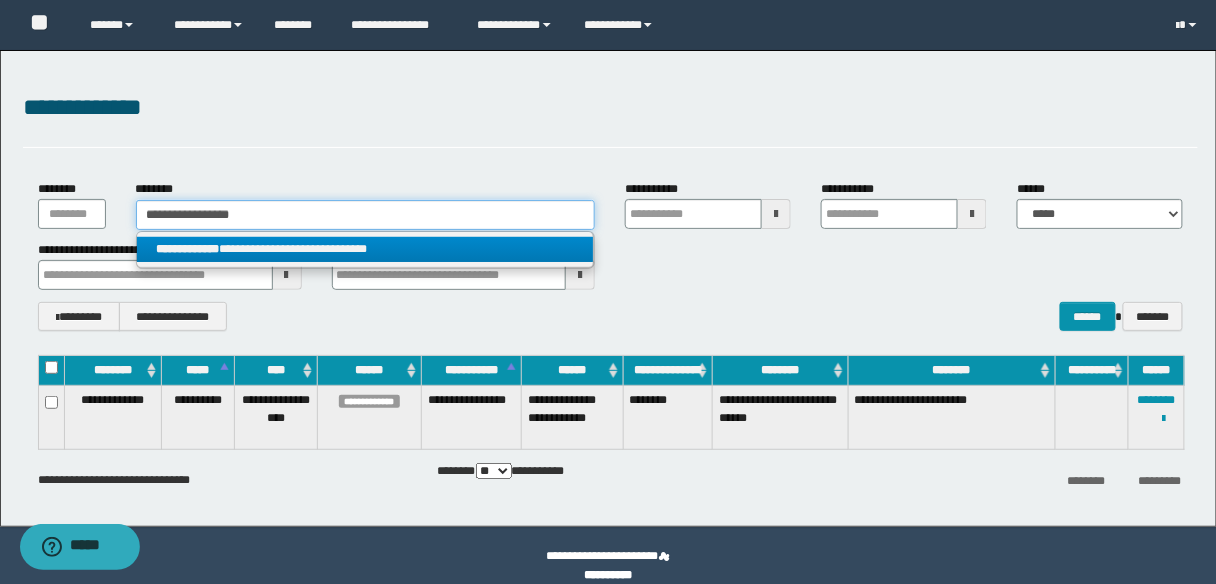 type on "**********" 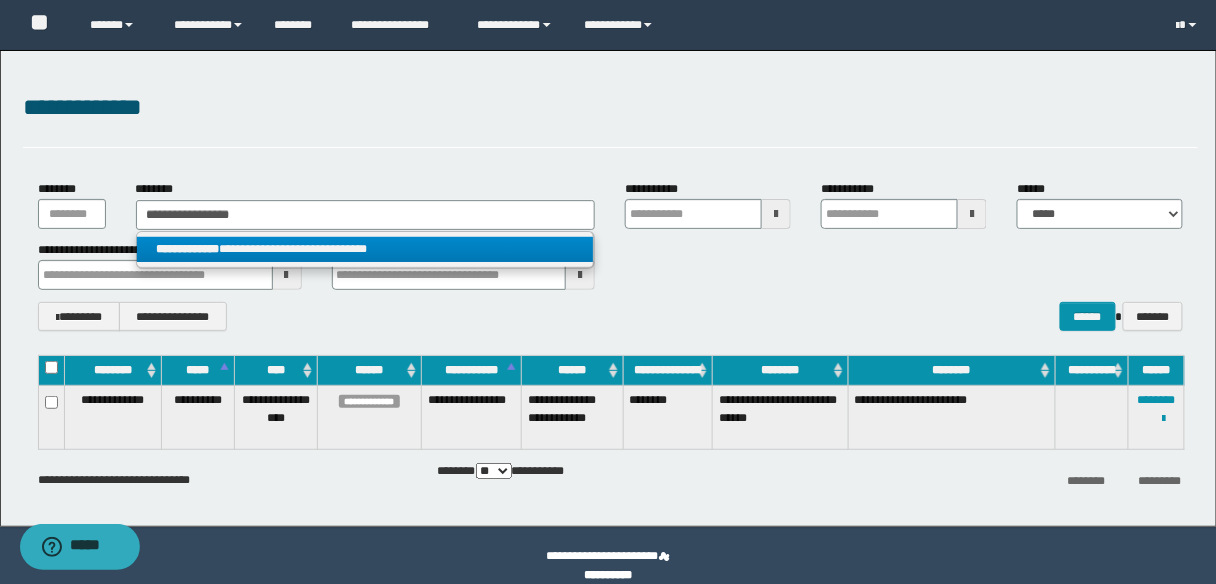 click on "**********" at bounding box center [365, 249] 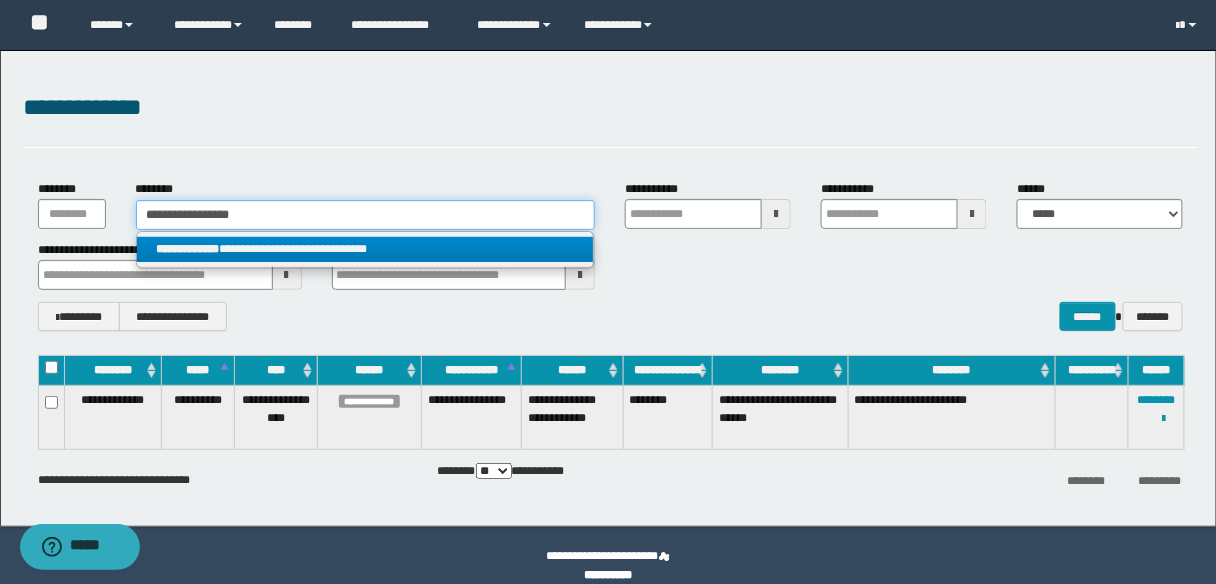 type 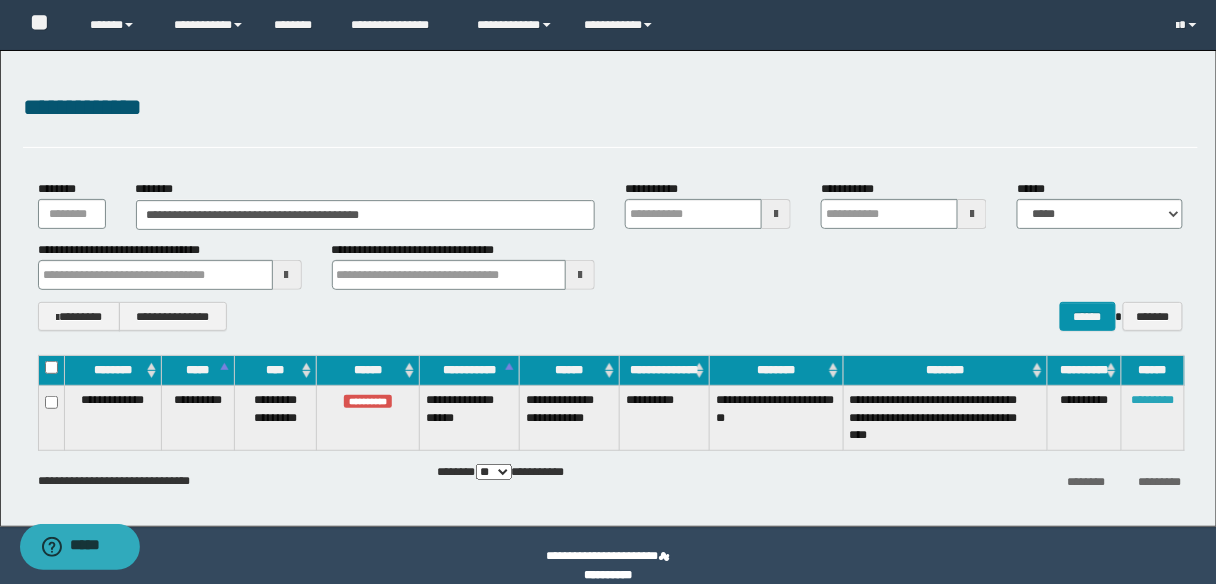 click on "*********" at bounding box center [1152, 400] 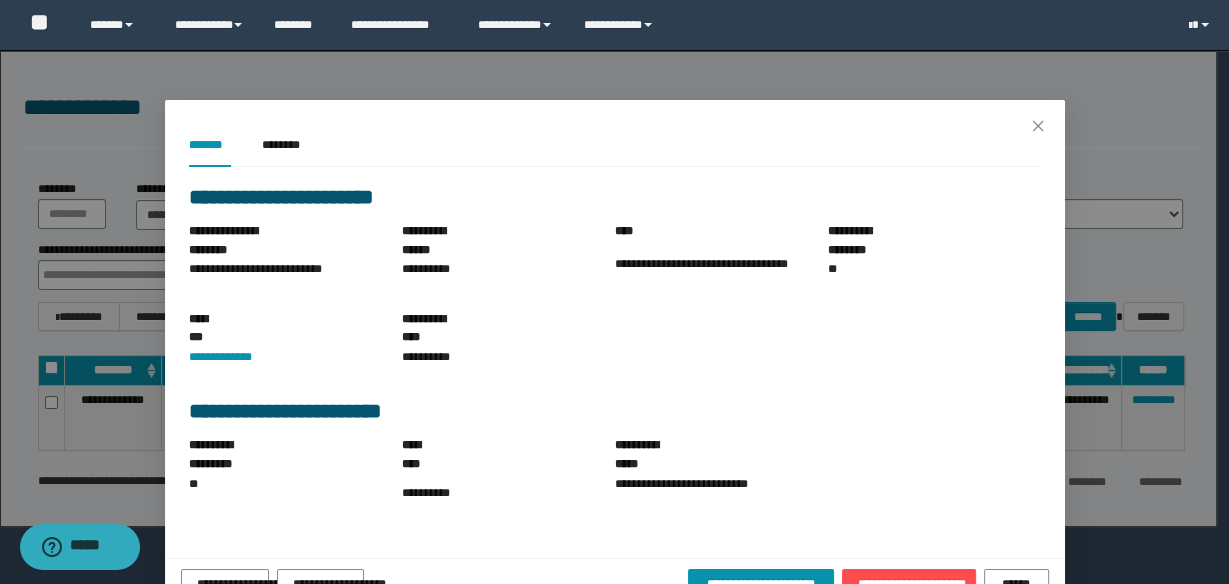 scroll, scrollTop: 26, scrollLeft: 0, axis: vertical 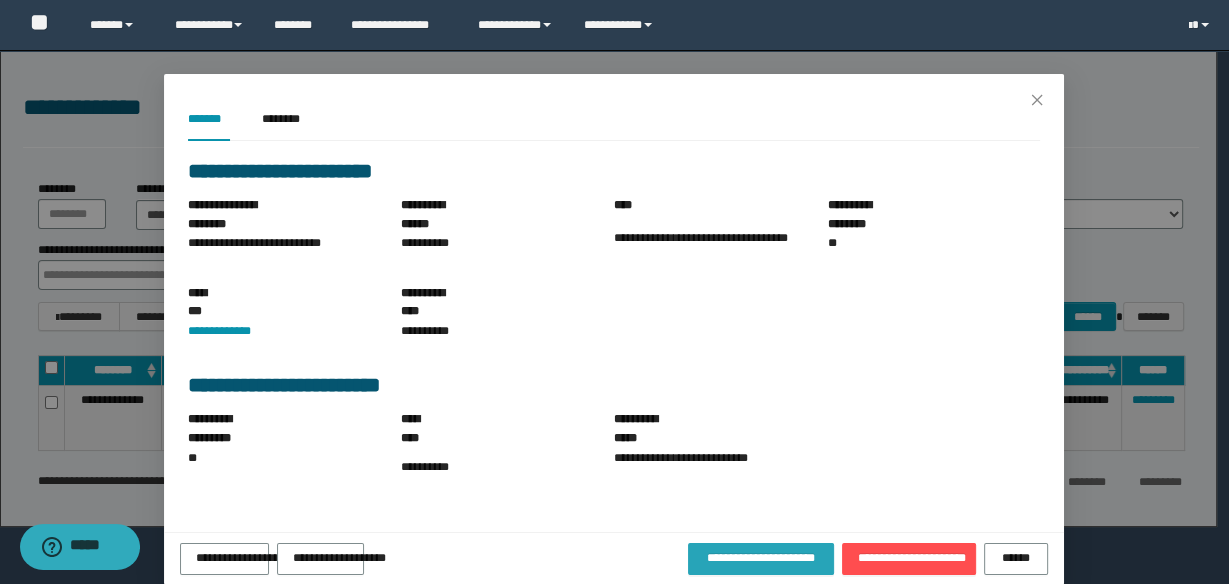 click on "**********" at bounding box center [760, 559] 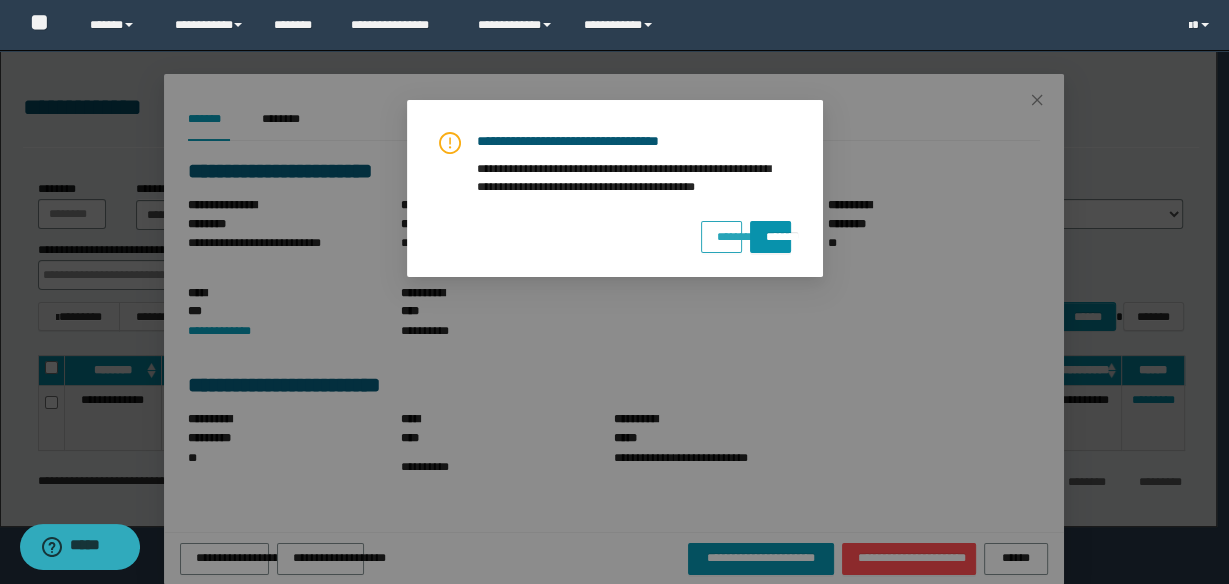 click on "********" at bounding box center [721, 237] 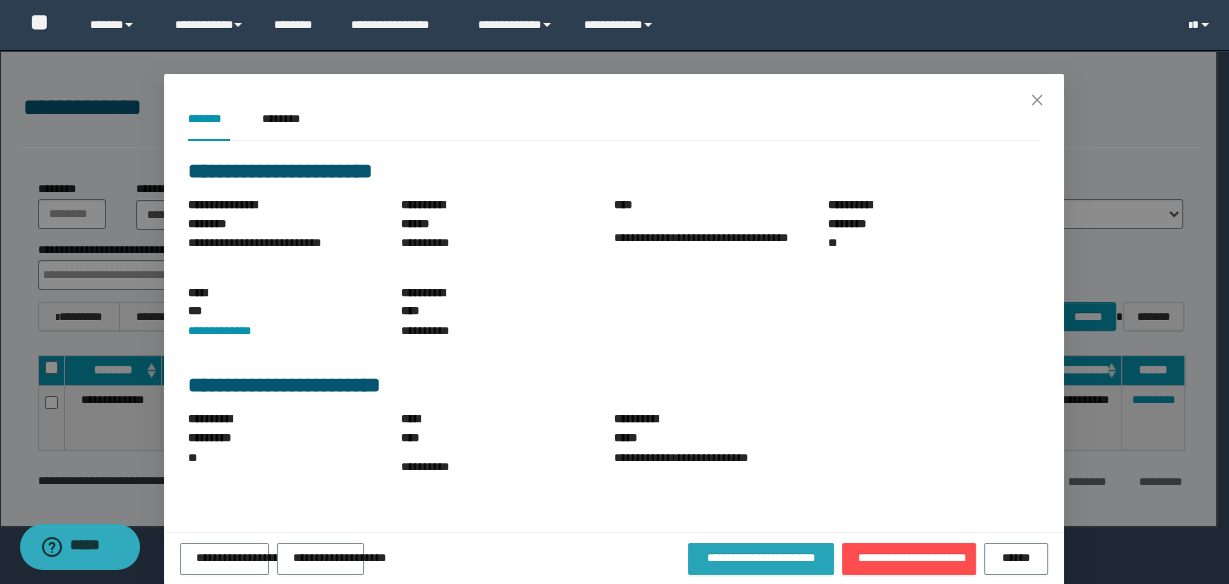 click on "**********" at bounding box center [760, 558] 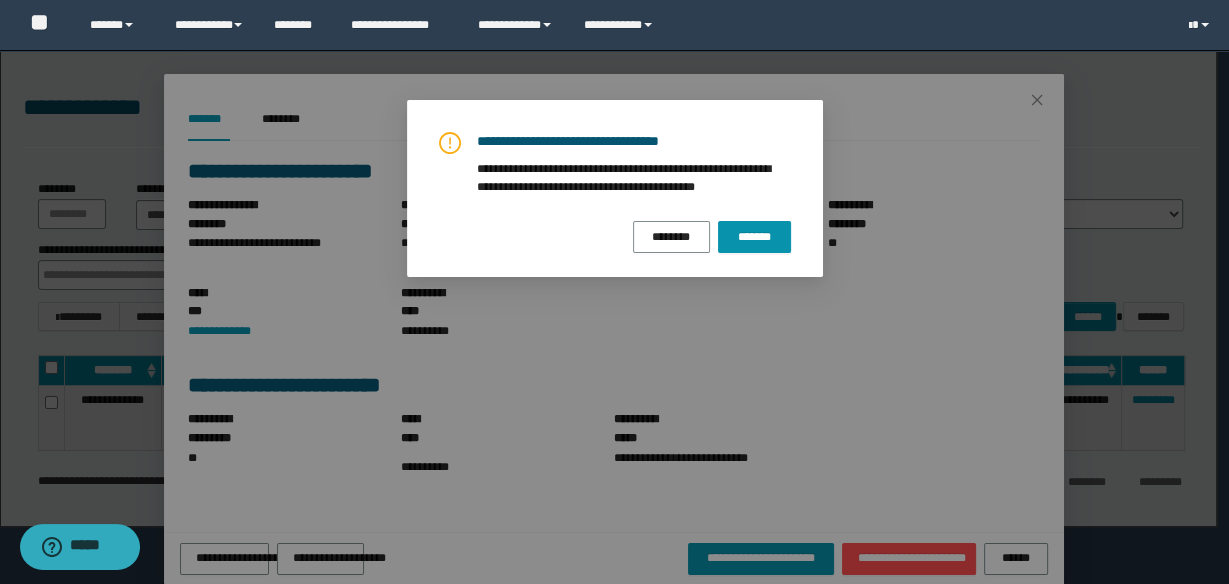 click on "**********" at bounding box center [614, 292] 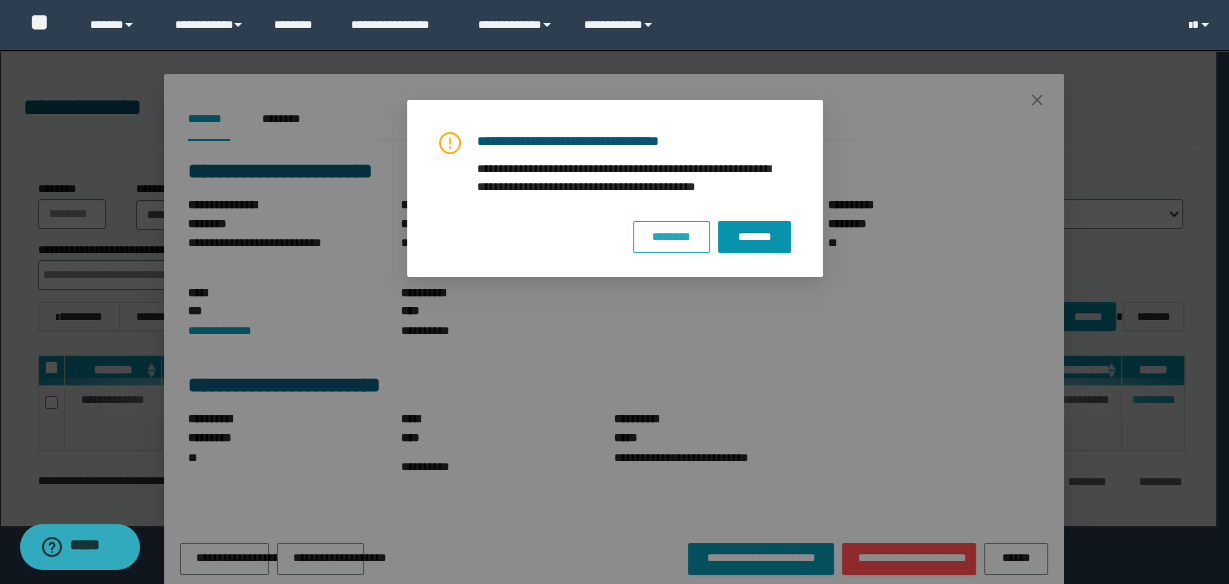 click on "********" at bounding box center [671, 237] 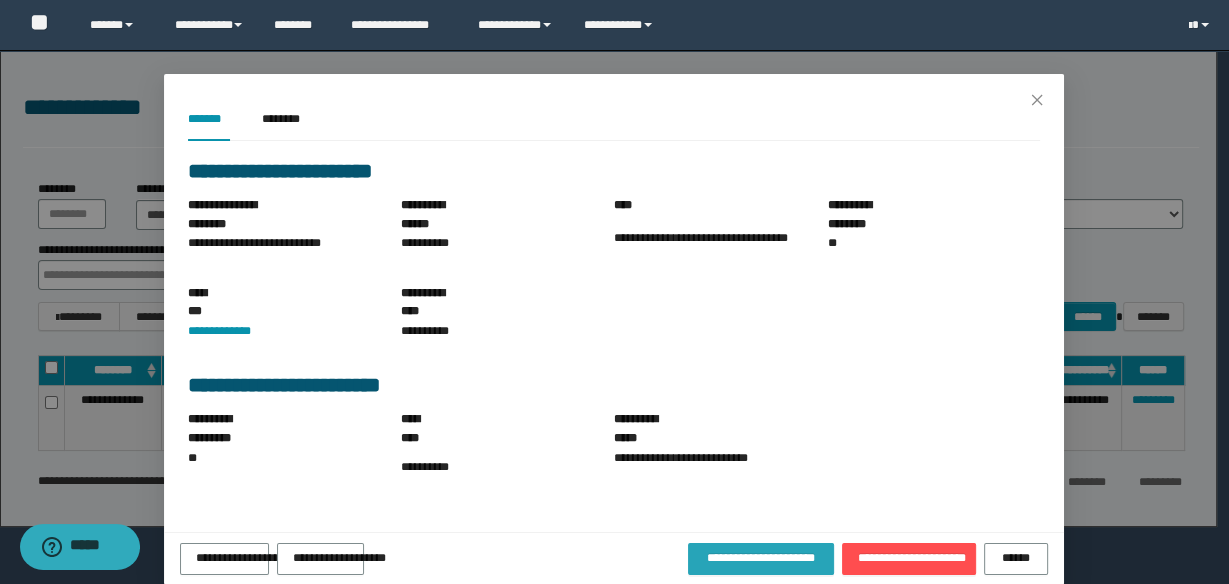 click on "**********" at bounding box center (760, 558) 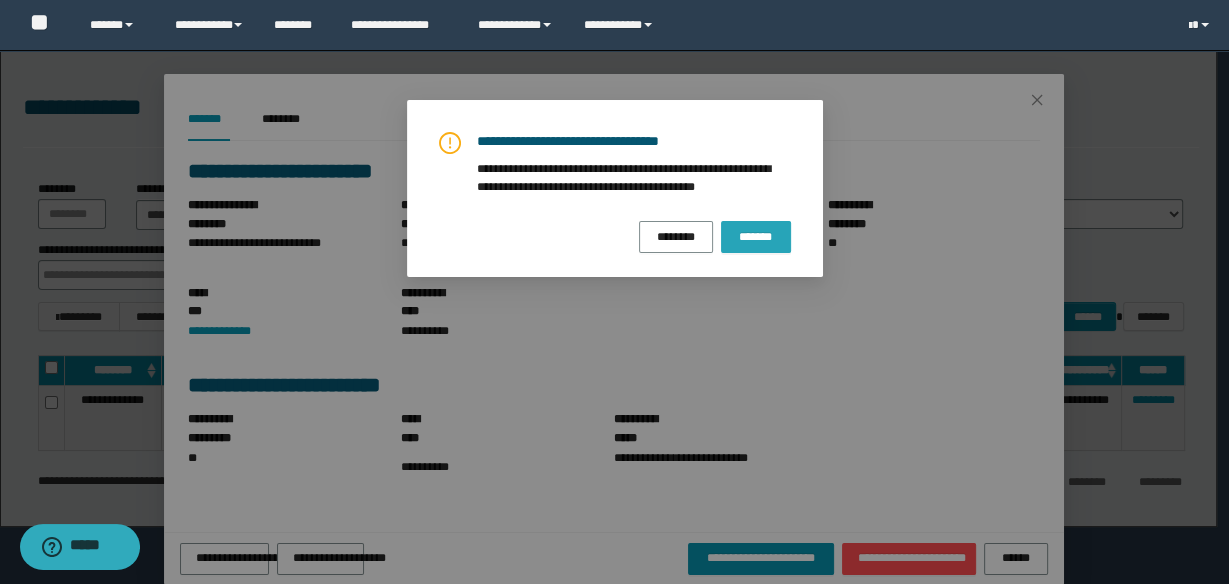 click on "*******" at bounding box center (756, 236) 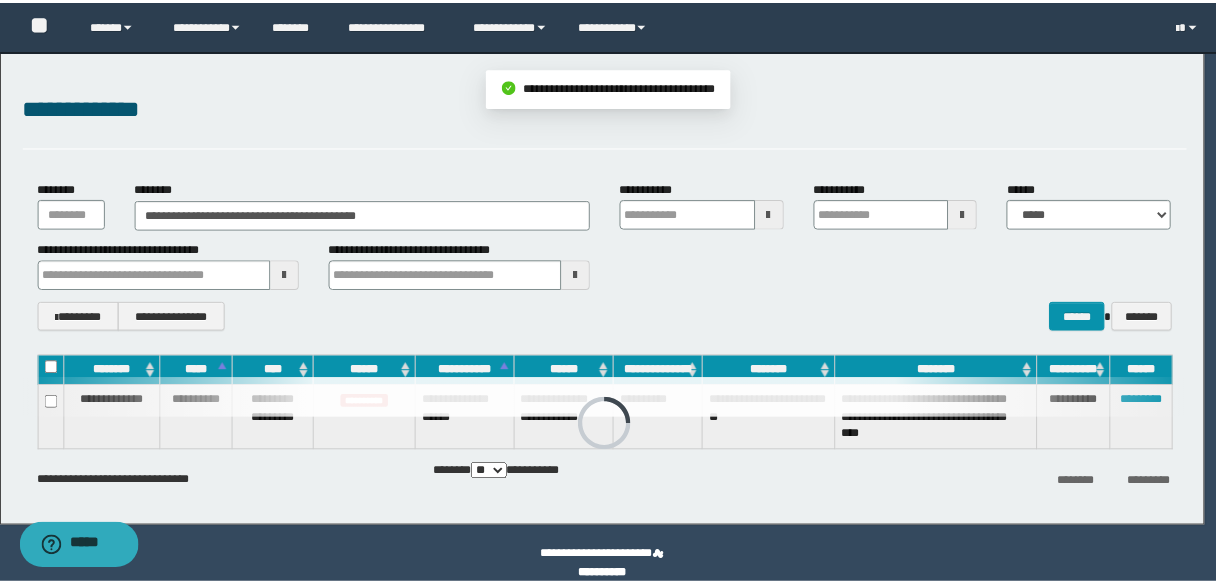 scroll, scrollTop: 0, scrollLeft: 0, axis: both 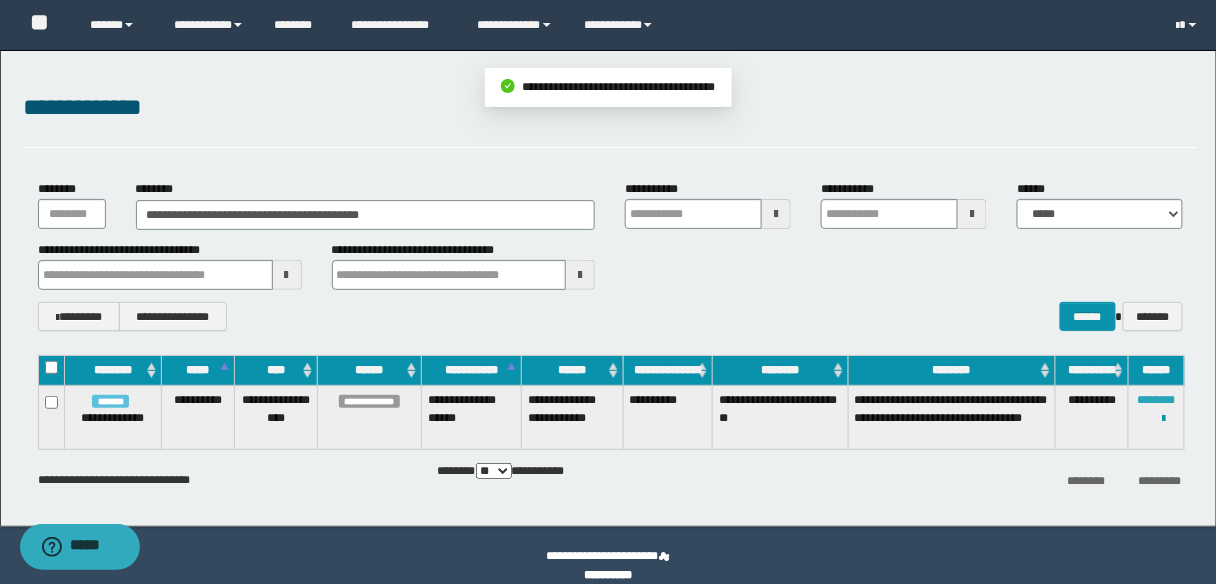 click on "********" at bounding box center (1157, 400) 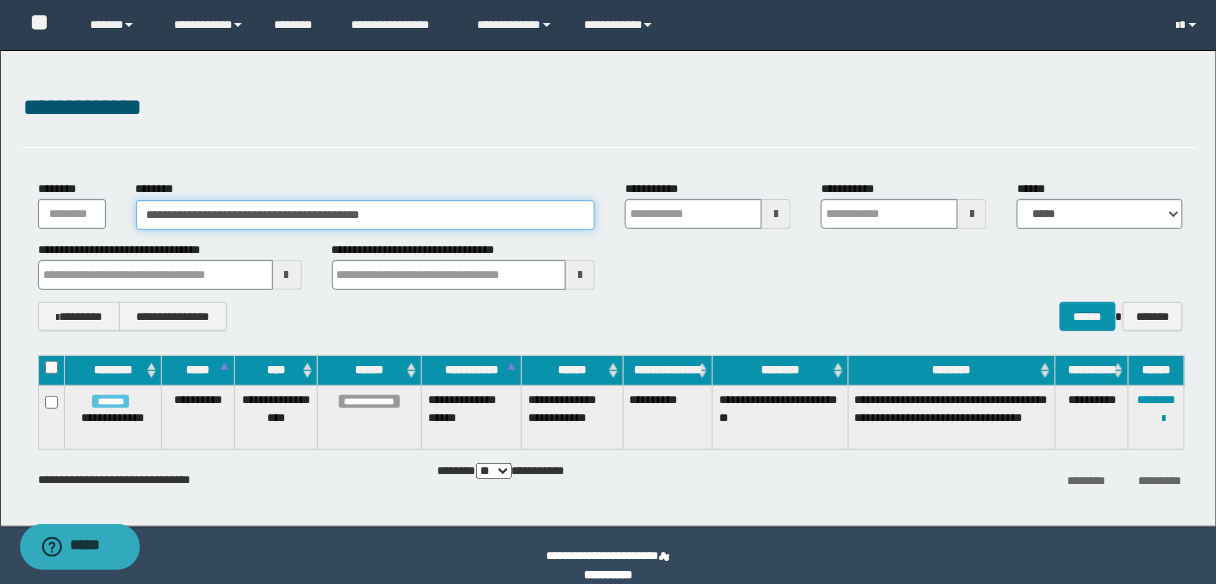 drag, startPoint x: 426, startPoint y: 221, endPoint x: 131, endPoint y: 207, distance: 295.33203 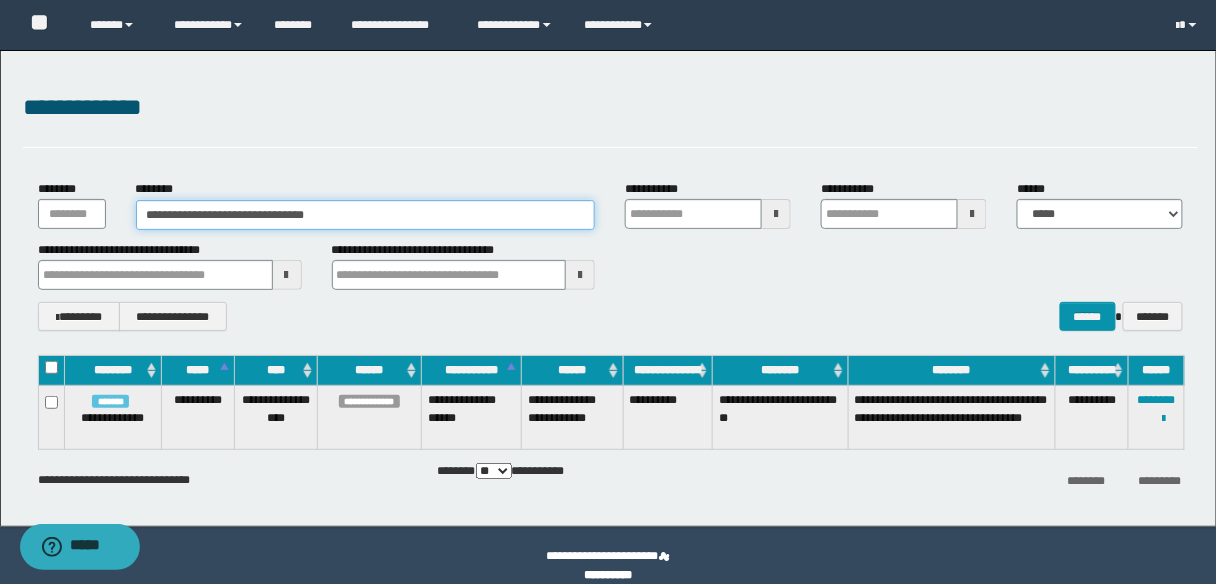 type on "**********" 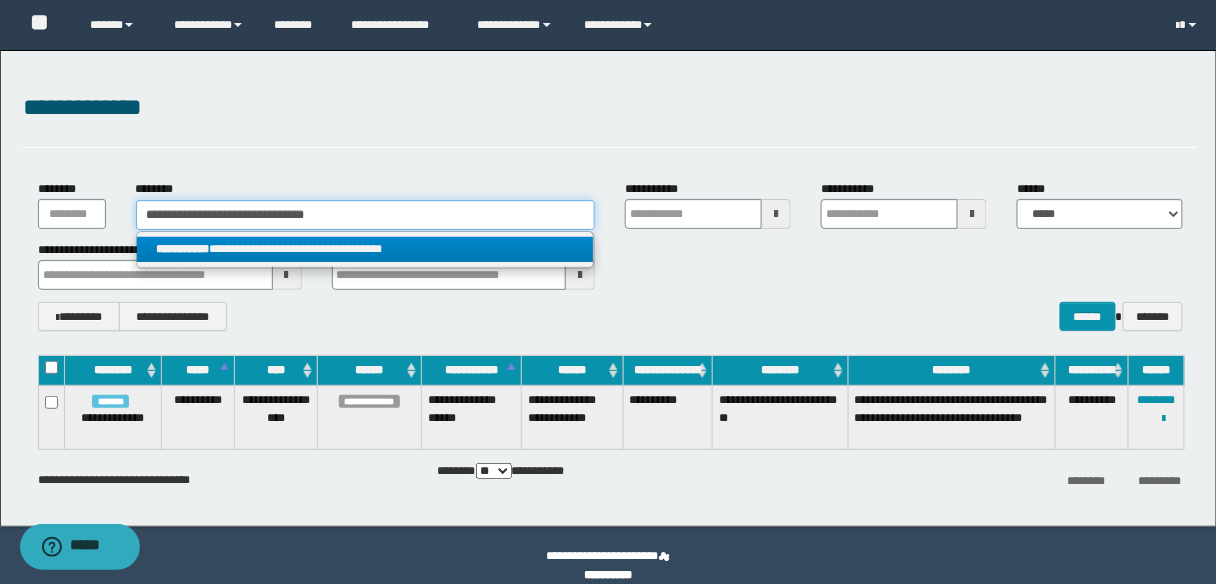 type on "**********" 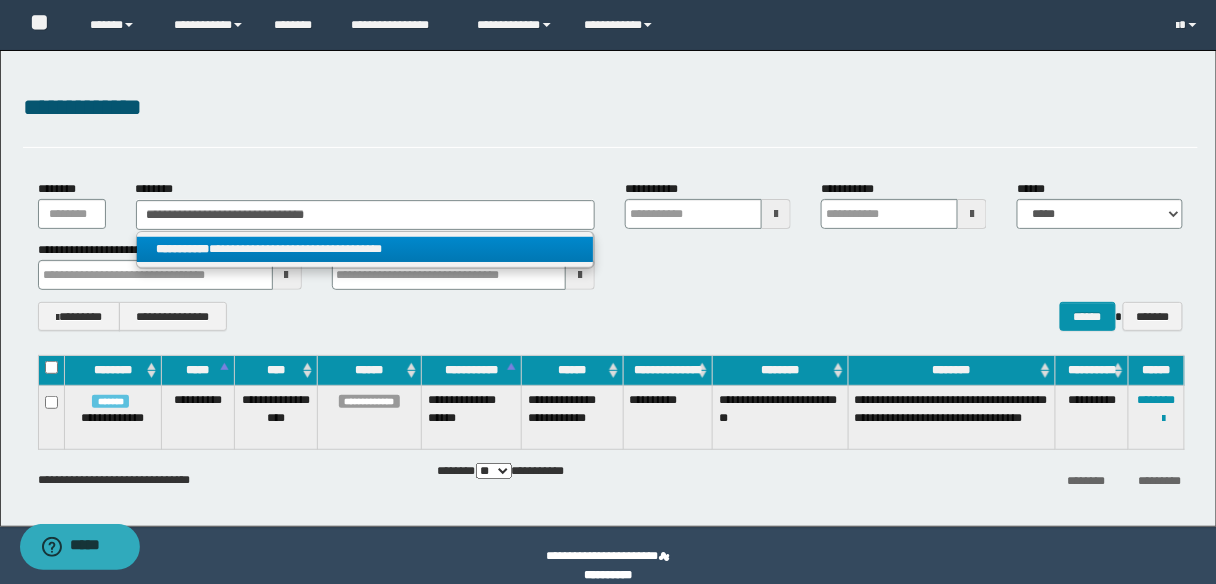 click on "**********" at bounding box center [365, 249] 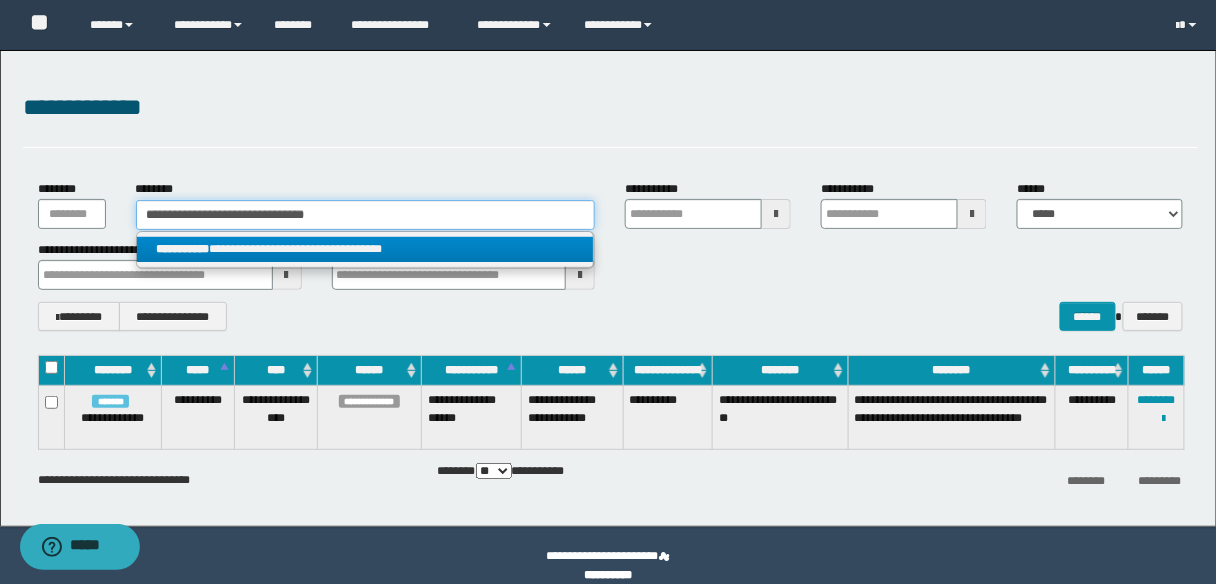 type 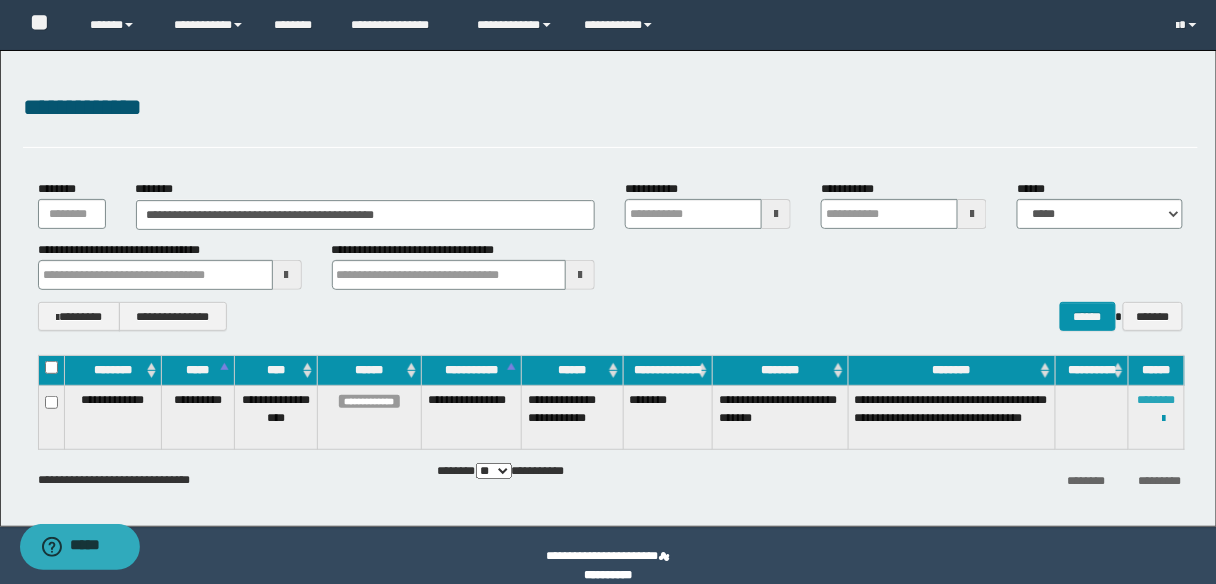 click on "********" at bounding box center [1157, 400] 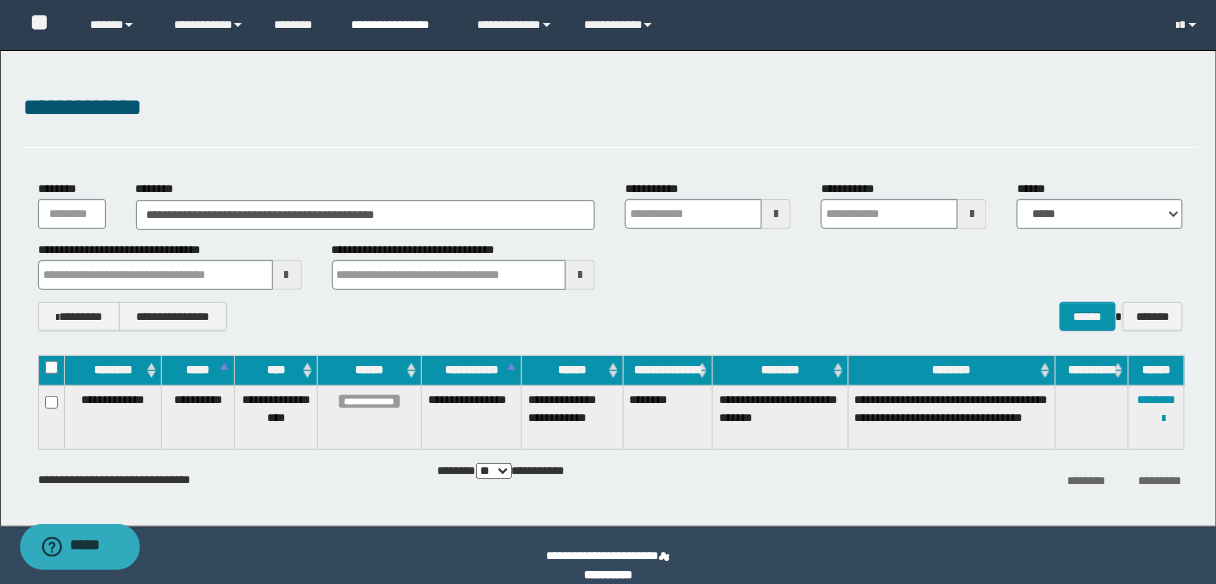 click on "**********" at bounding box center (399, 25) 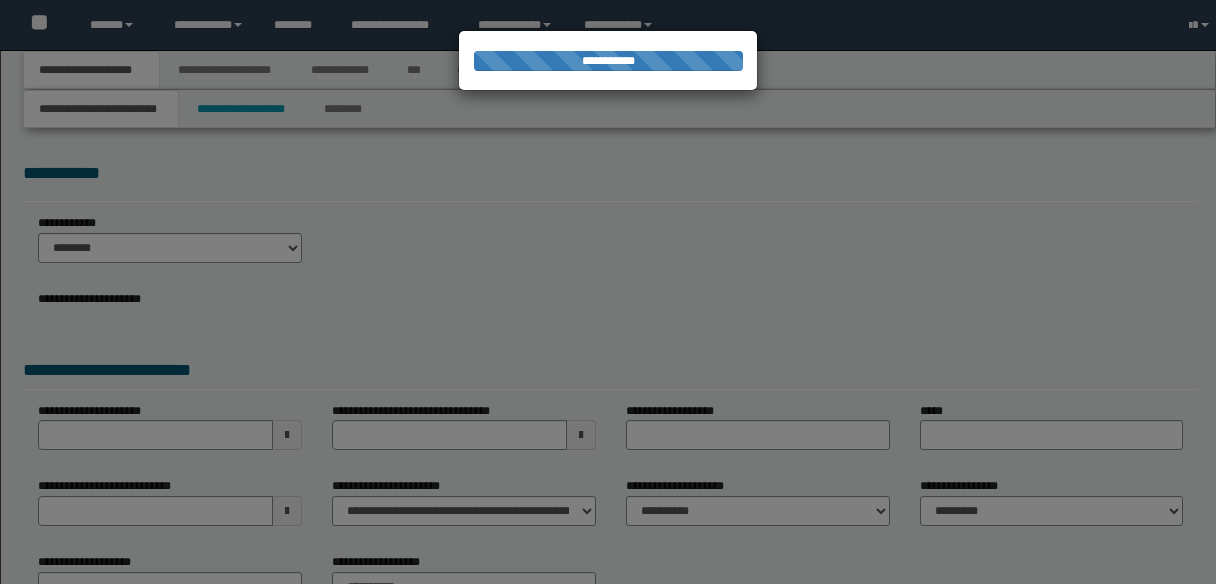 scroll, scrollTop: 0, scrollLeft: 0, axis: both 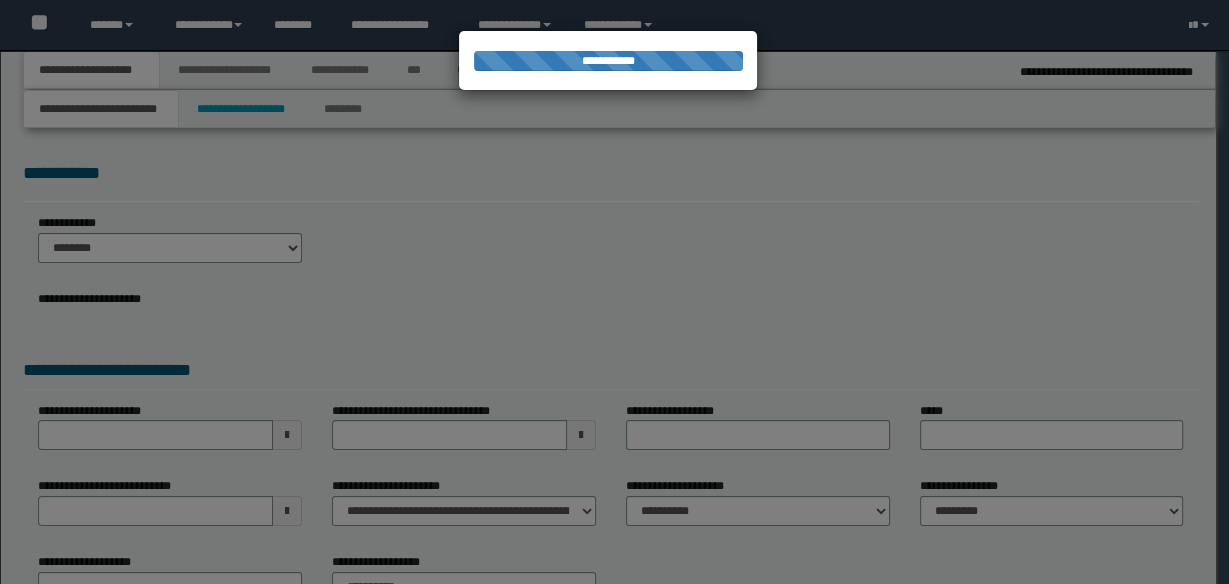 select on "**" 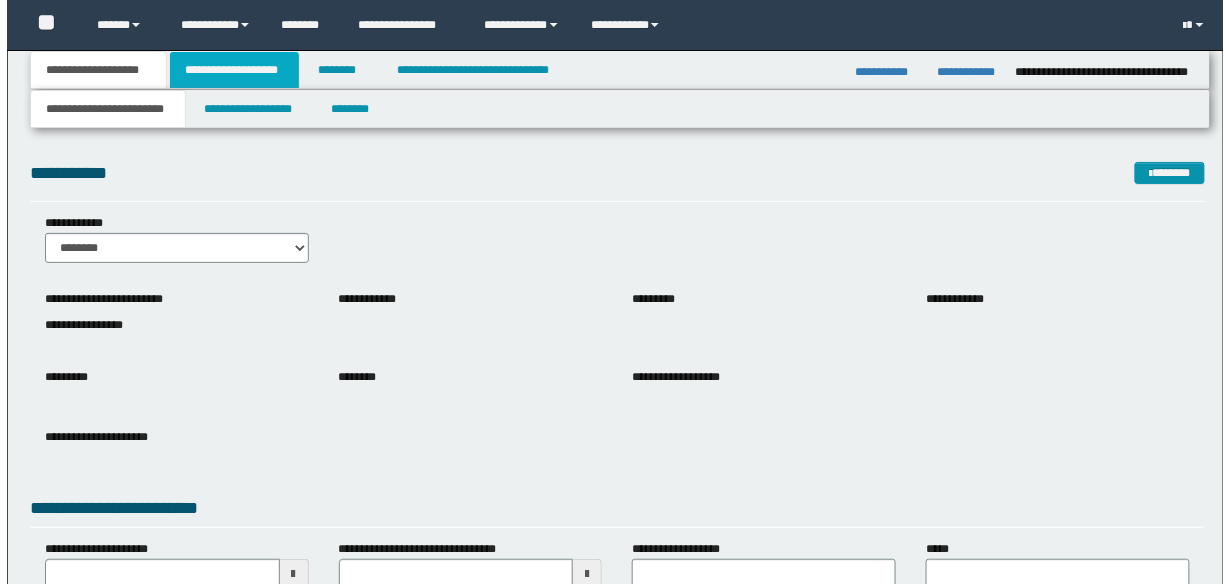 scroll, scrollTop: 0, scrollLeft: 0, axis: both 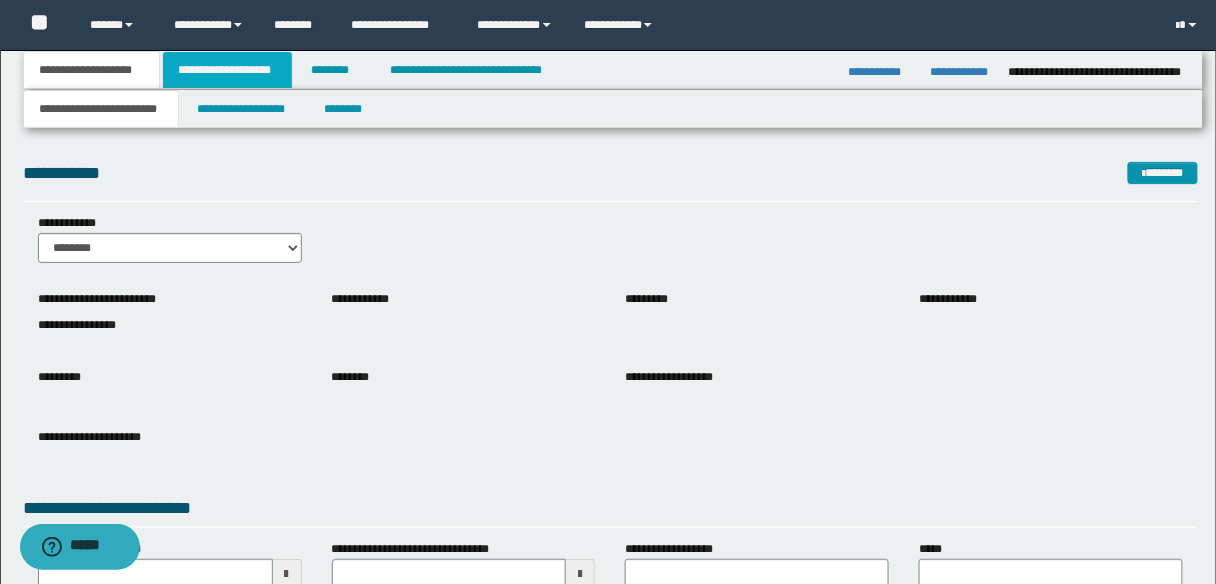 click on "**********" at bounding box center (227, 70) 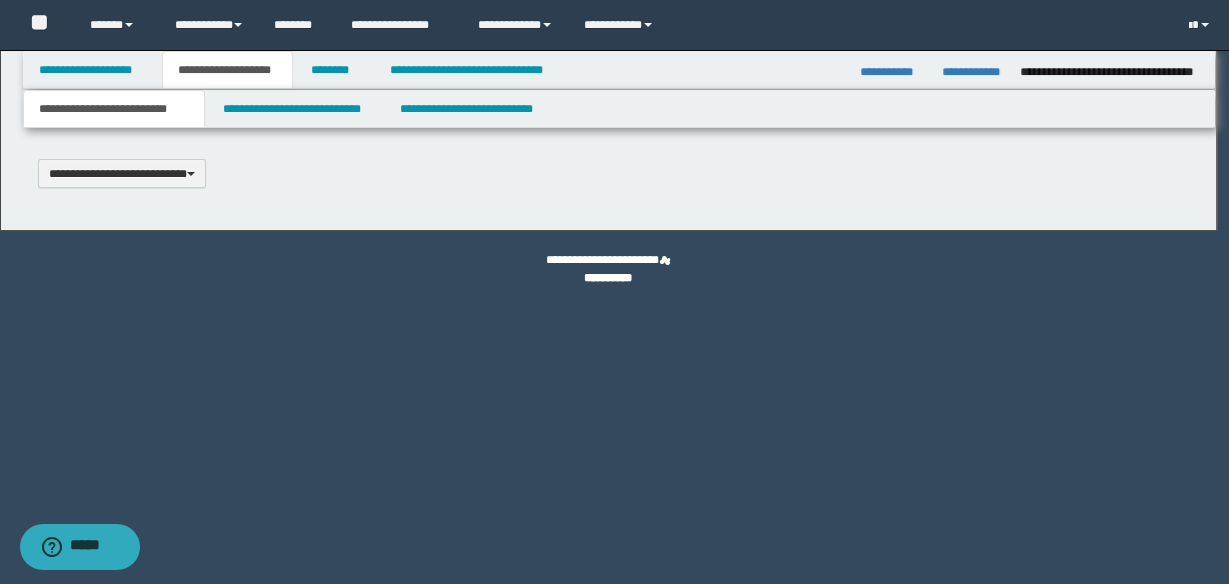scroll, scrollTop: 0, scrollLeft: 0, axis: both 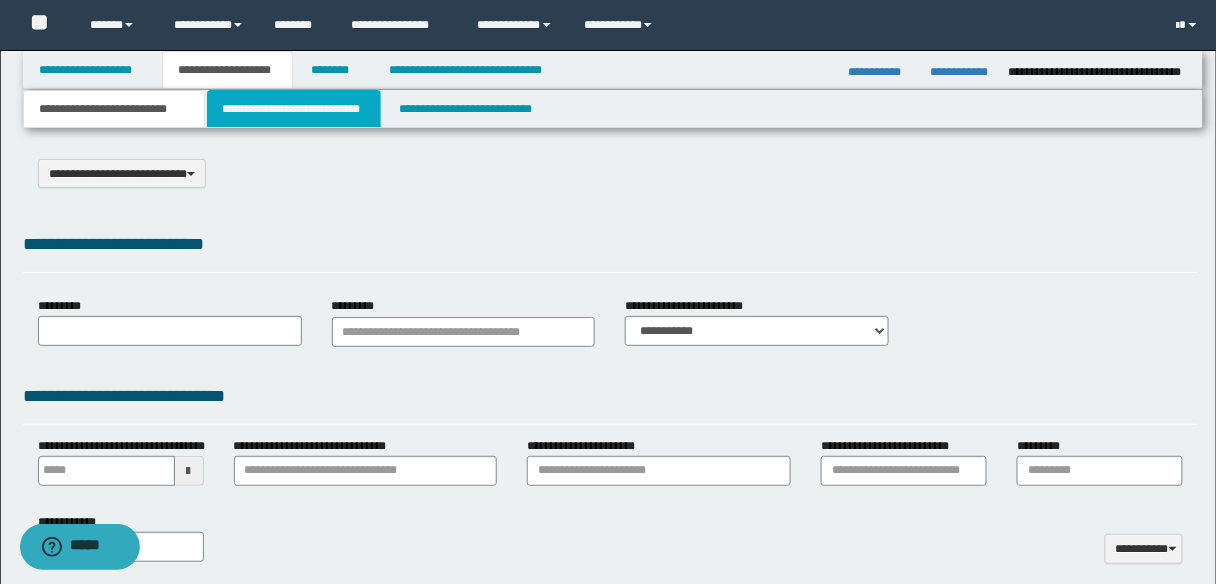 select on "*" 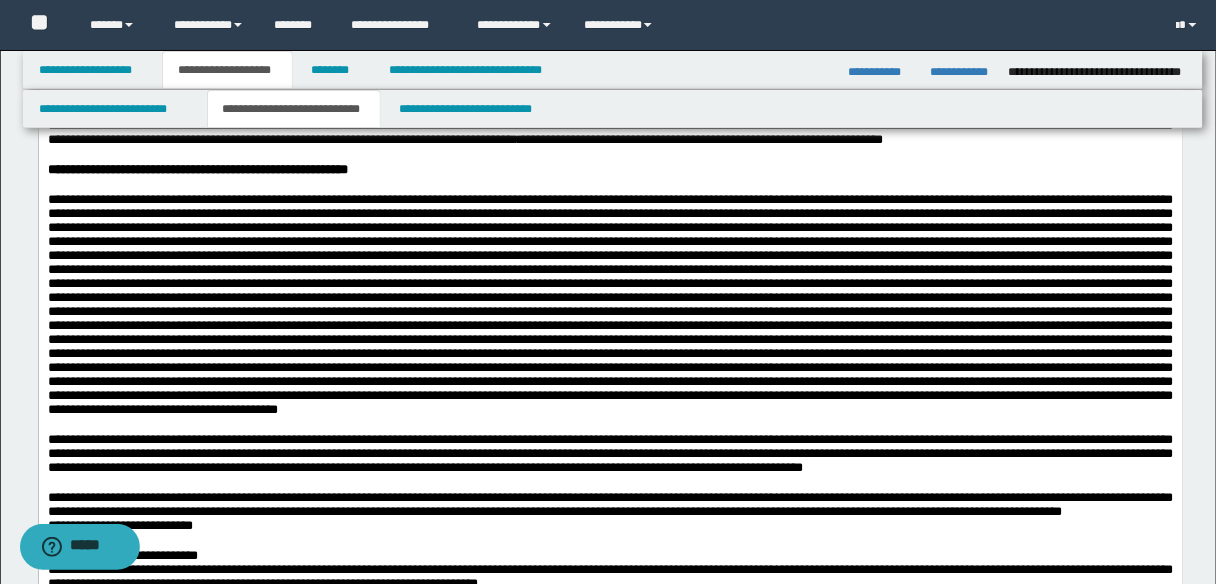 scroll, scrollTop: 880, scrollLeft: 0, axis: vertical 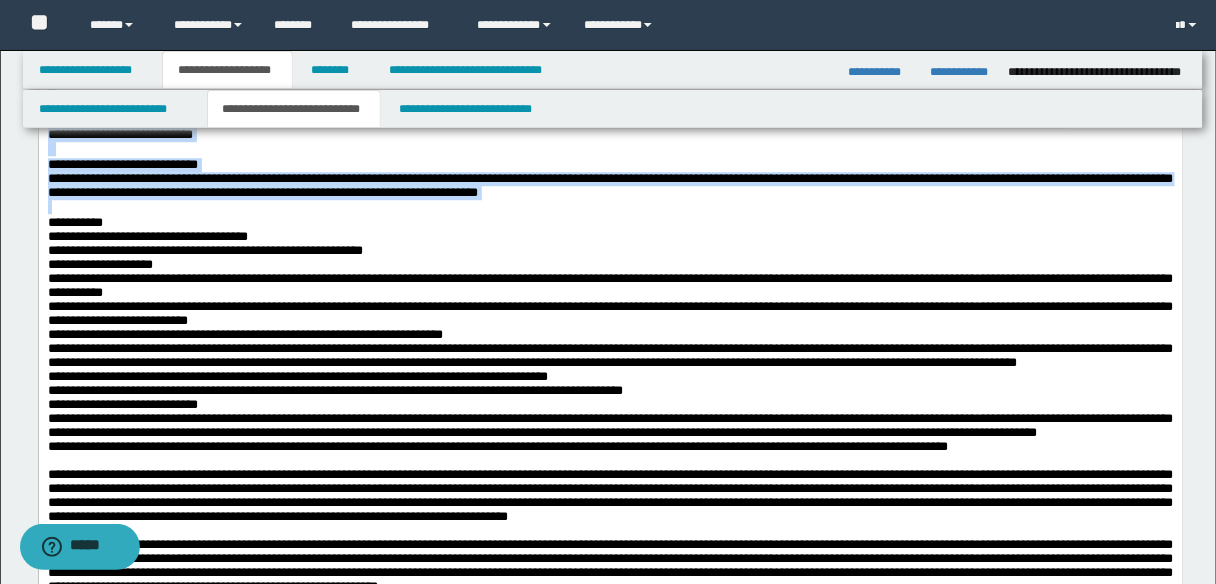 drag, startPoint x: 282, startPoint y: -35, endPoint x: 308, endPoint y: 430, distance: 465.72632 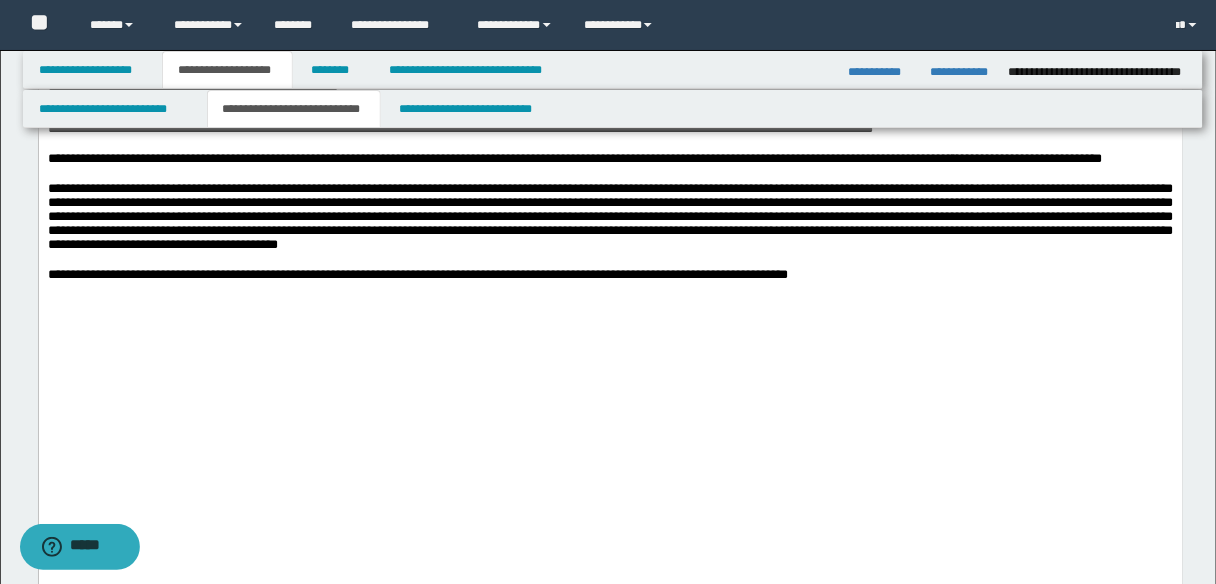 scroll, scrollTop: 2064, scrollLeft: 0, axis: vertical 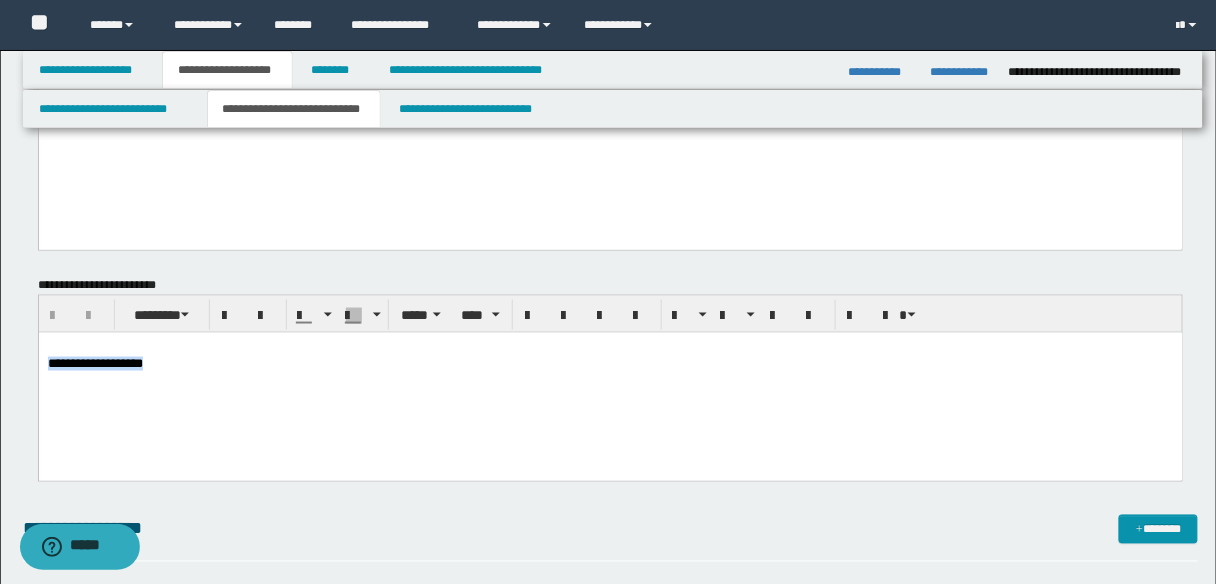 drag, startPoint x: 176, startPoint y: 367, endPoint x: 2, endPoint y: 367, distance: 174 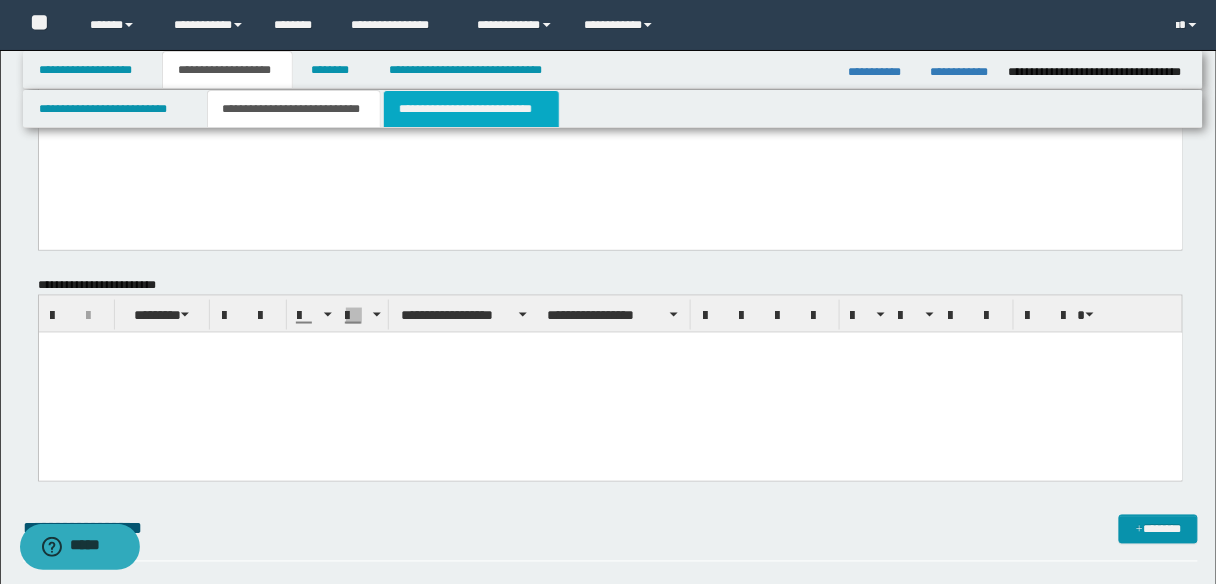 click on "**********" at bounding box center (471, 109) 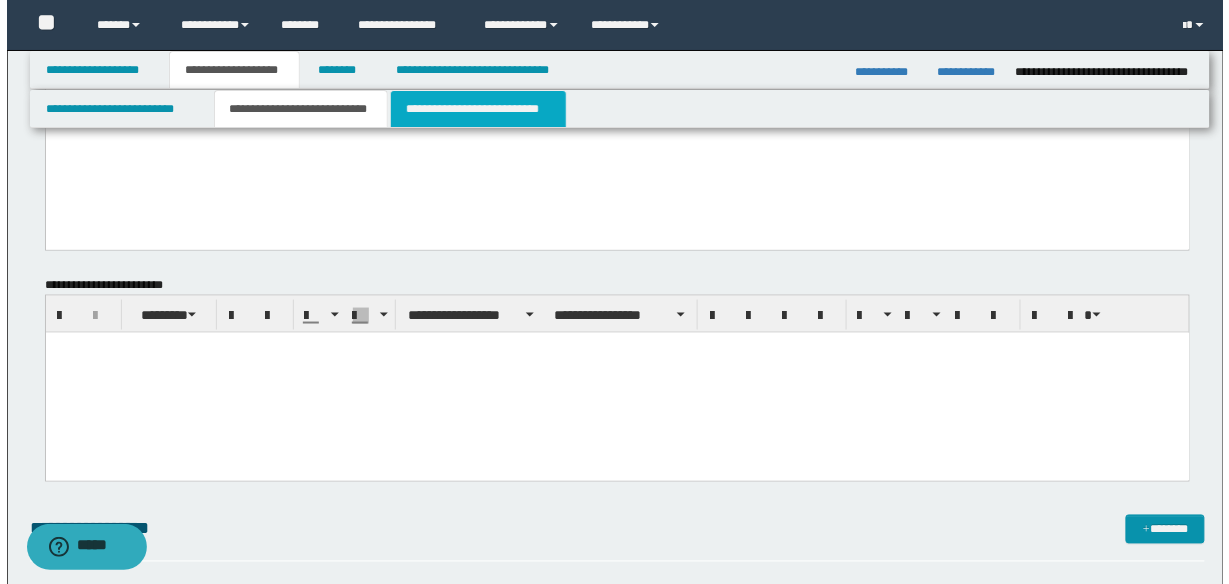 scroll, scrollTop: 0, scrollLeft: 0, axis: both 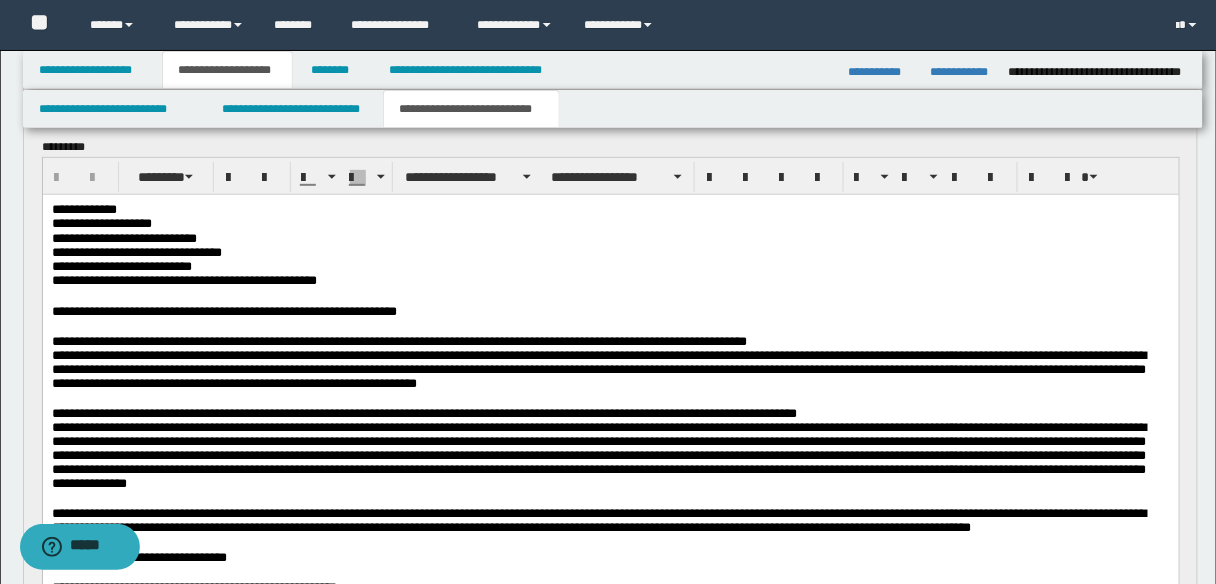 click at bounding box center (610, 326) 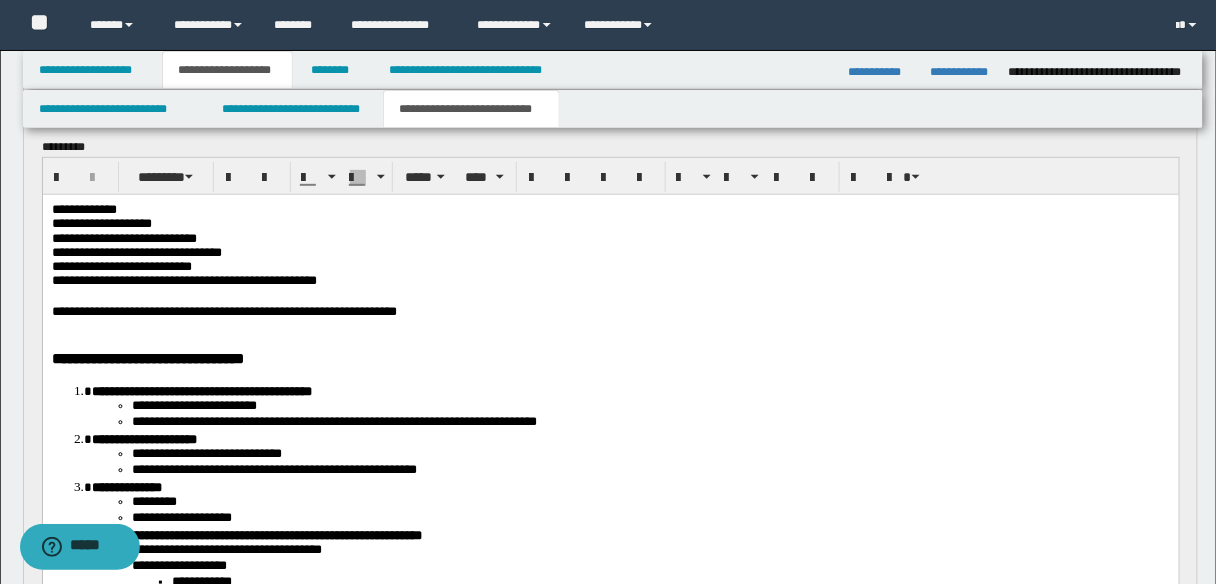 click on "**********" at bounding box center [610, 311] 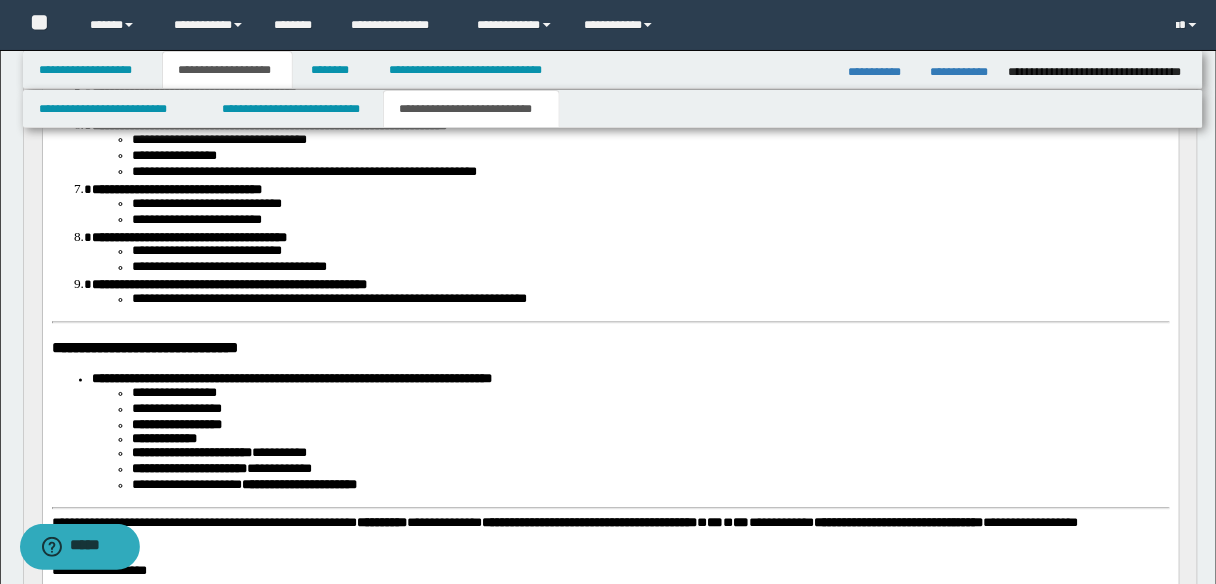 scroll, scrollTop: 800, scrollLeft: 0, axis: vertical 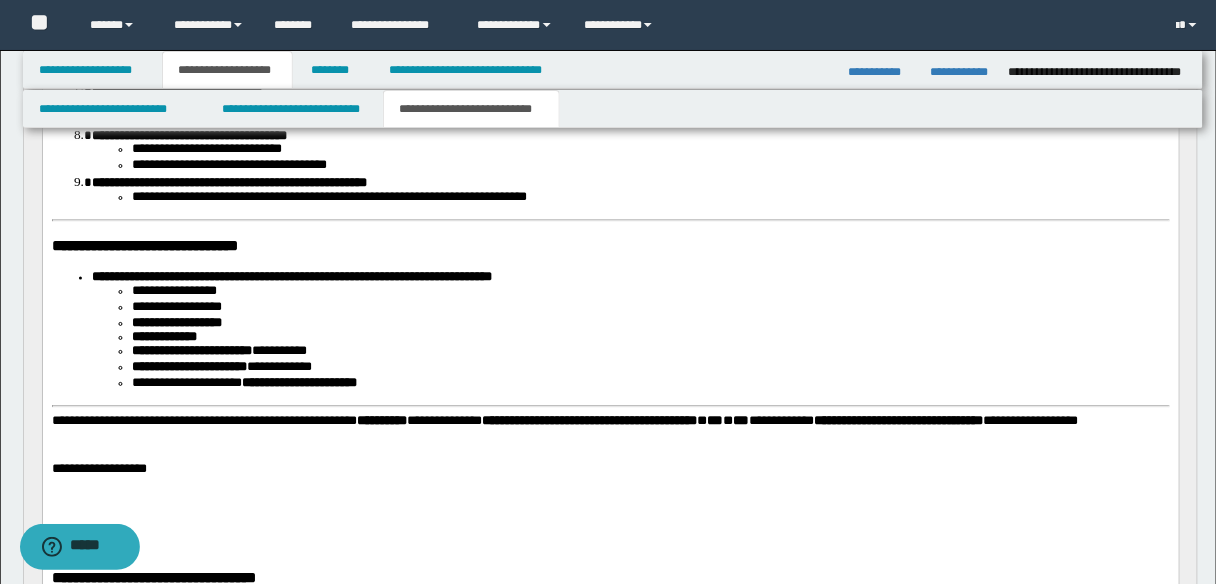 click on "**********" at bounding box center (610, 471) 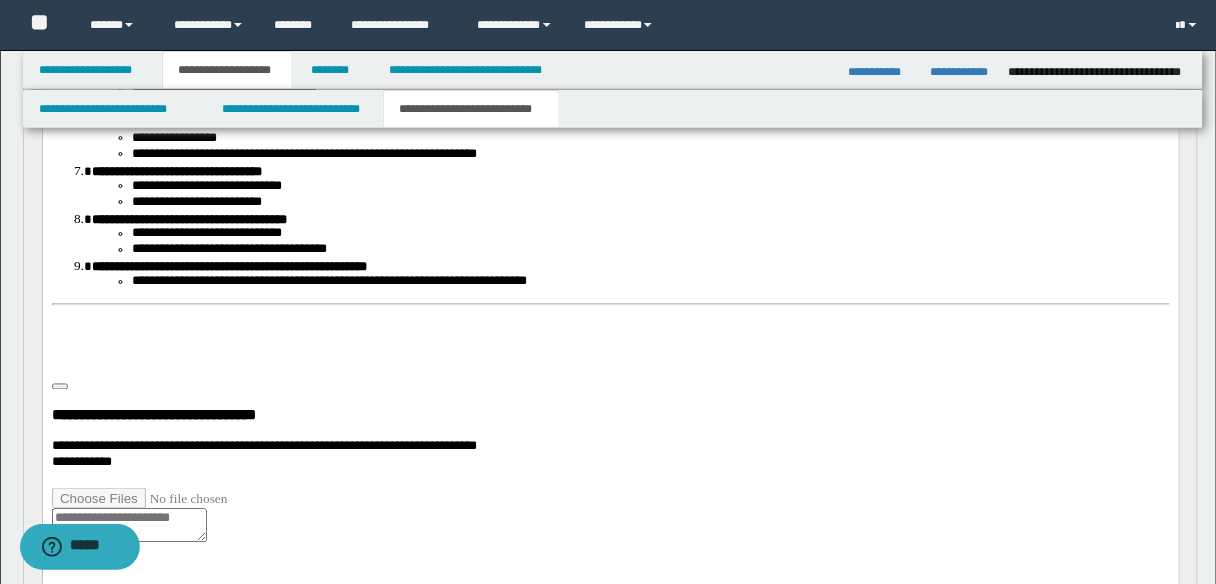 scroll, scrollTop: 776, scrollLeft: 0, axis: vertical 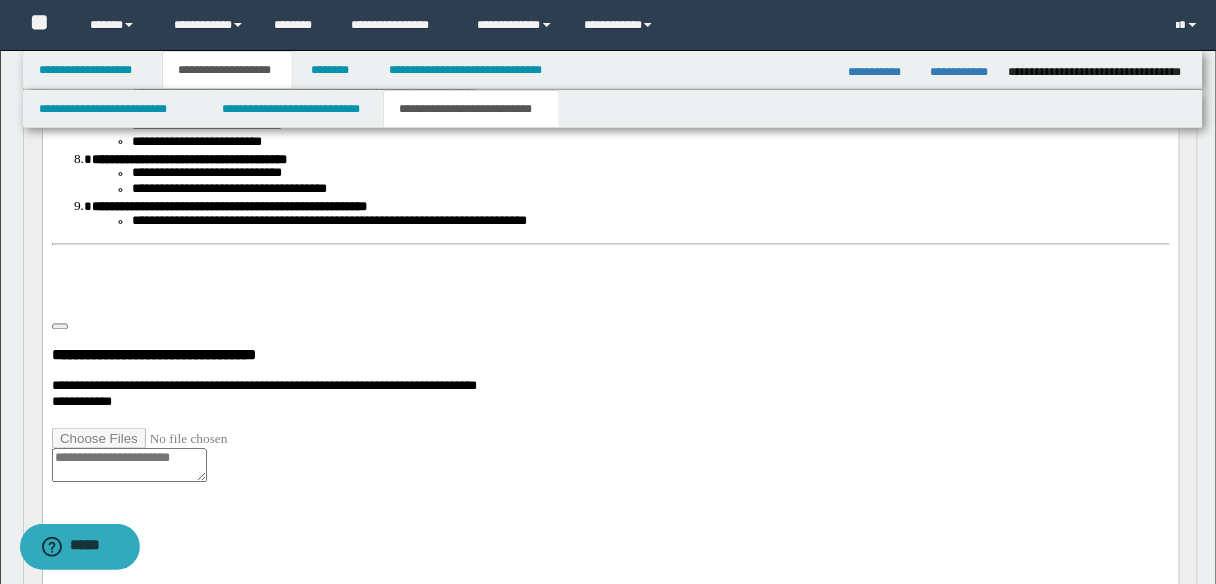 click at bounding box center (610, 475) 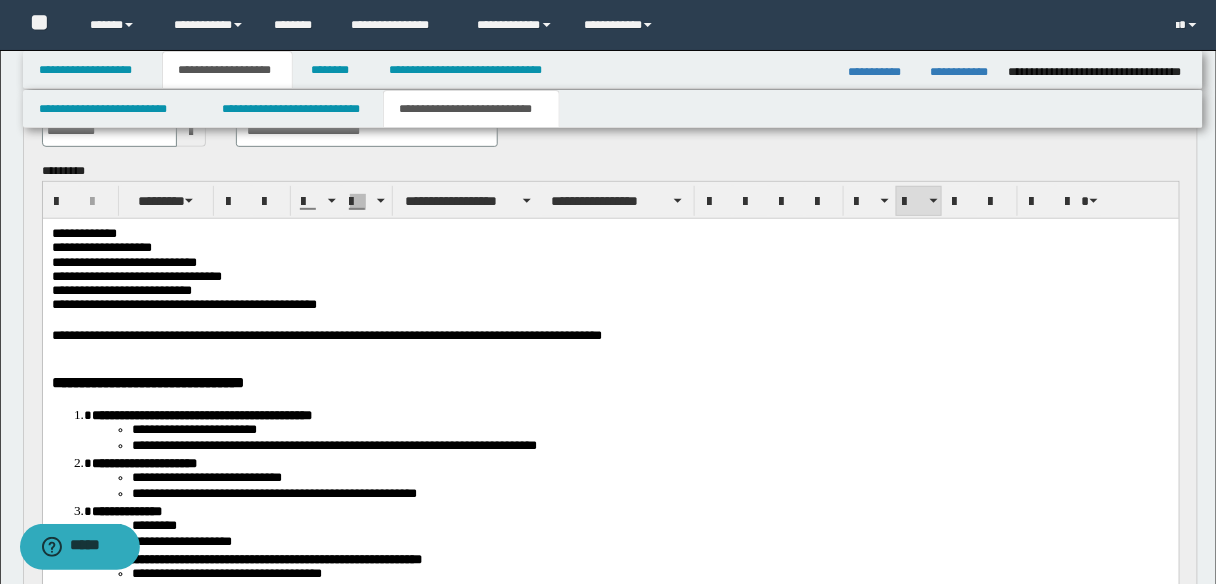 scroll, scrollTop: 296, scrollLeft: 0, axis: vertical 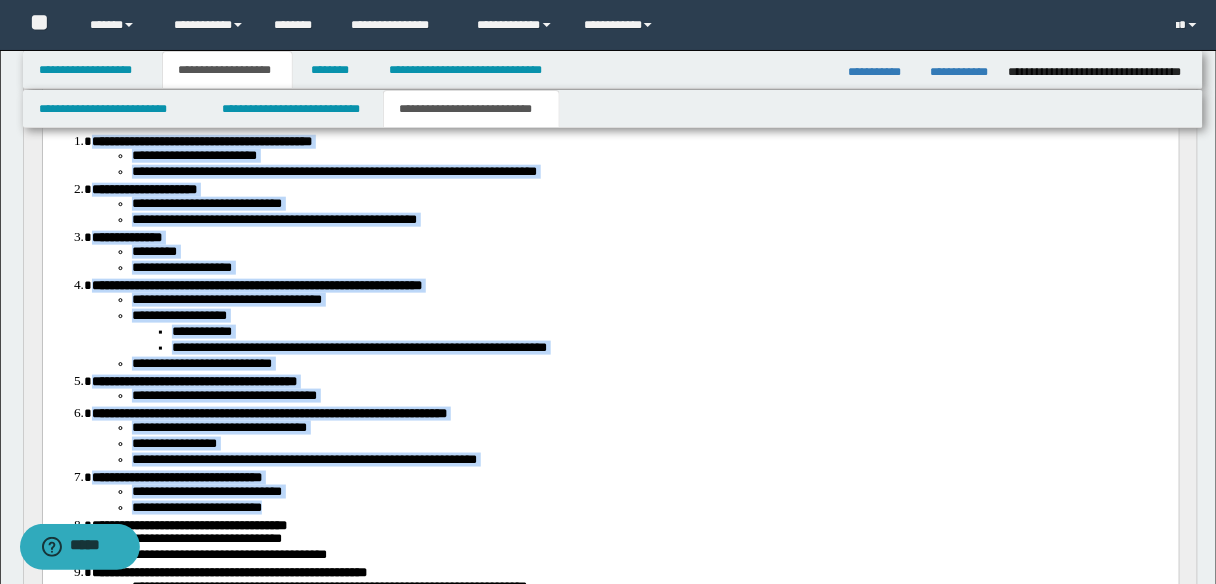 drag, startPoint x: 55, startPoint y: 108, endPoint x: 314, endPoint y: 529, distance: 494.2894 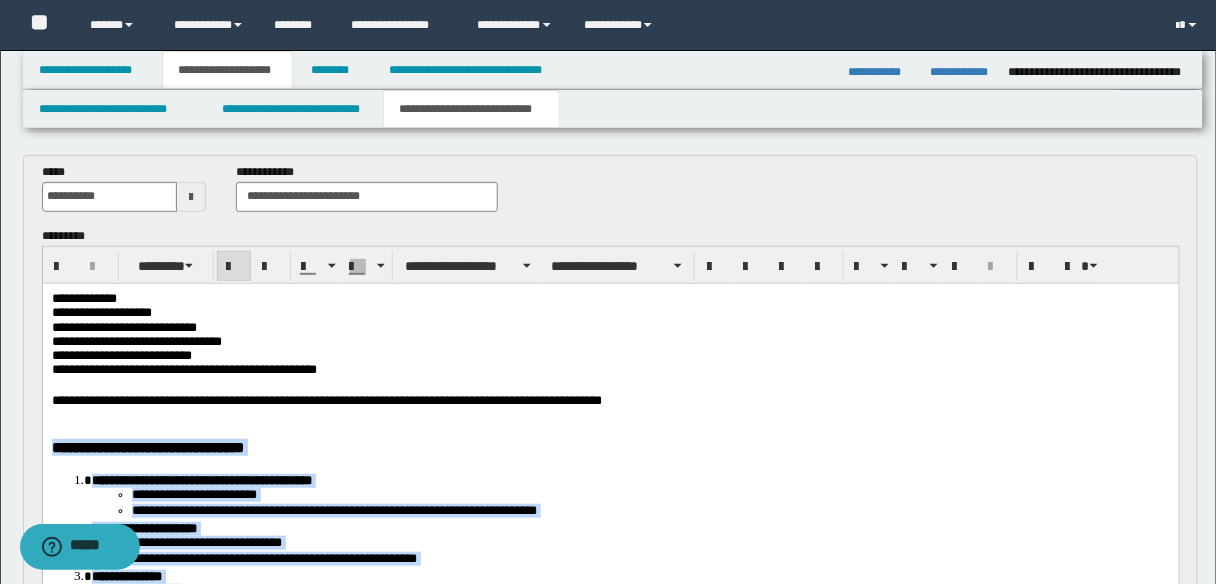 scroll, scrollTop: 0, scrollLeft: 0, axis: both 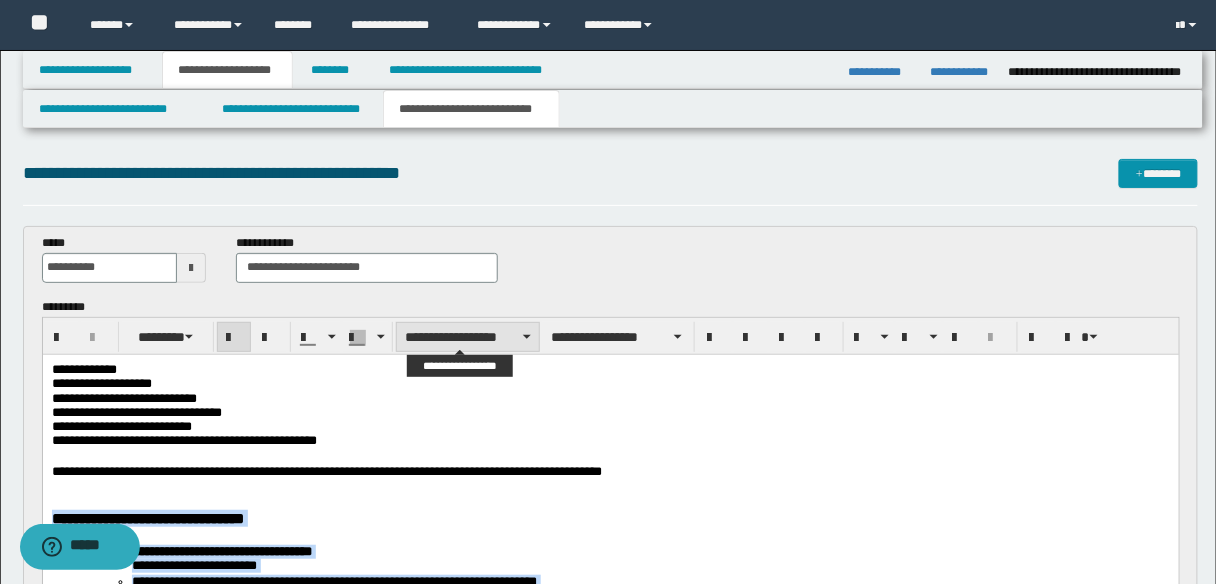 click on "**********" at bounding box center [468, 337] 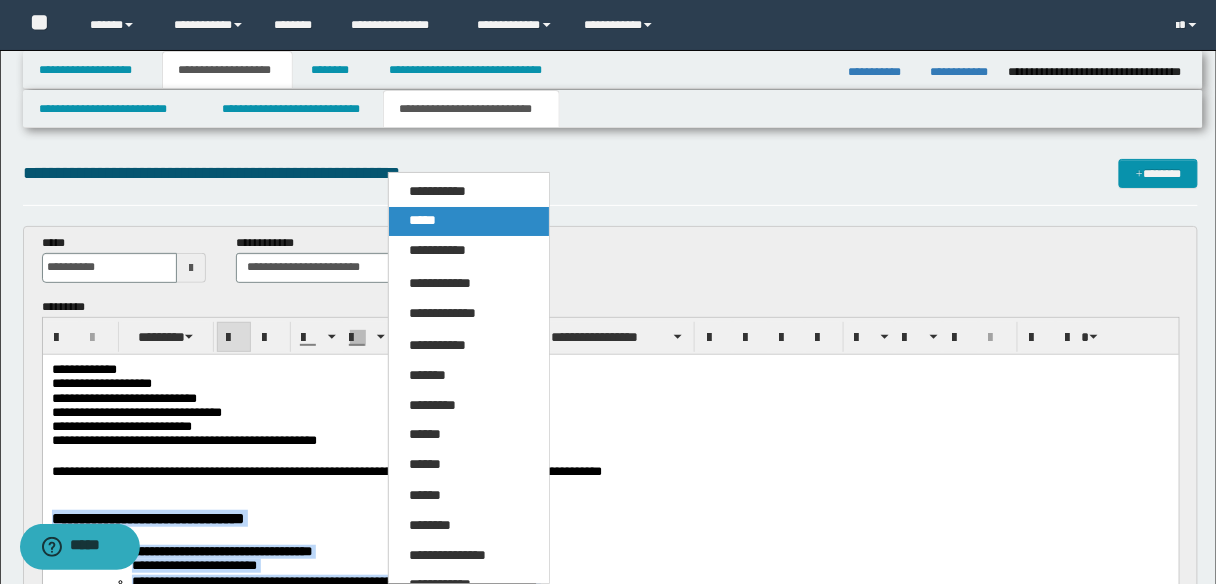 click on "*****" at bounding box center (422, 220) 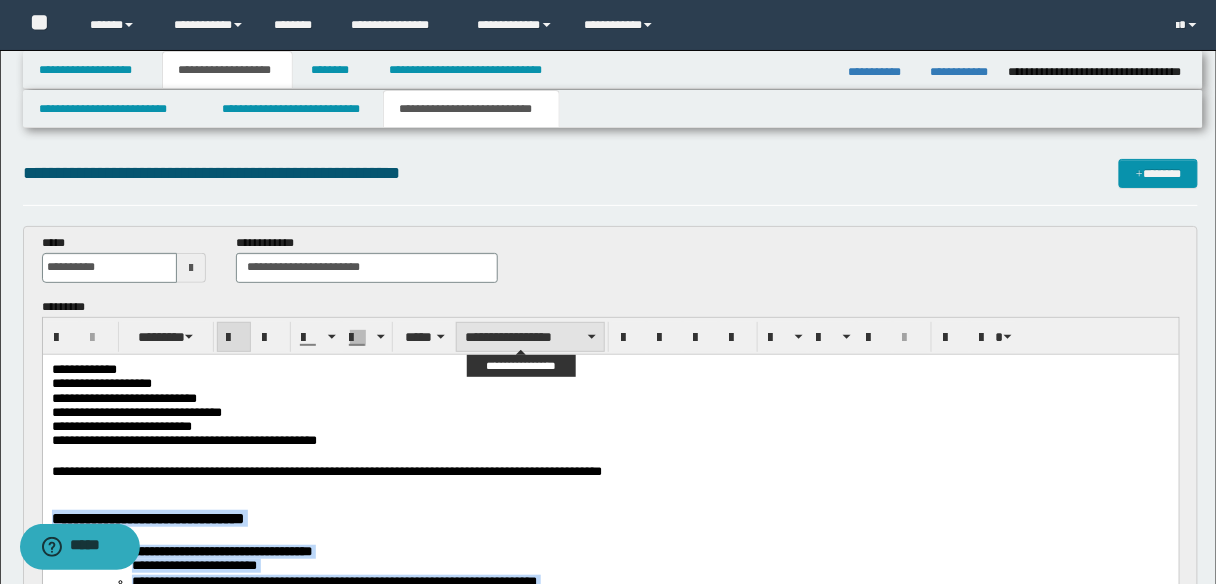 click on "**********" at bounding box center (530, 337) 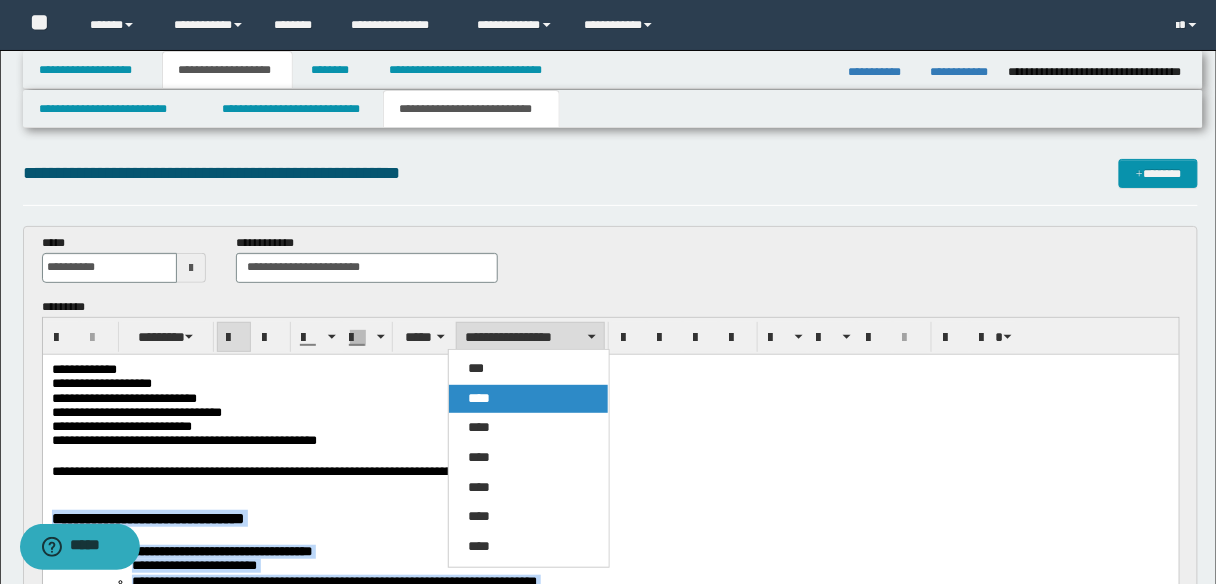 click on "****" at bounding box center [528, 399] 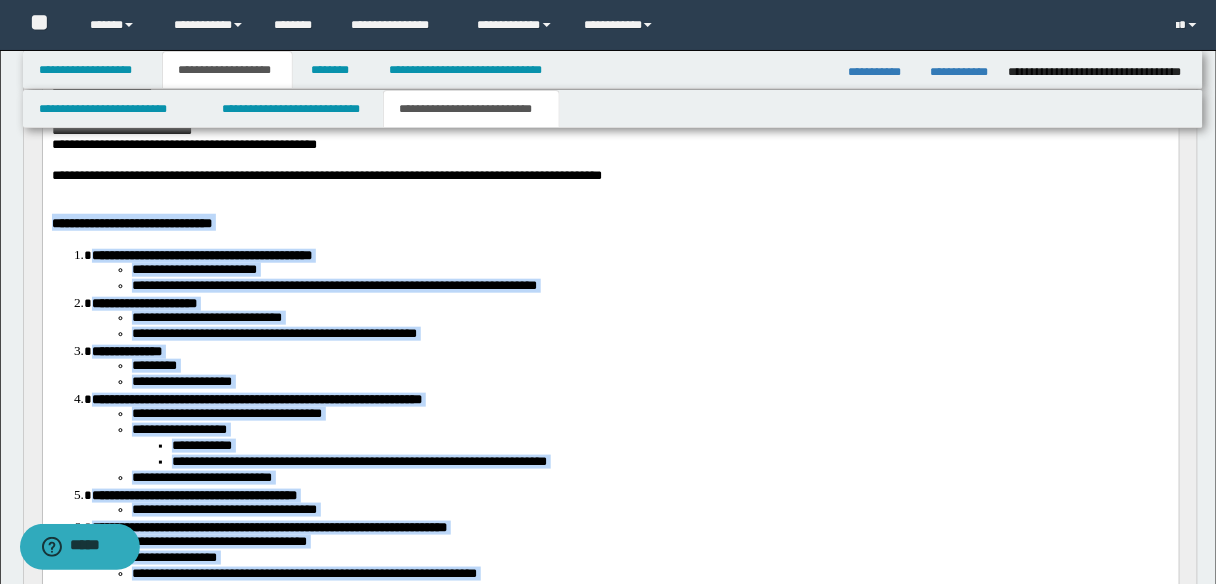 scroll, scrollTop: 160, scrollLeft: 0, axis: vertical 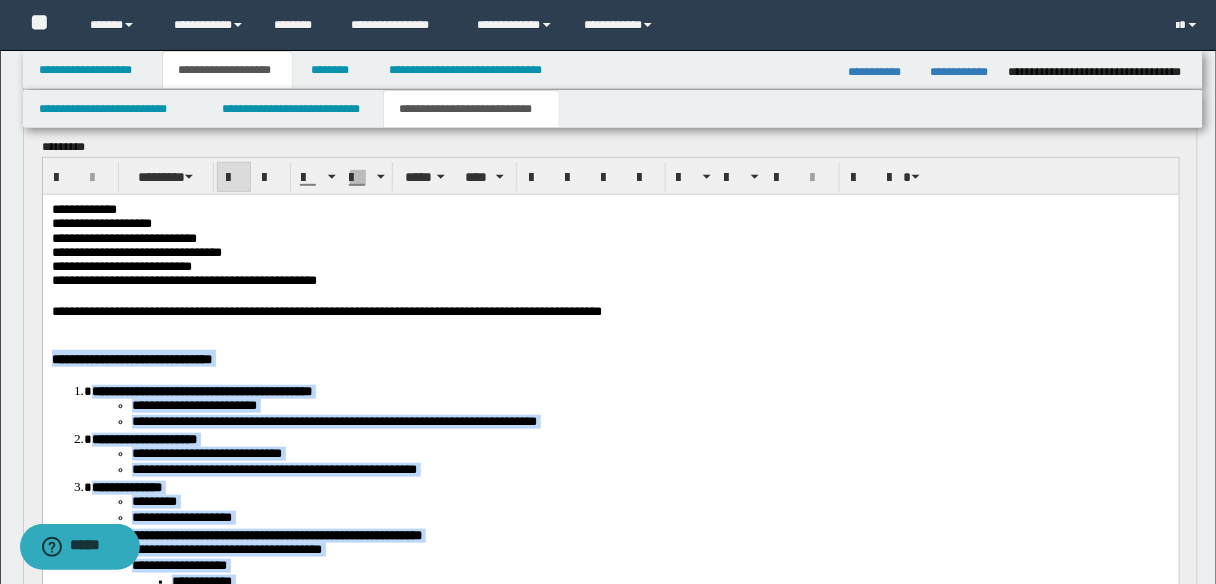 click on "**********" at bounding box center [610, 357] 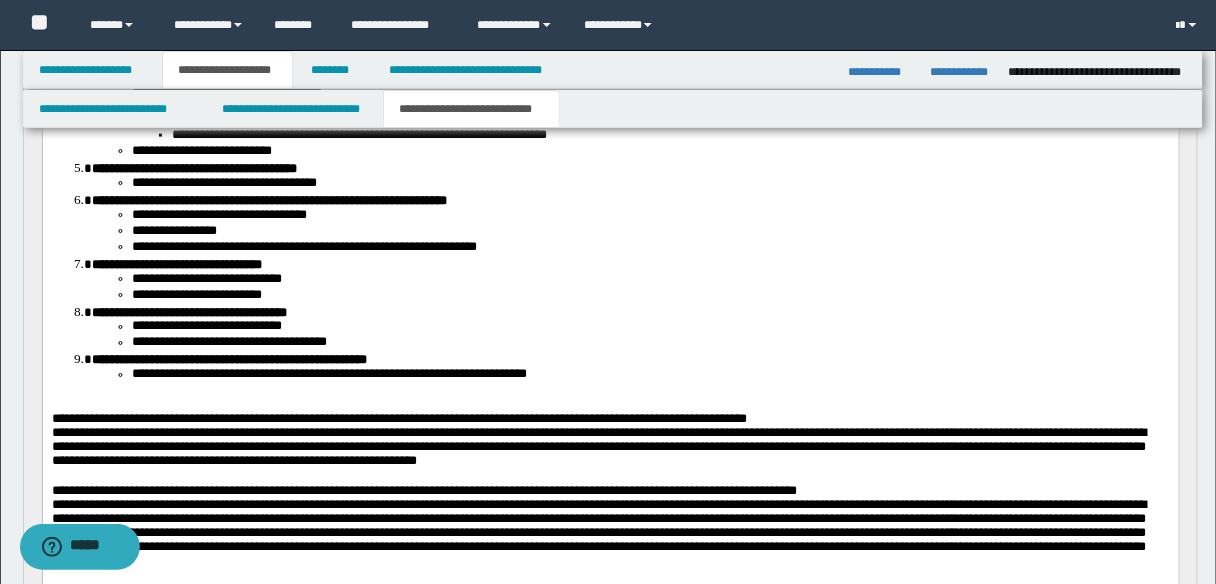 scroll, scrollTop: 720, scrollLeft: 0, axis: vertical 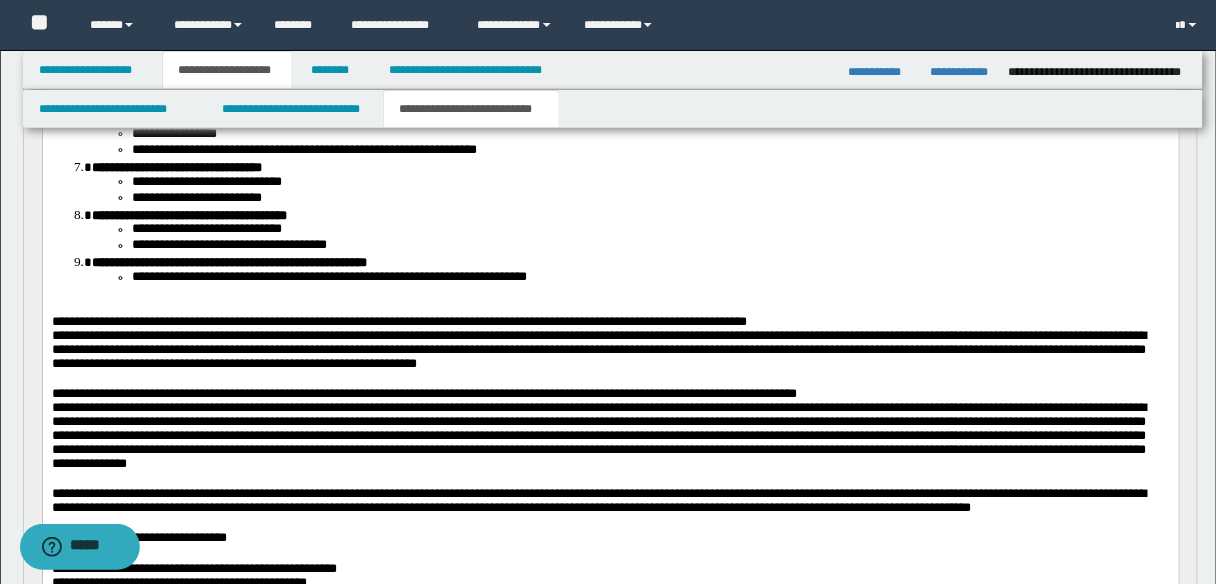 click on "**********" at bounding box center [398, 322] 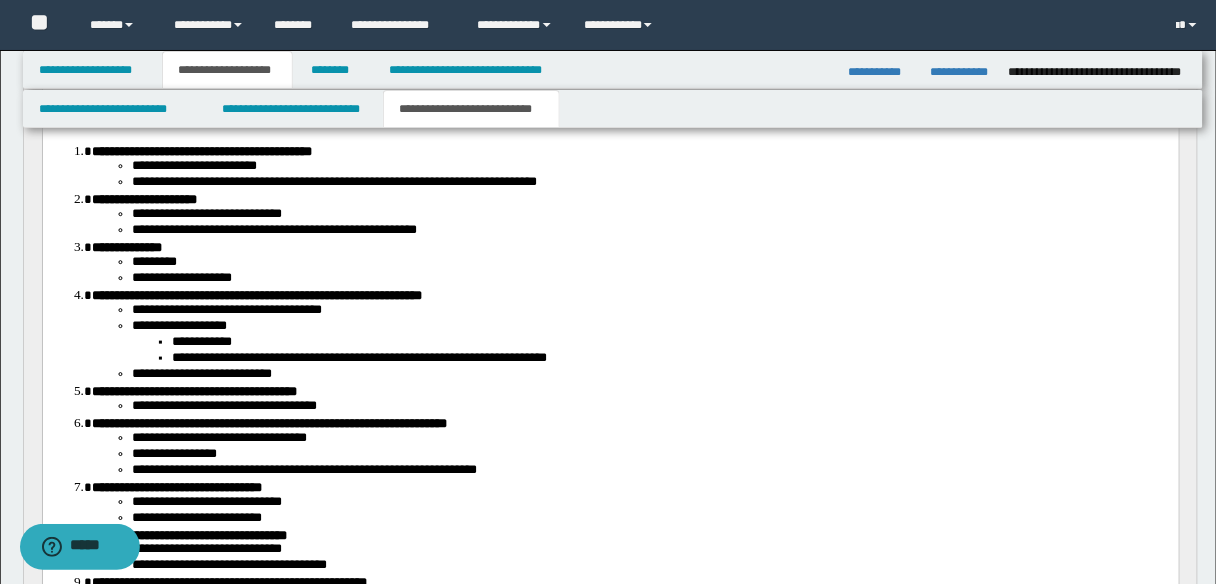 scroll, scrollTop: 0, scrollLeft: 0, axis: both 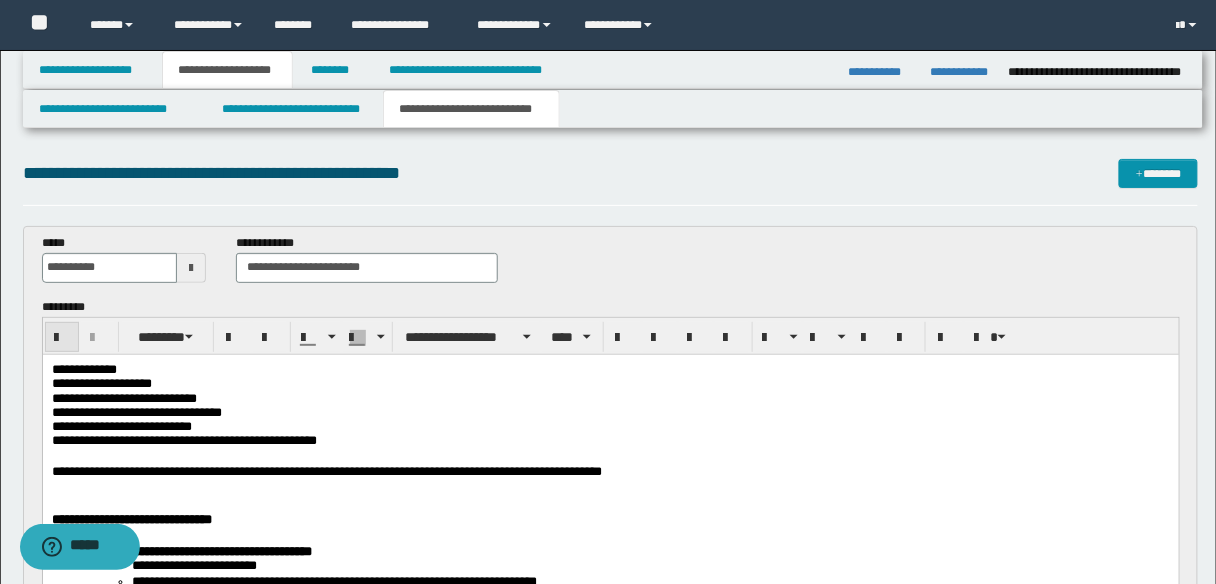 click at bounding box center (62, 338) 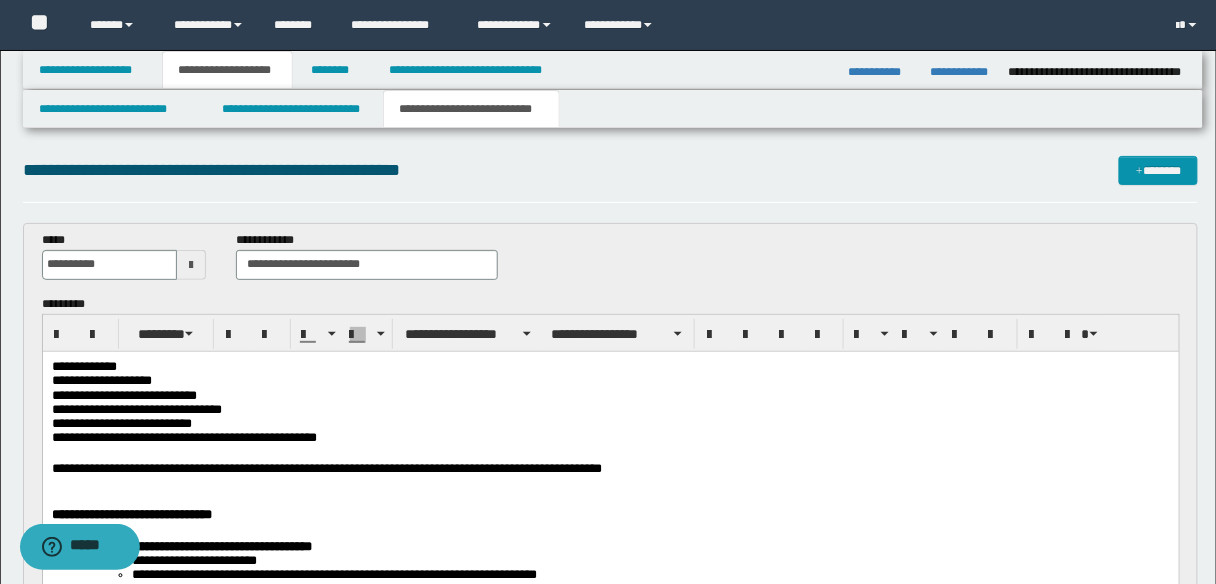 scroll, scrollTop: 0, scrollLeft: 0, axis: both 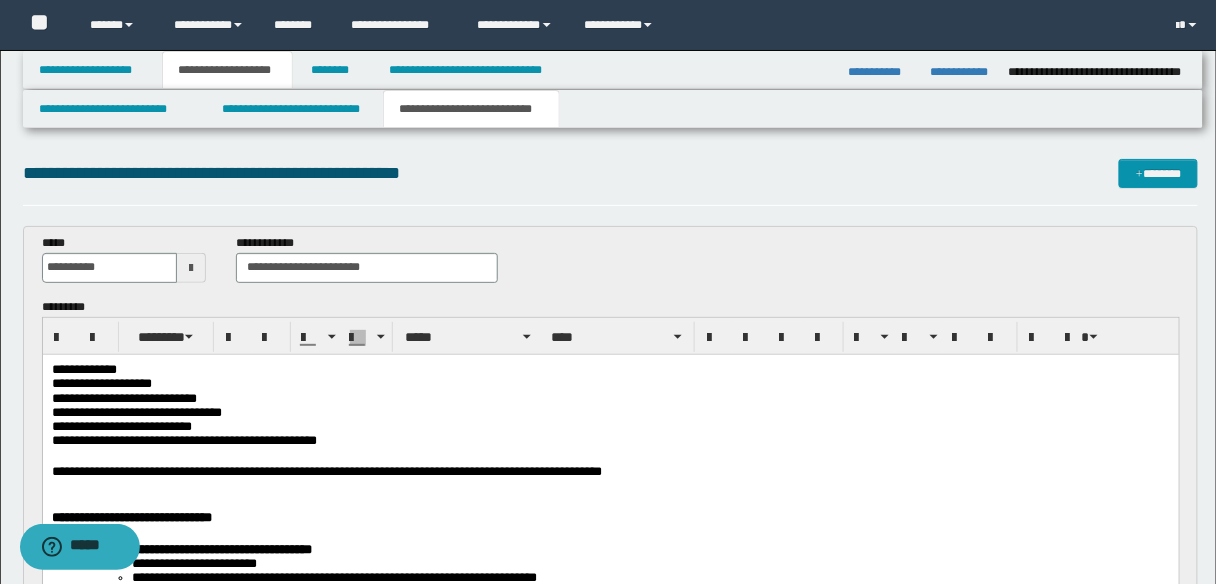 click on "**********" at bounding box center [610, 471] 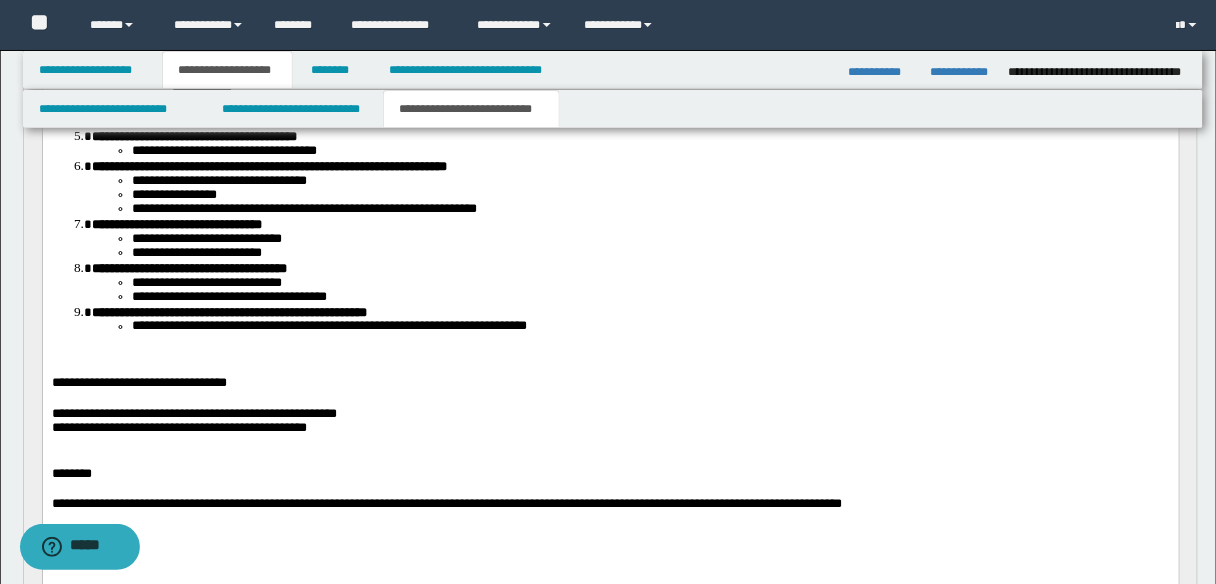 scroll, scrollTop: 720, scrollLeft: 0, axis: vertical 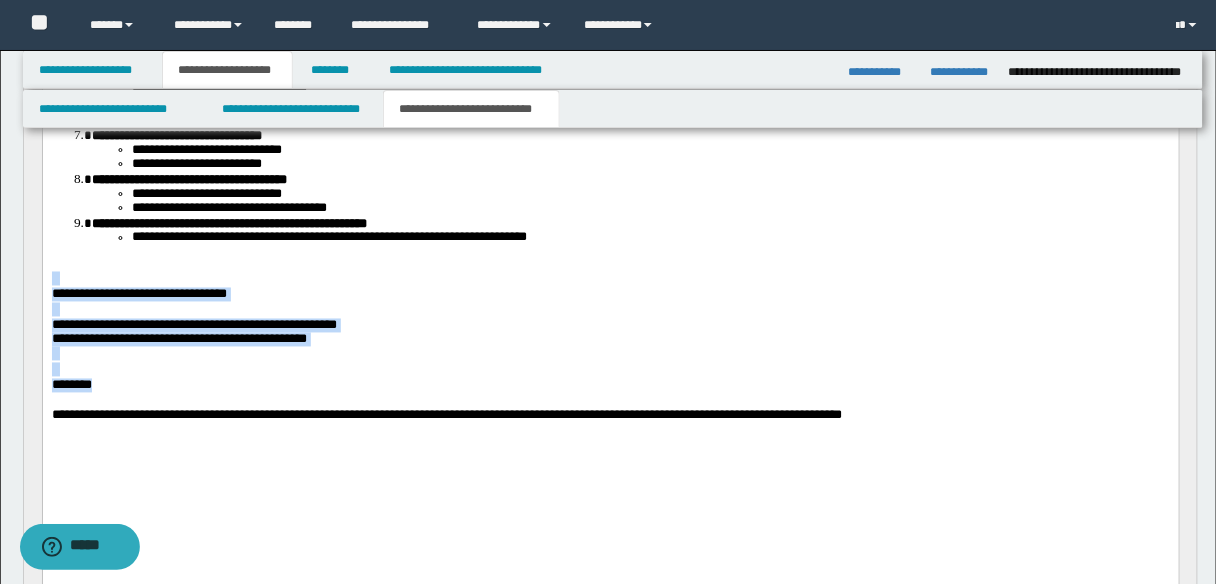 drag, startPoint x: 65, startPoint y: 342, endPoint x: 269, endPoint y: 460, distance: 235.66927 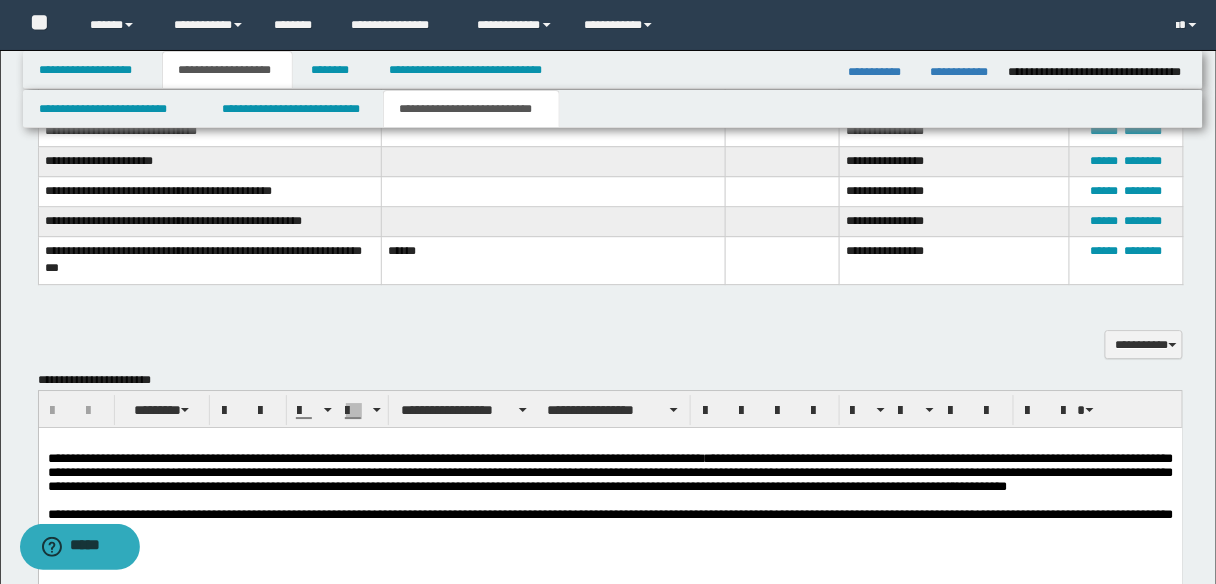 scroll, scrollTop: 1360, scrollLeft: 0, axis: vertical 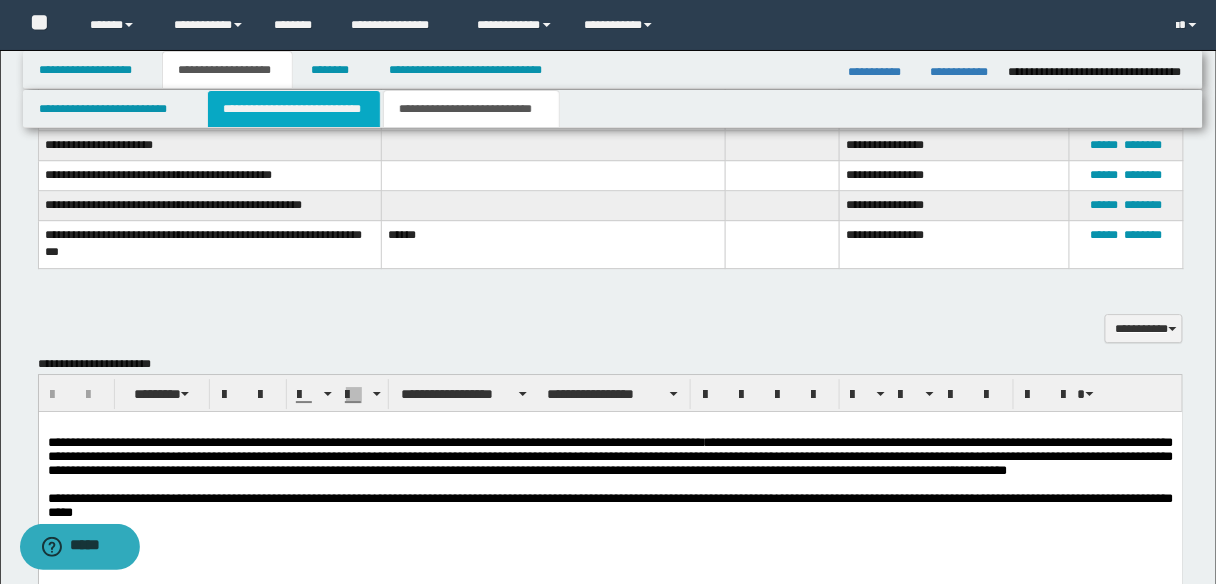 click on "**********" at bounding box center (294, 109) 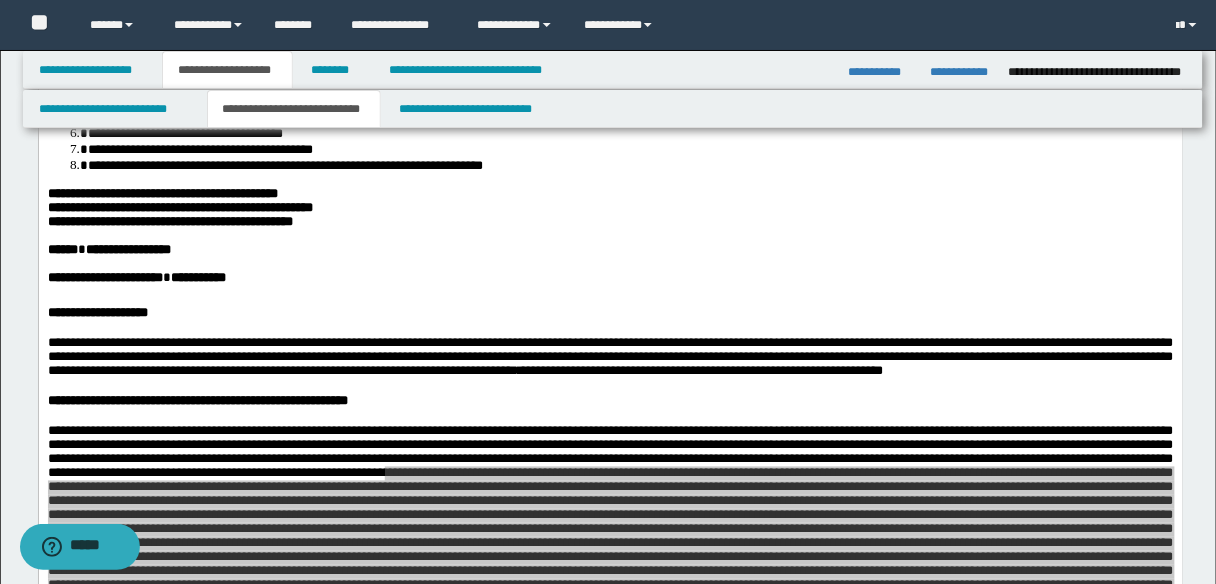 scroll, scrollTop: 640, scrollLeft: 0, axis: vertical 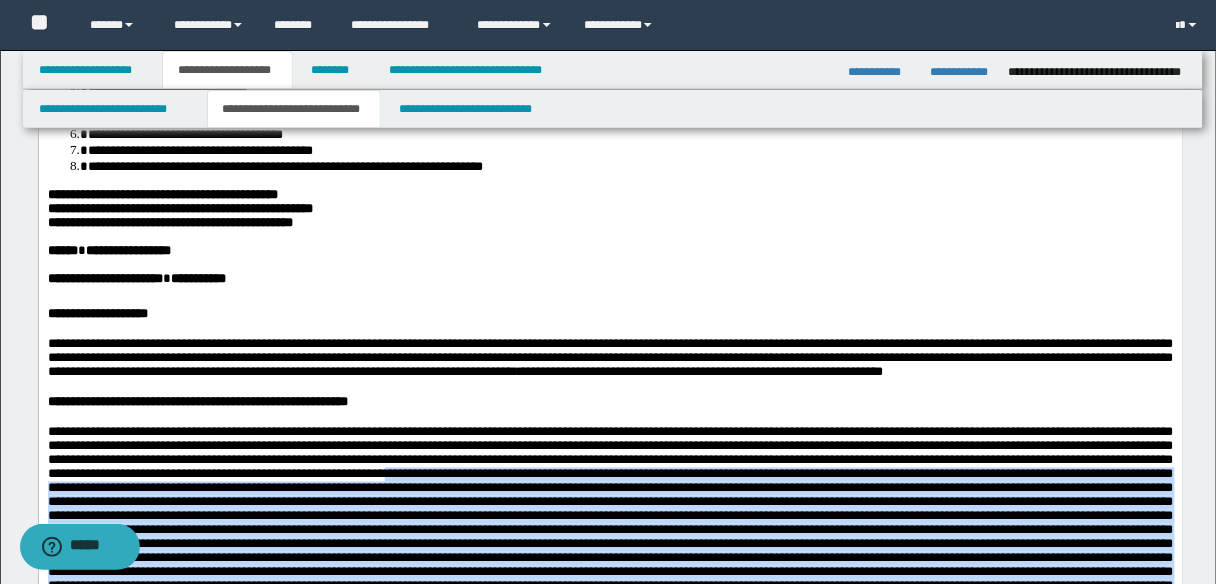 click at bounding box center (610, 266) 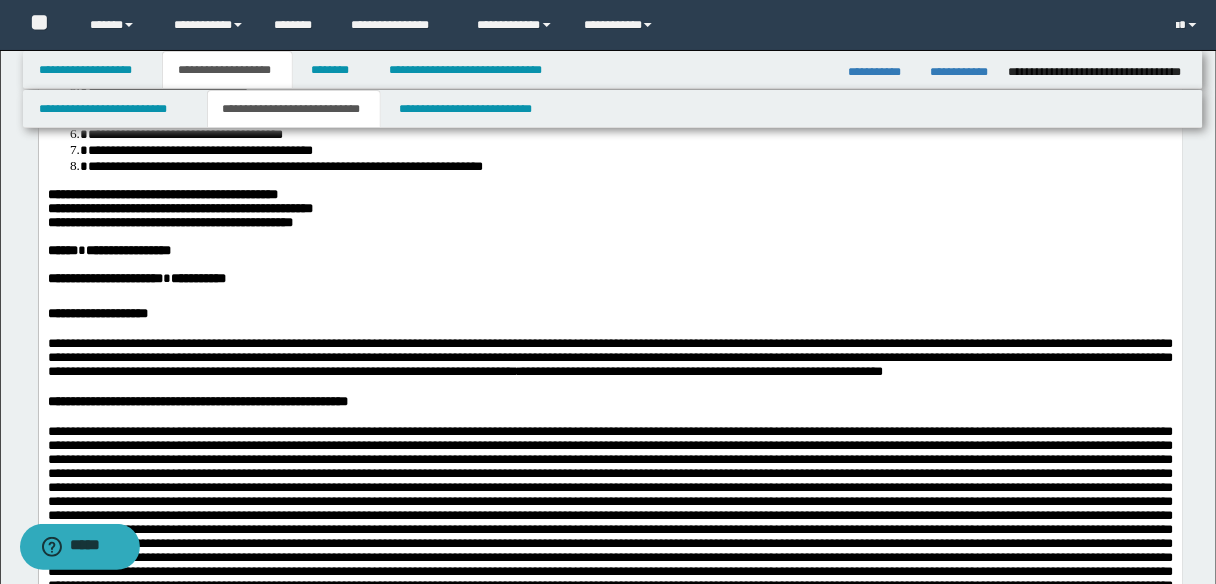 click at bounding box center (633, 238) 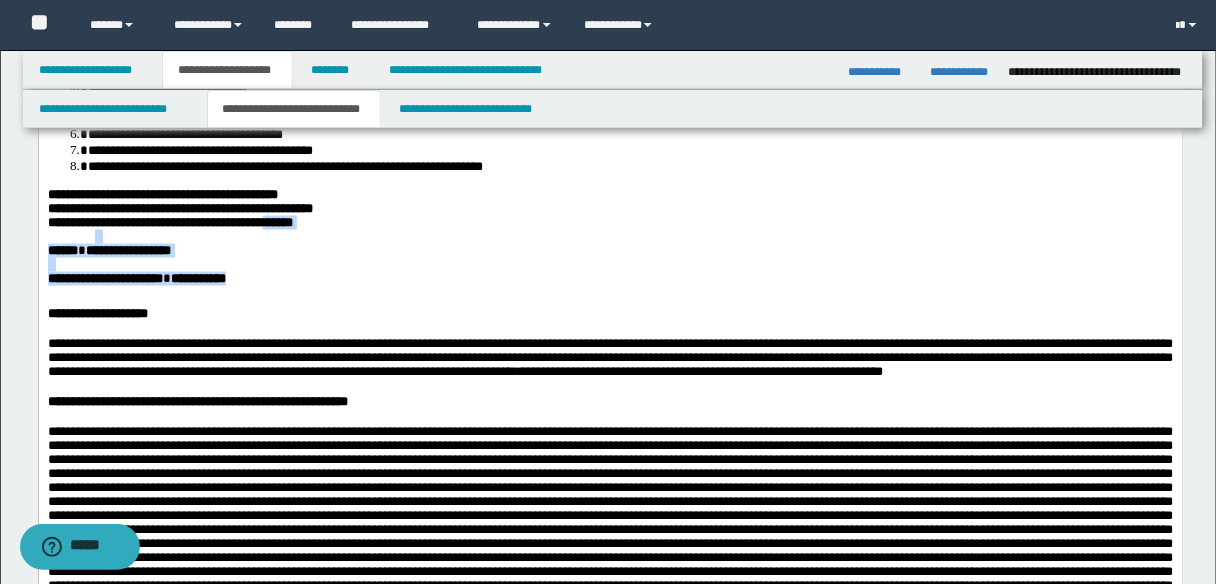 drag, startPoint x: 247, startPoint y: 279, endPoint x: 308, endPoint y: 339, distance: 85.56284 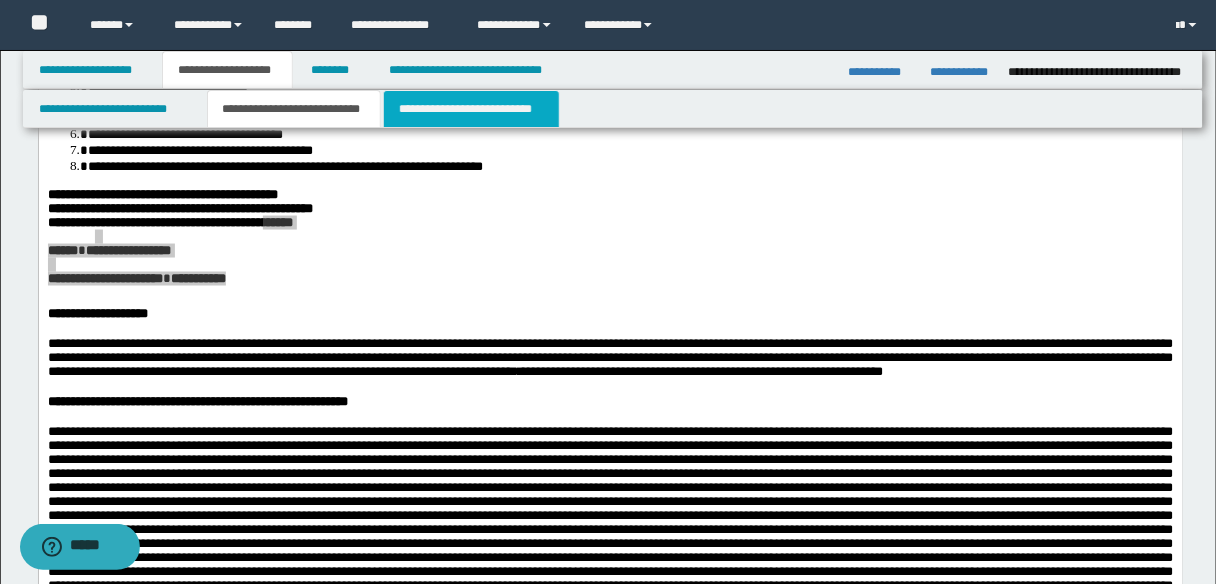 click on "**********" at bounding box center [471, 109] 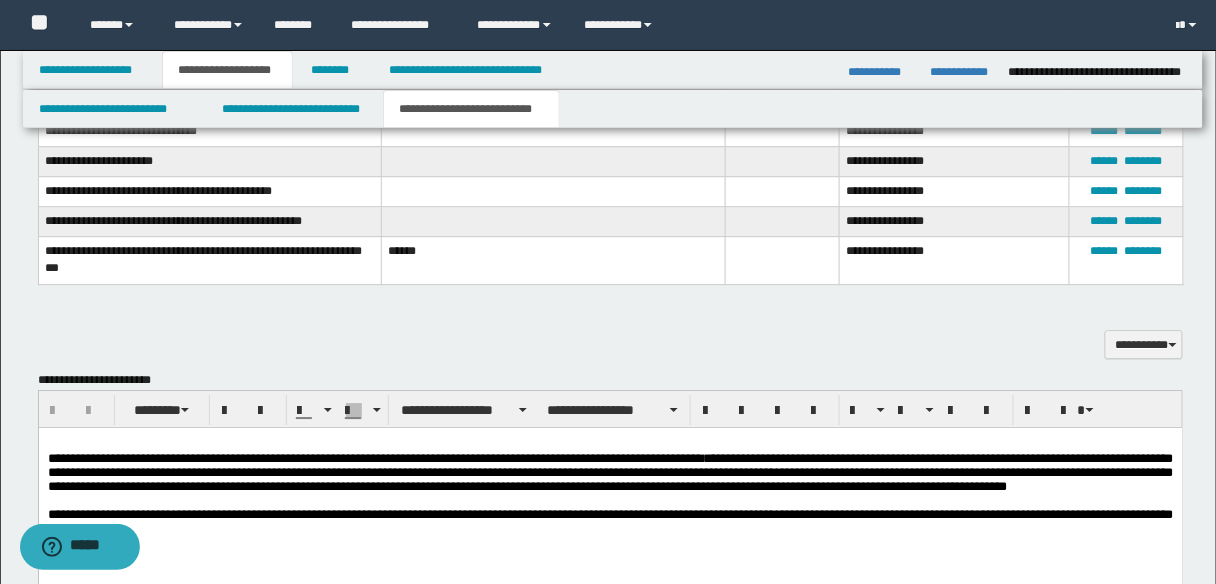 scroll, scrollTop: 1360, scrollLeft: 0, axis: vertical 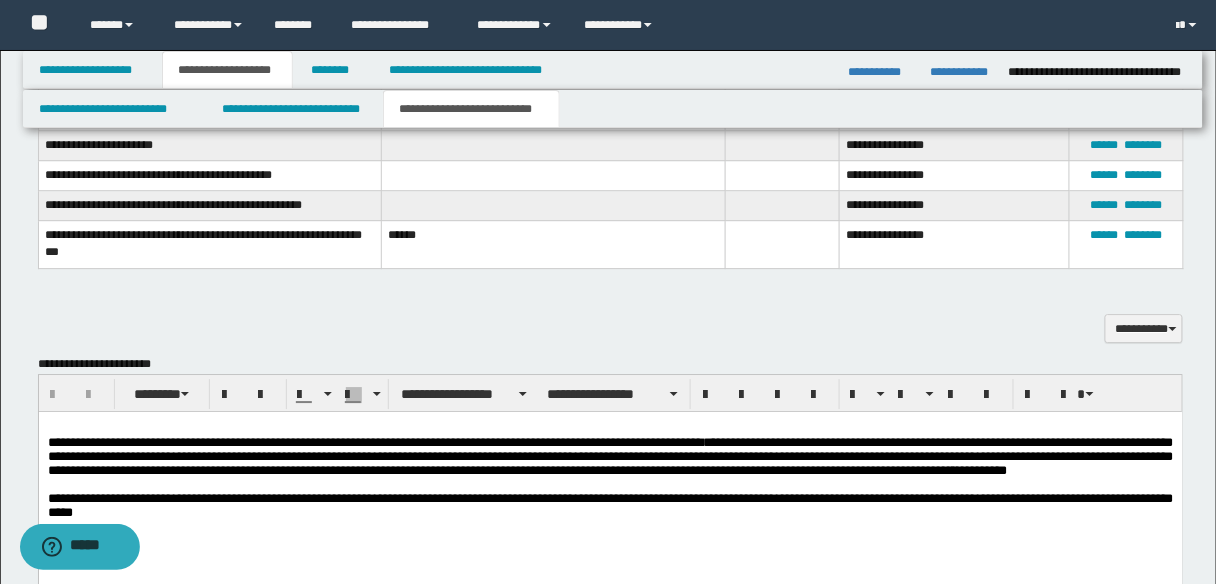click on "**********" at bounding box center [372, 442] 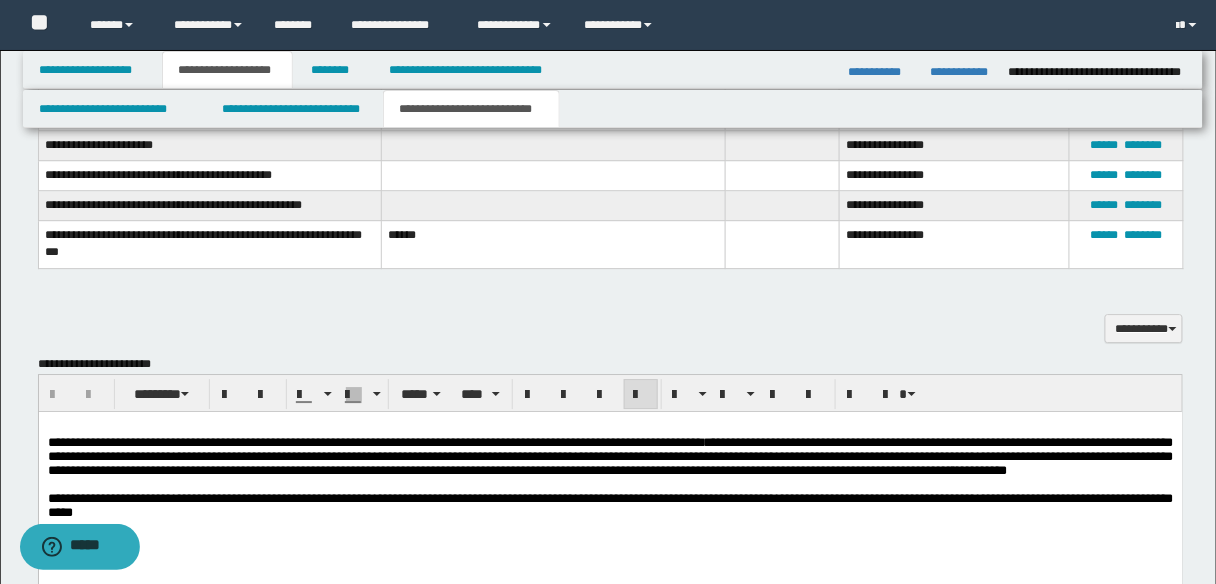 type 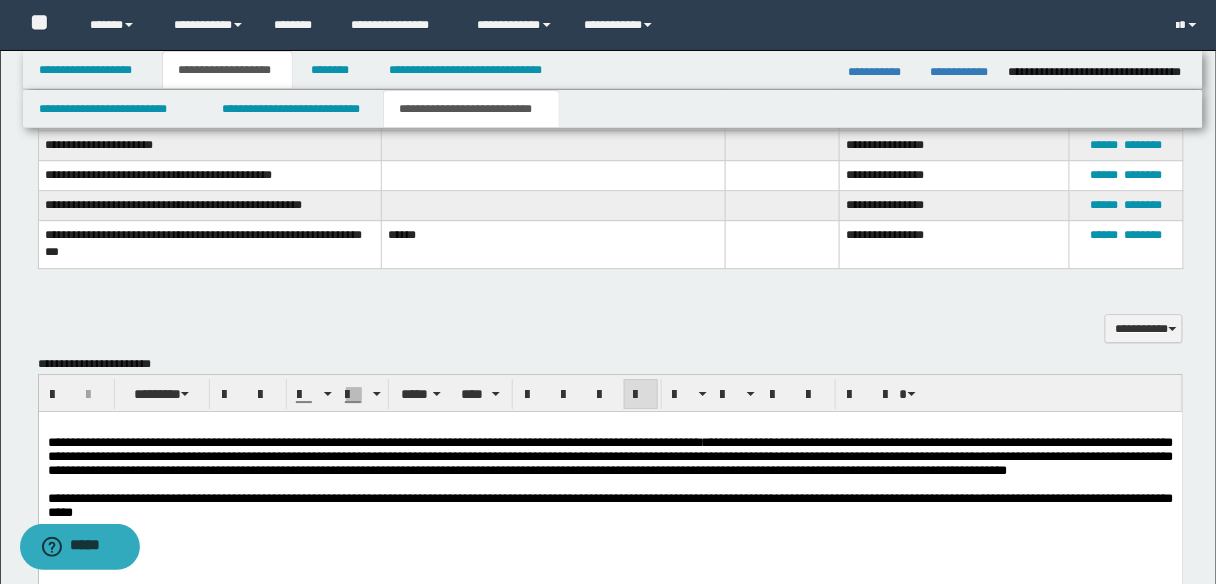 click on "**********" at bounding box center [610, 456] 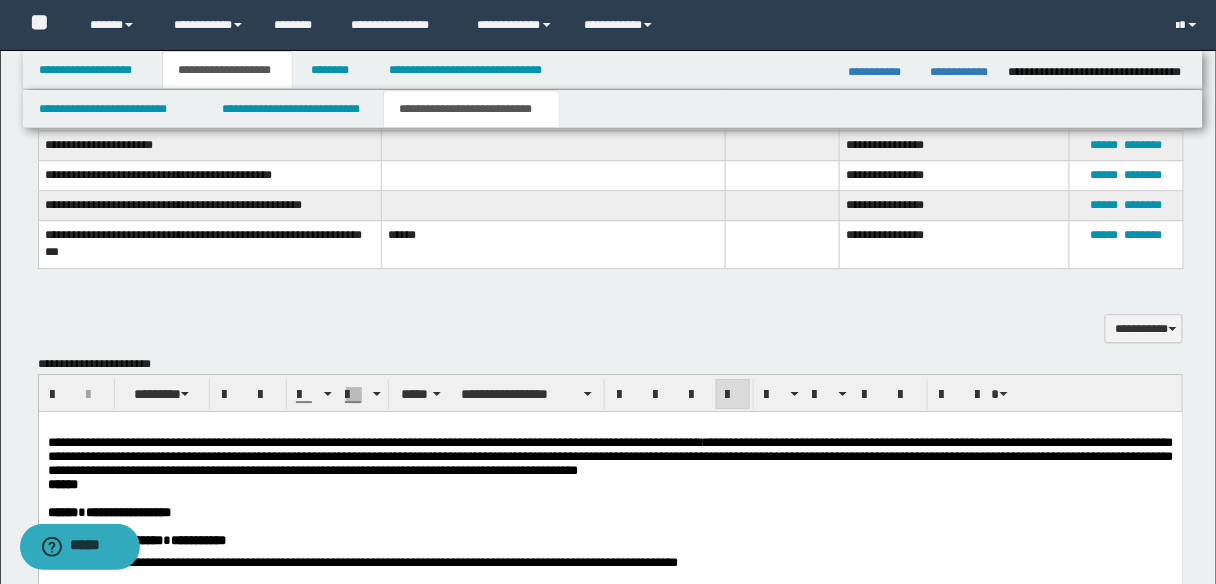 click on "******" at bounding box center (610, 485) 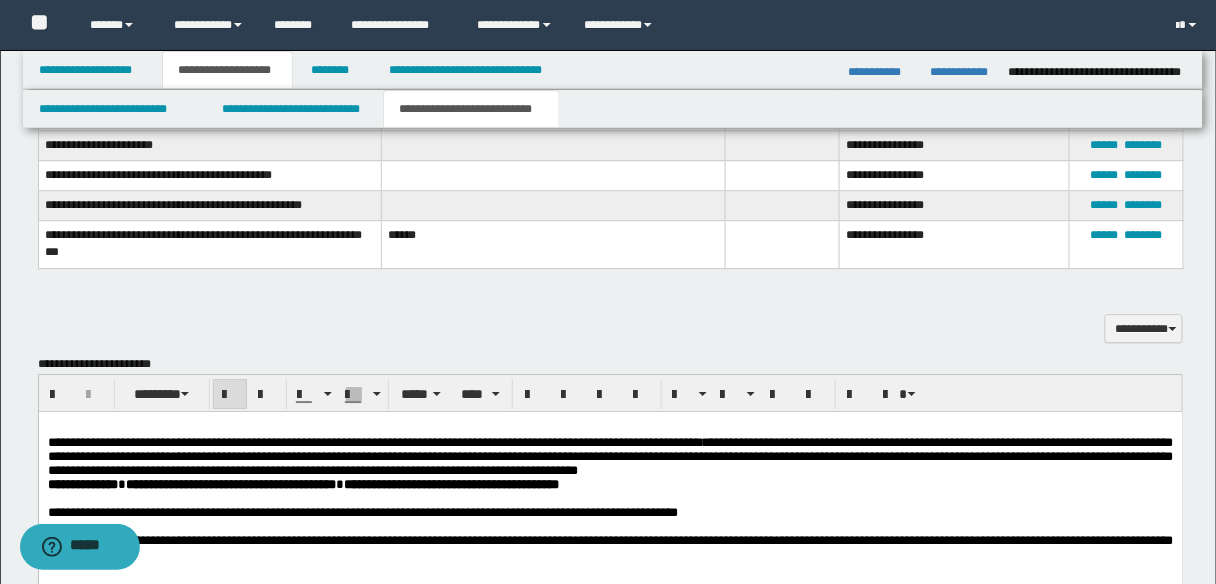 click on "**********" at bounding box center [450, 484] 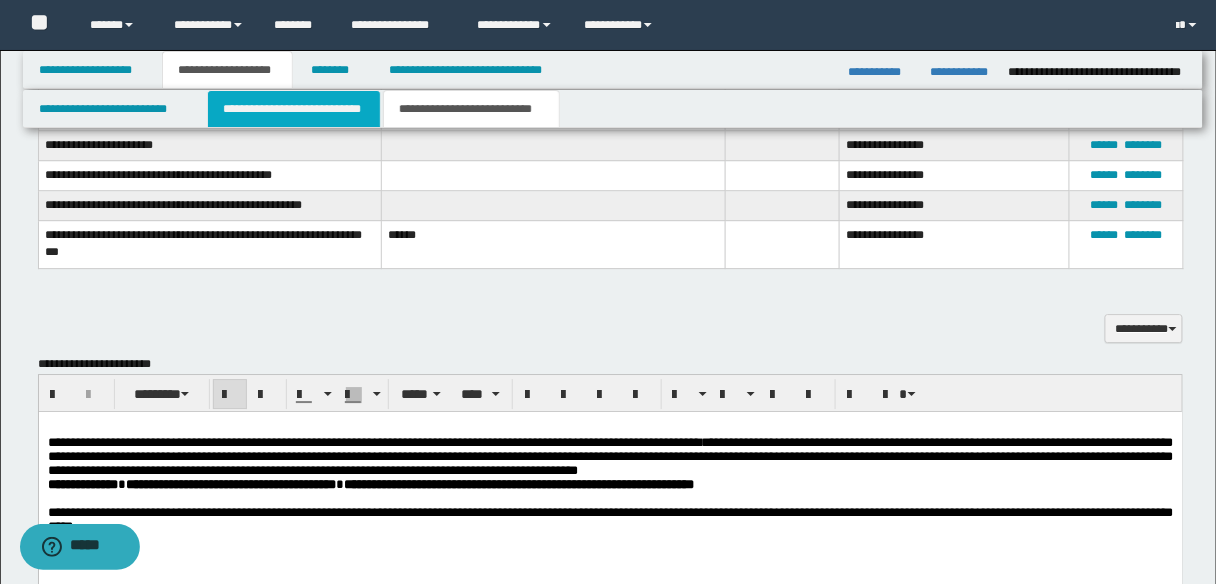 click on "**********" at bounding box center [294, 109] 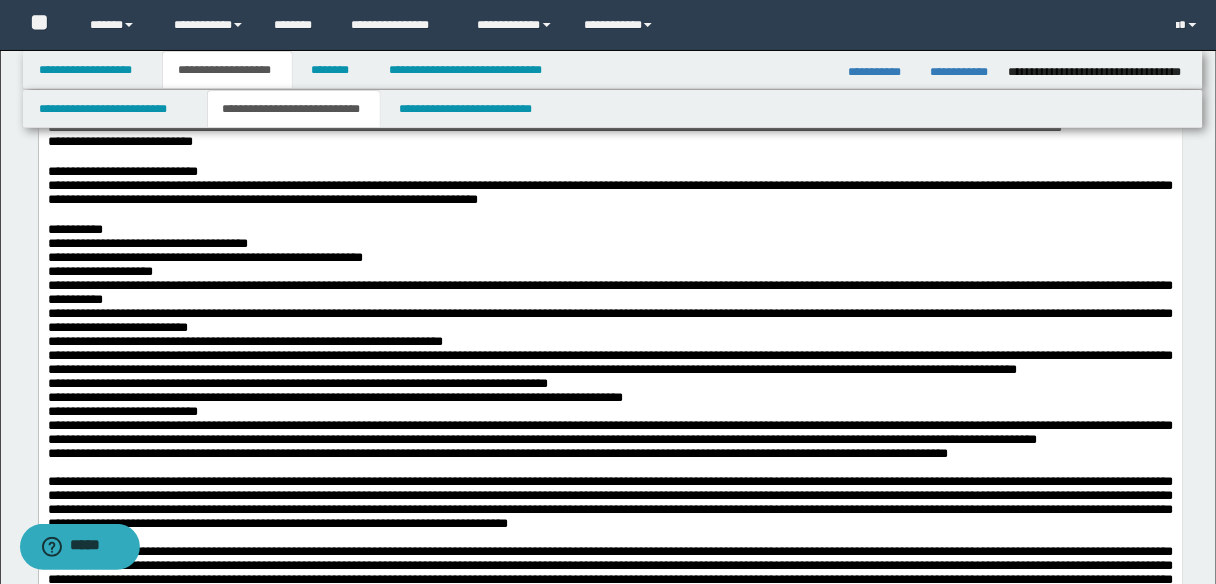 scroll, scrollTop: 1280, scrollLeft: 0, axis: vertical 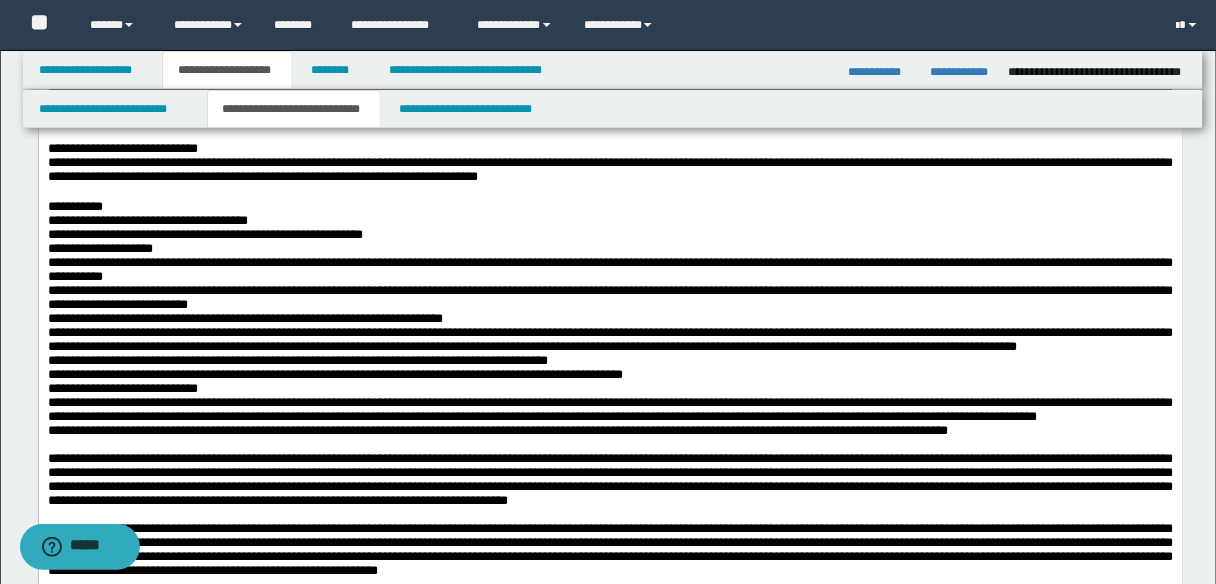 click on "**********" at bounding box center (610, 120) 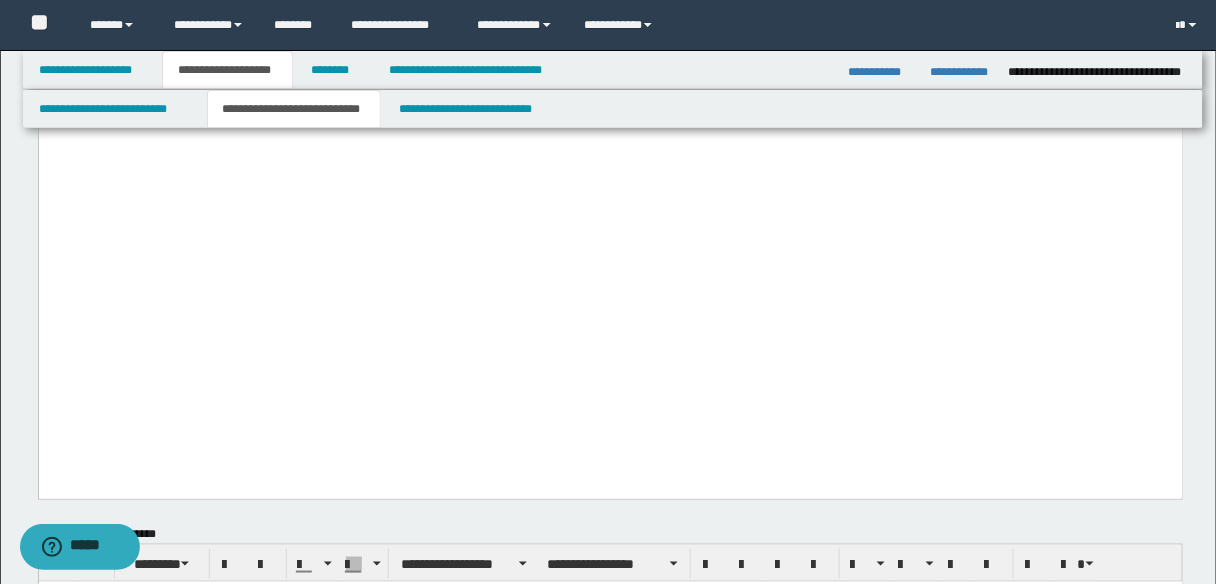 scroll, scrollTop: 2240, scrollLeft: 0, axis: vertical 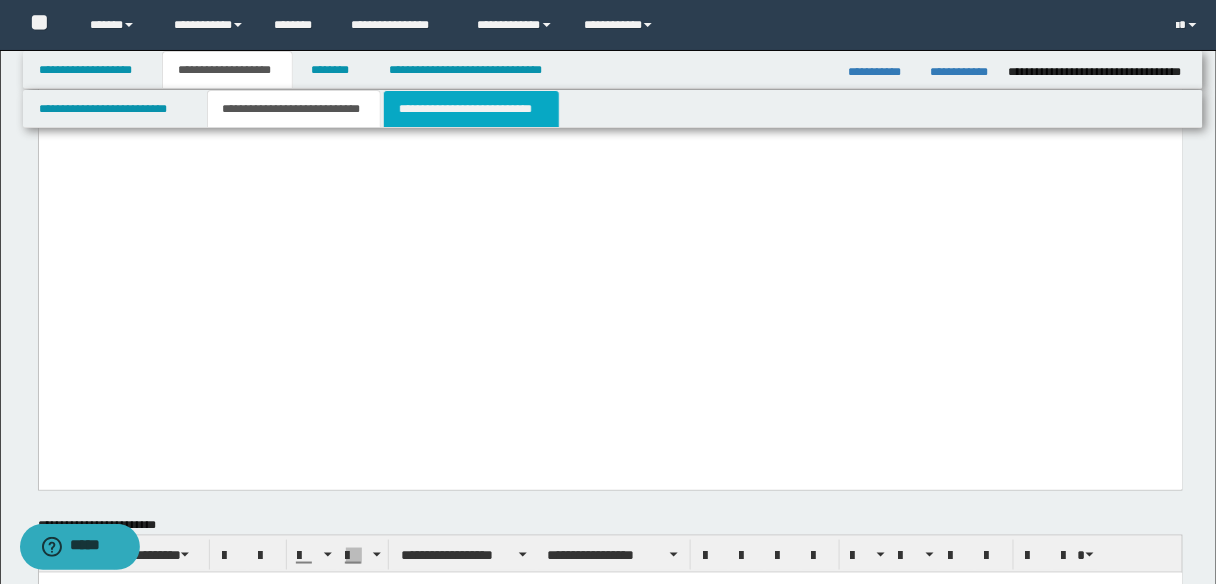 click on "**********" at bounding box center (471, 109) 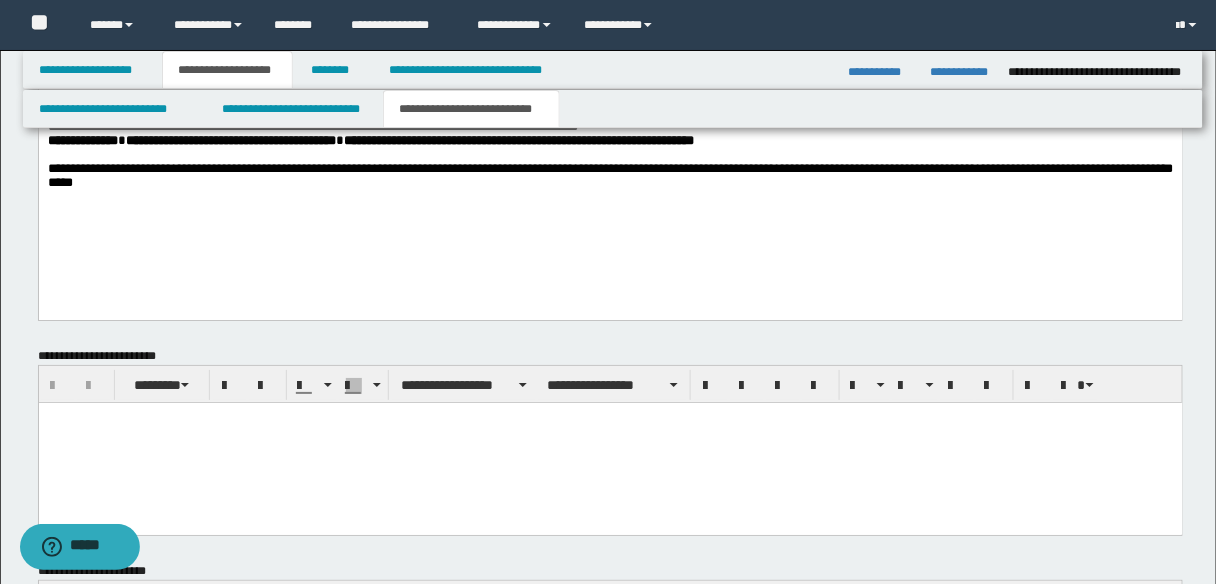 scroll, scrollTop: 1540, scrollLeft: 0, axis: vertical 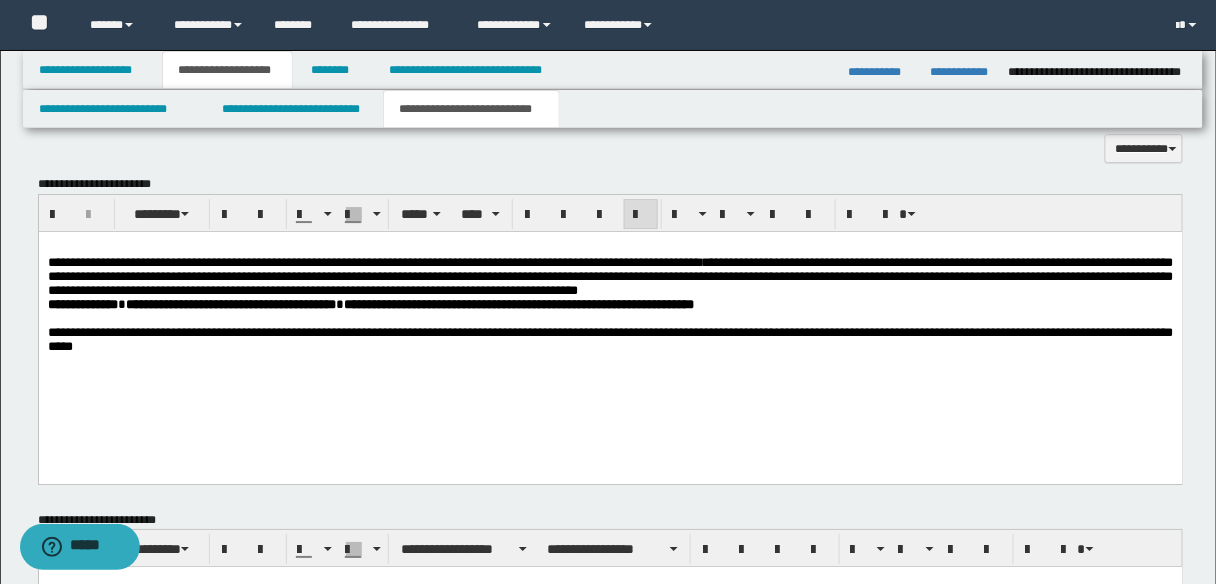 click on "**********" at bounding box center [610, 339] 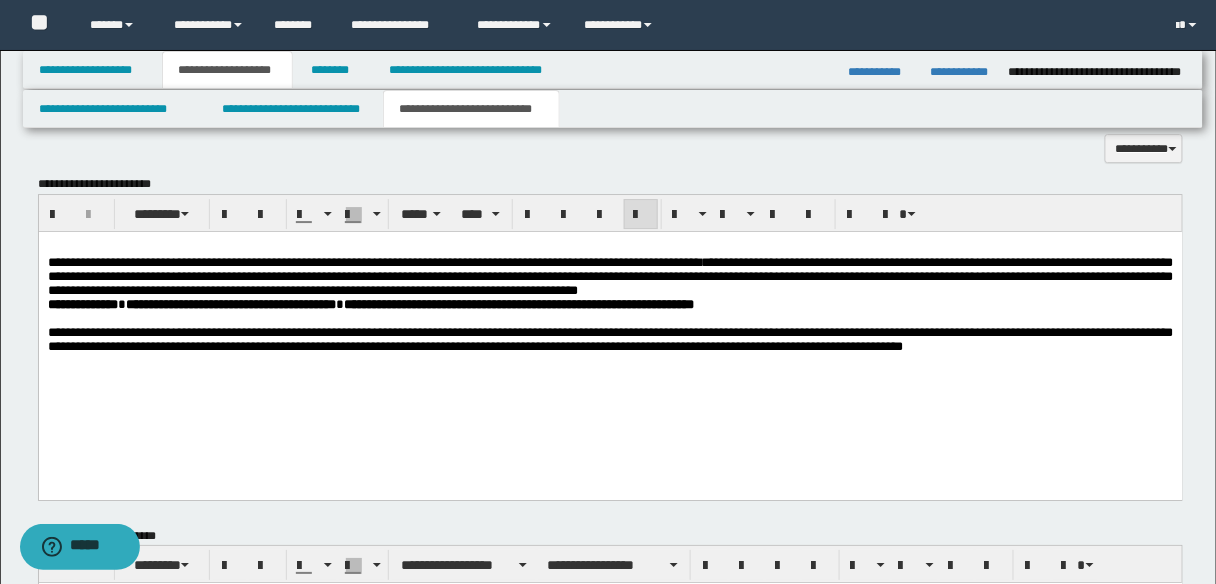 click on "**********" at bounding box center (610, 339) 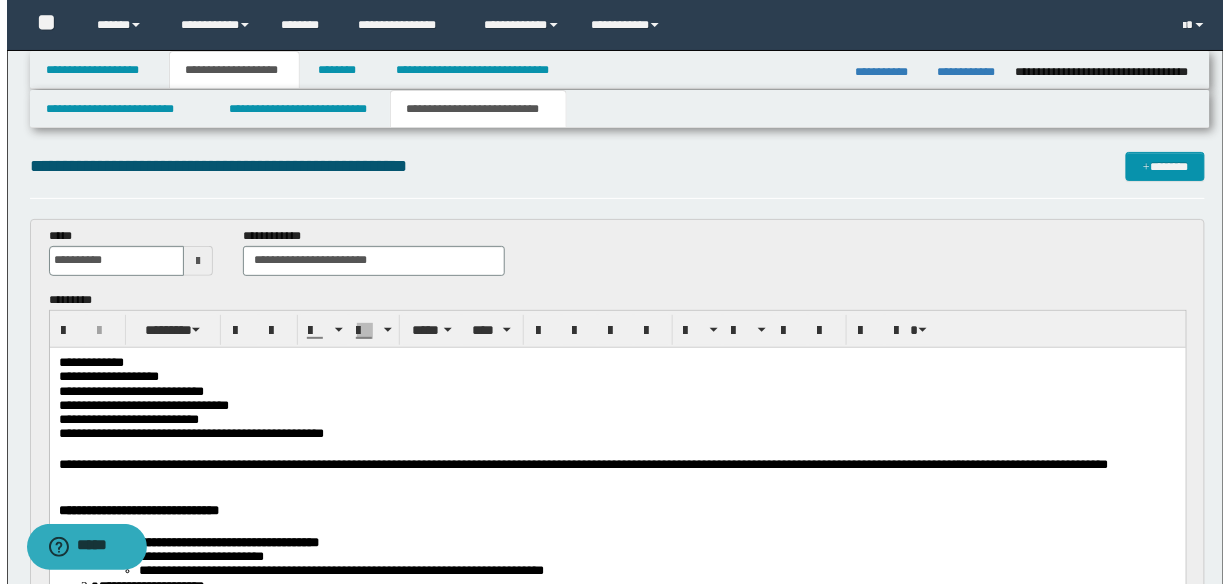 scroll, scrollTop: 0, scrollLeft: 0, axis: both 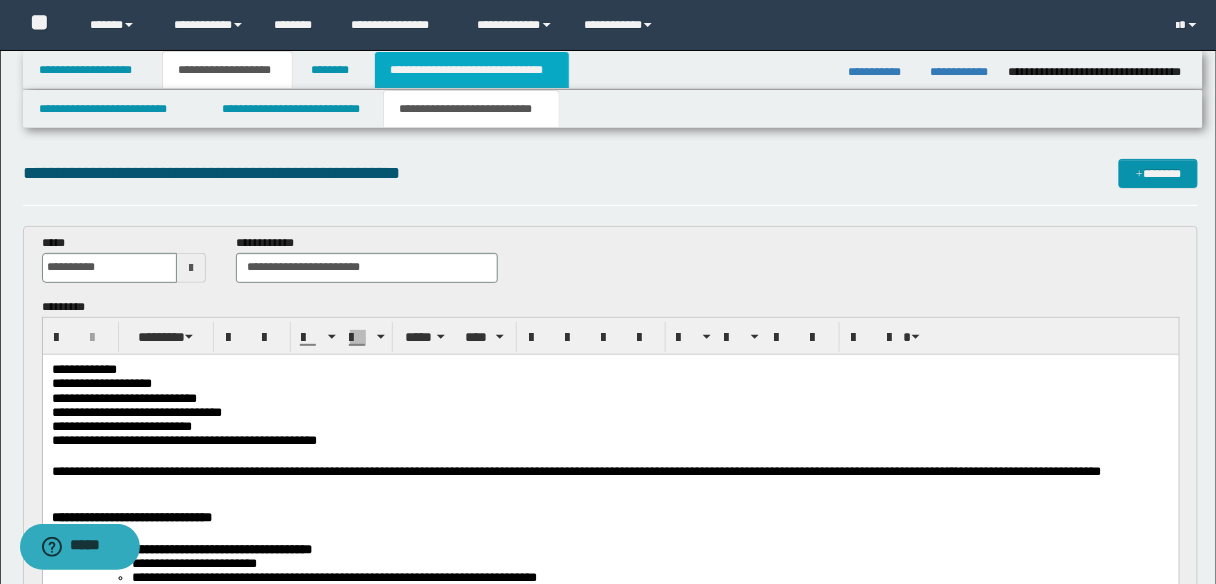 click on "**********" at bounding box center (472, 70) 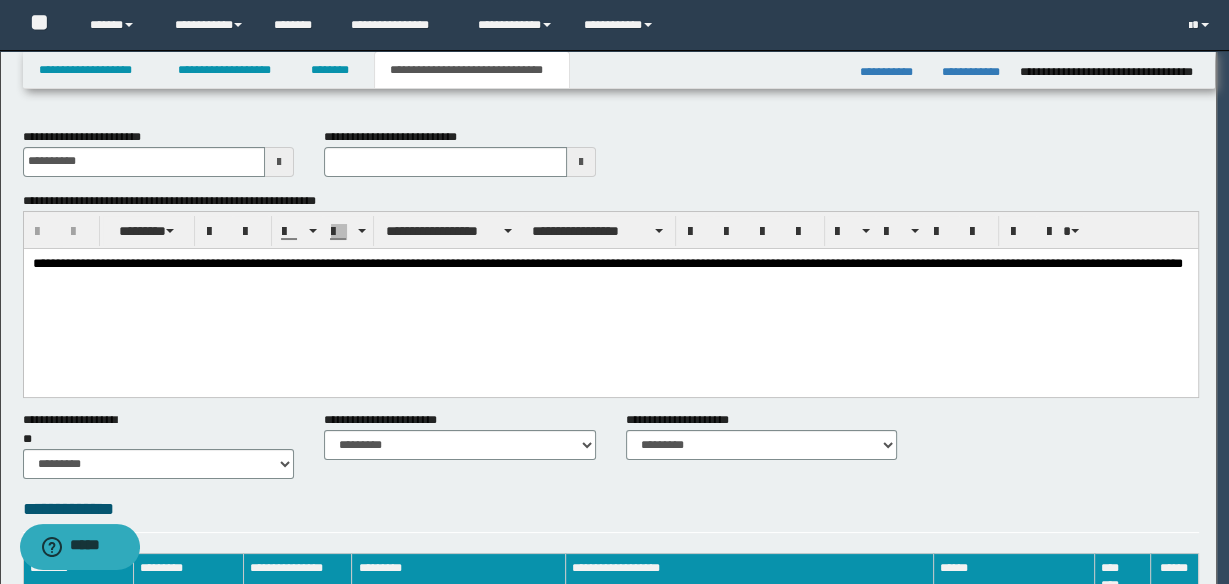 scroll, scrollTop: 0, scrollLeft: 0, axis: both 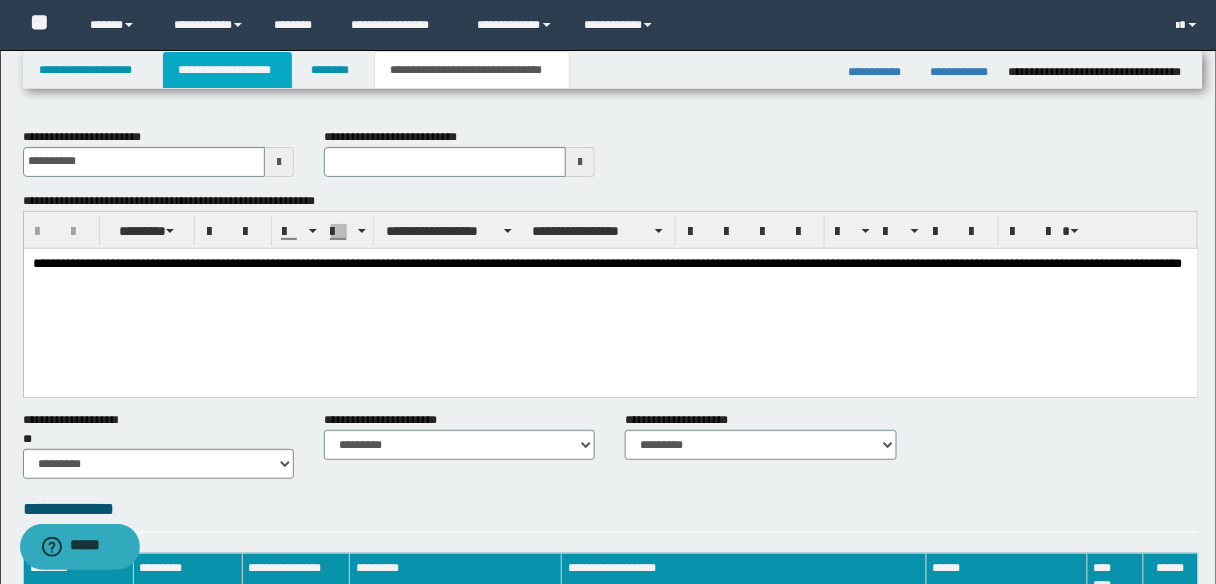 click on "**********" at bounding box center (227, 70) 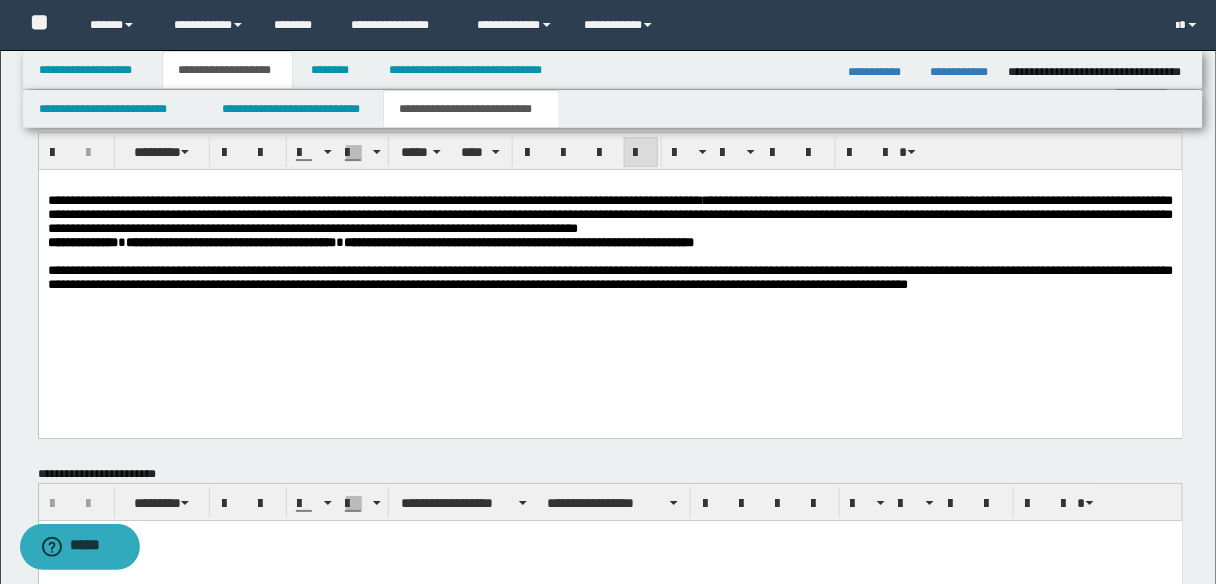 scroll, scrollTop: 1680, scrollLeft: 0, axis: vertical 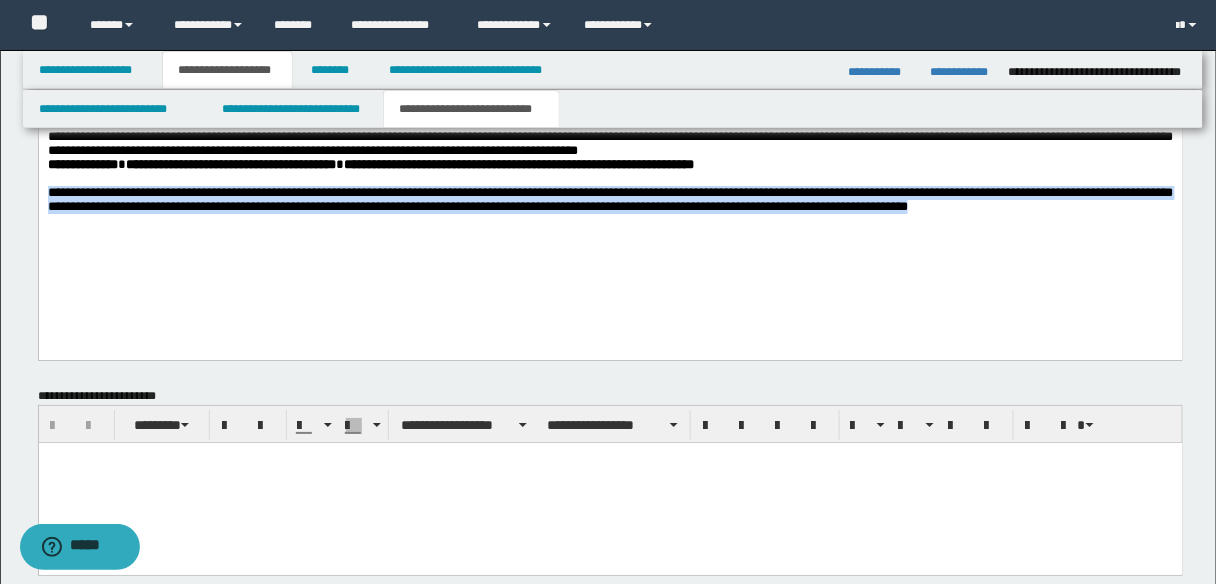 drag, startPoint x: 46, startPoint y: 204, endPoint x: 167, endPoint y: 242, distance: 126.82665 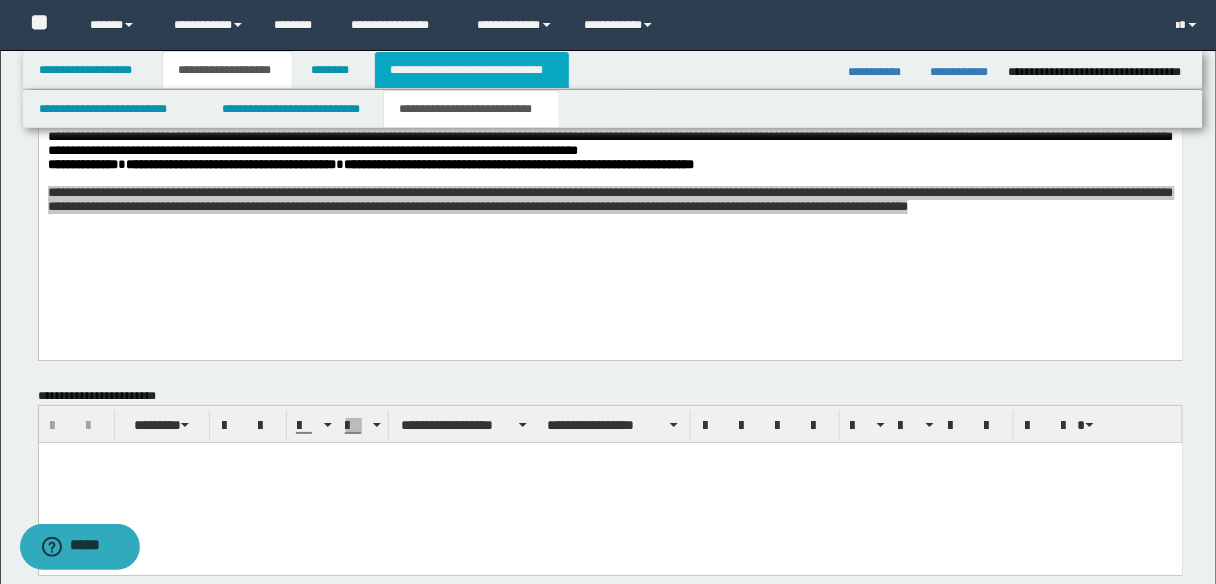 click on "**********" at bounding box center [472, 70] 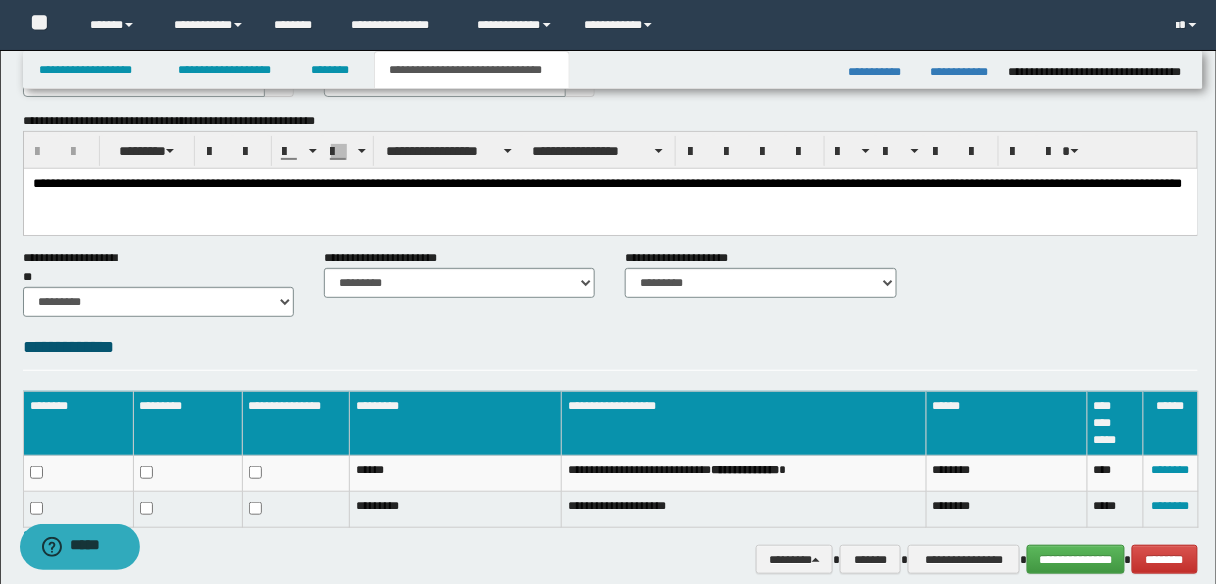 scroll, scrollTop: 0, scrollLeft: 0, axis: both 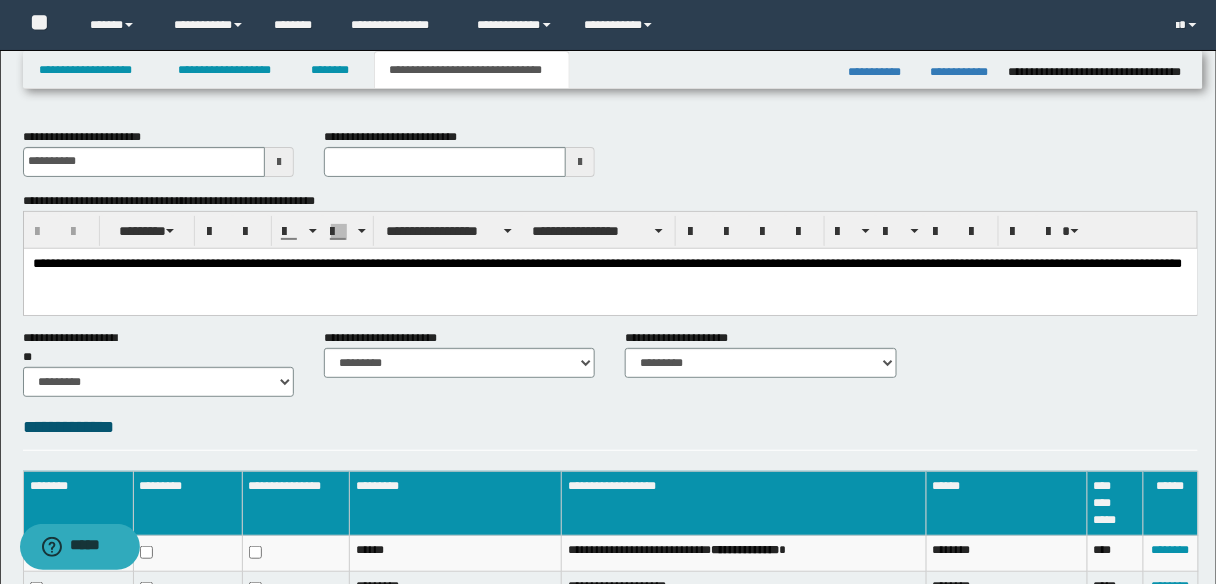 click on "**********" at bounding box center [607, 262] 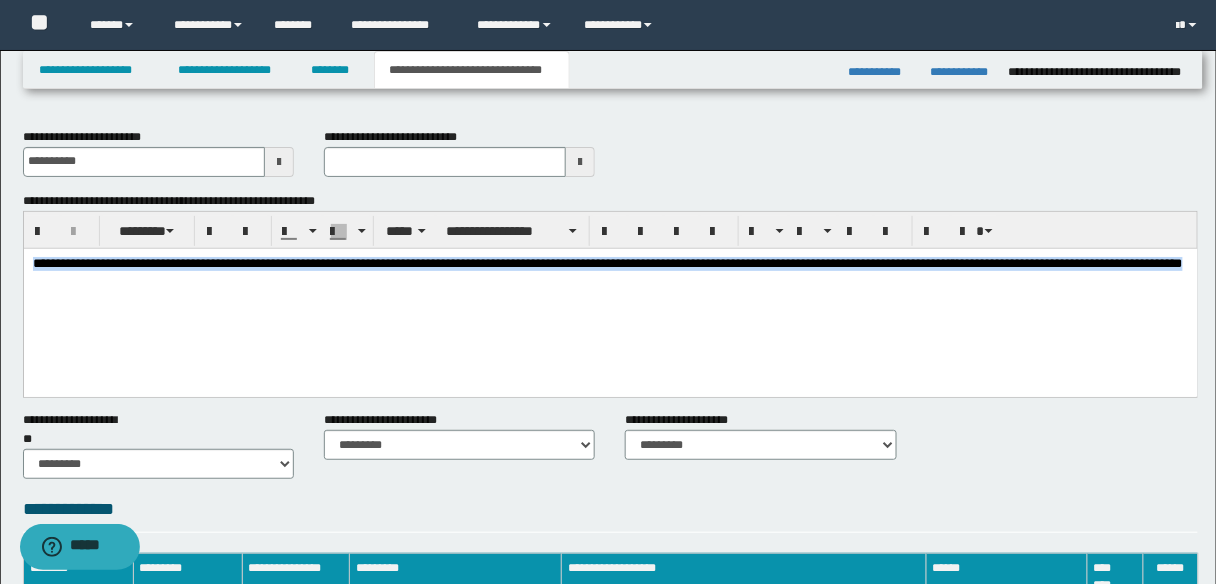 type 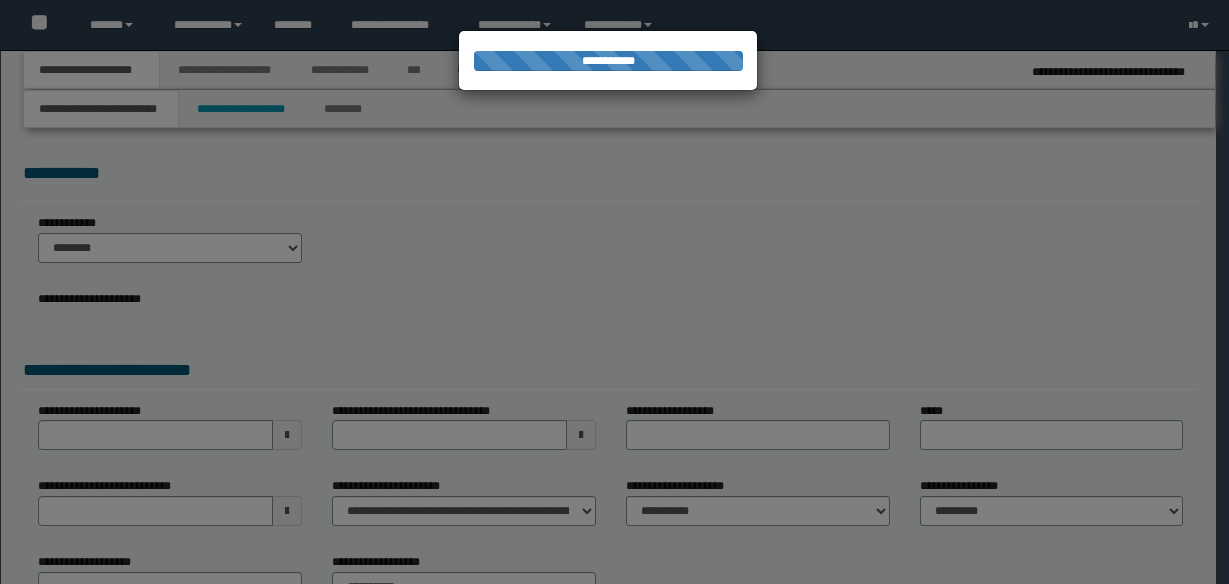 scroll, scrollTop: 0, scrollLeft: 0, axis: both 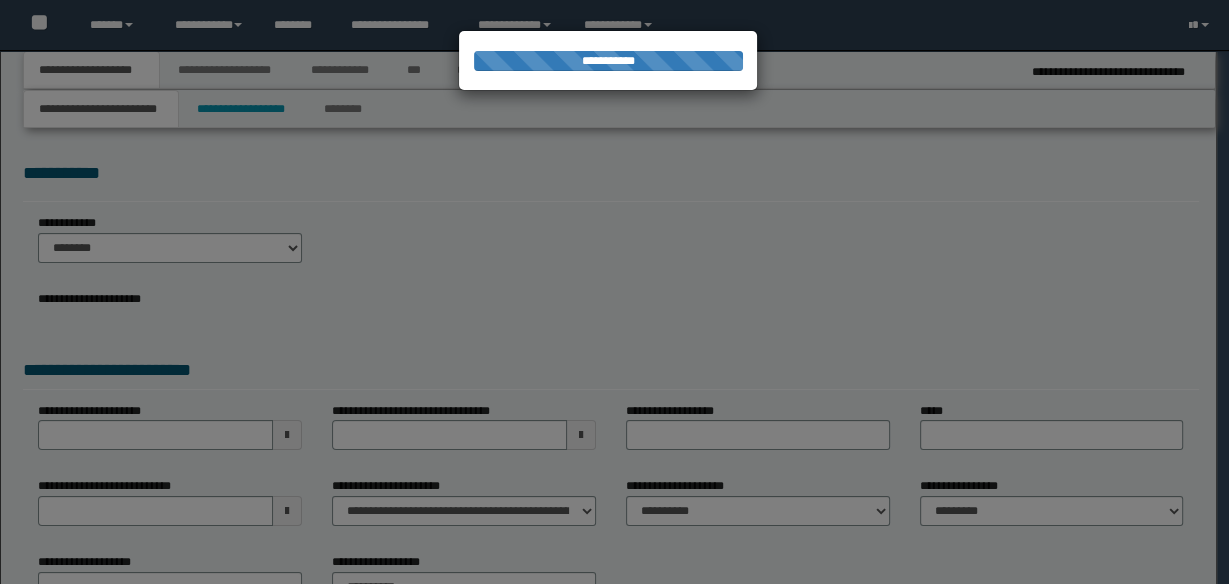 select on "*" 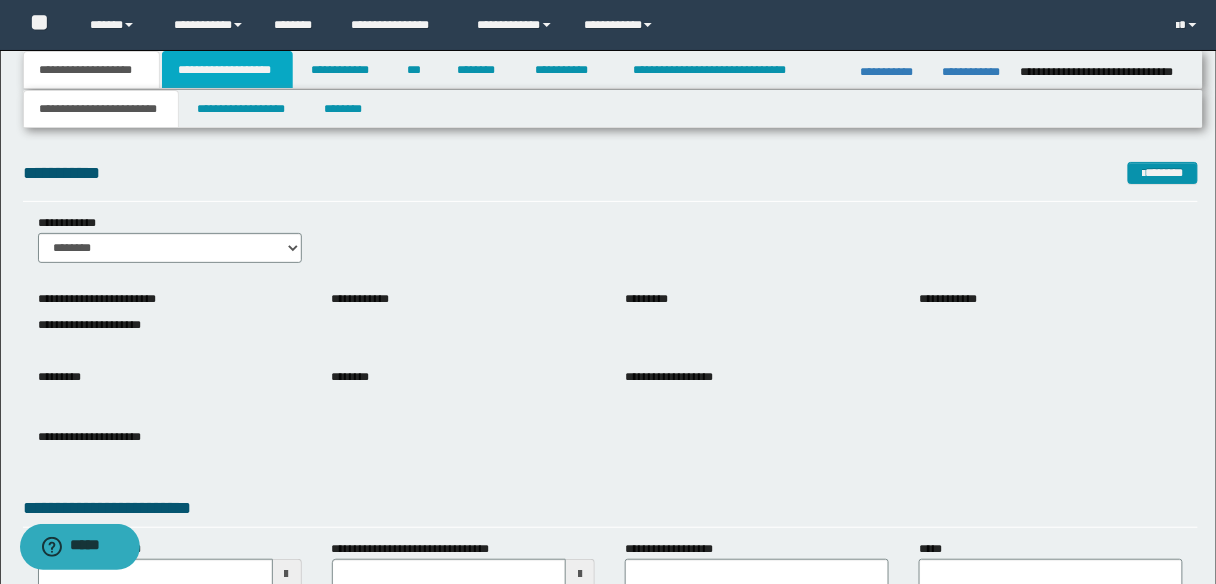 click on "**********" at bounding box center [227, 70] 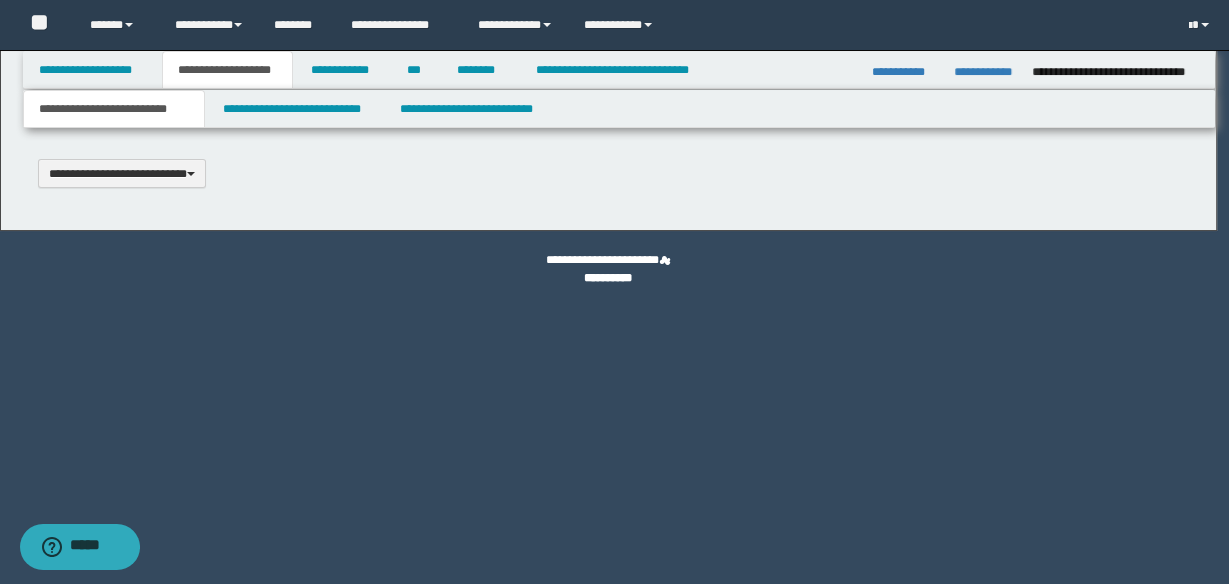 scroll, scrollTop: 0, scrollLeft: 0, axis: both 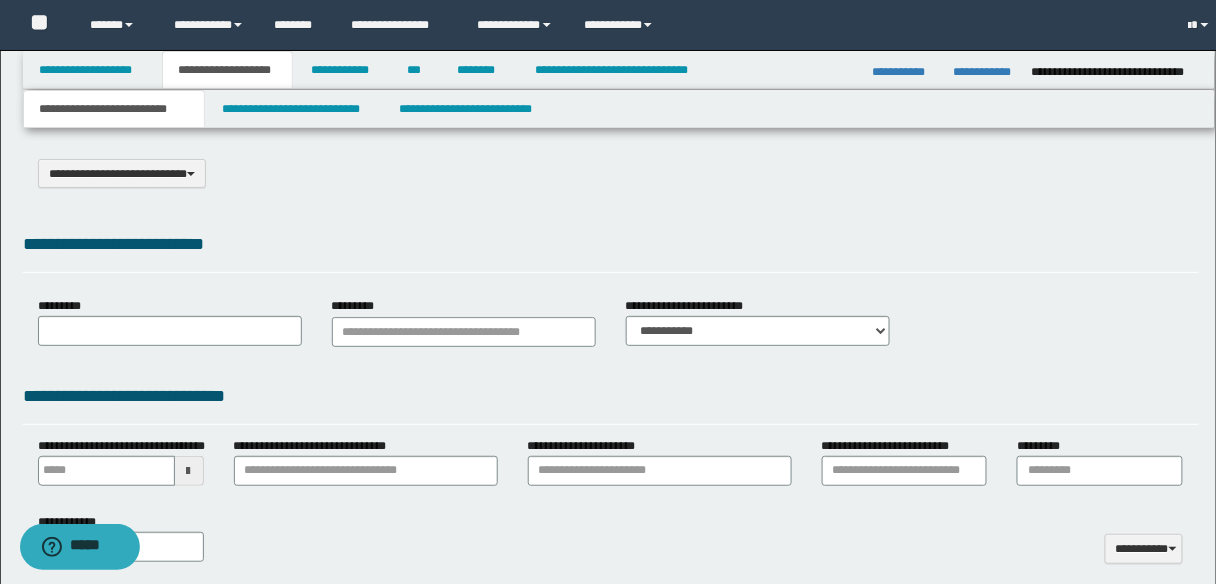 select on "*" 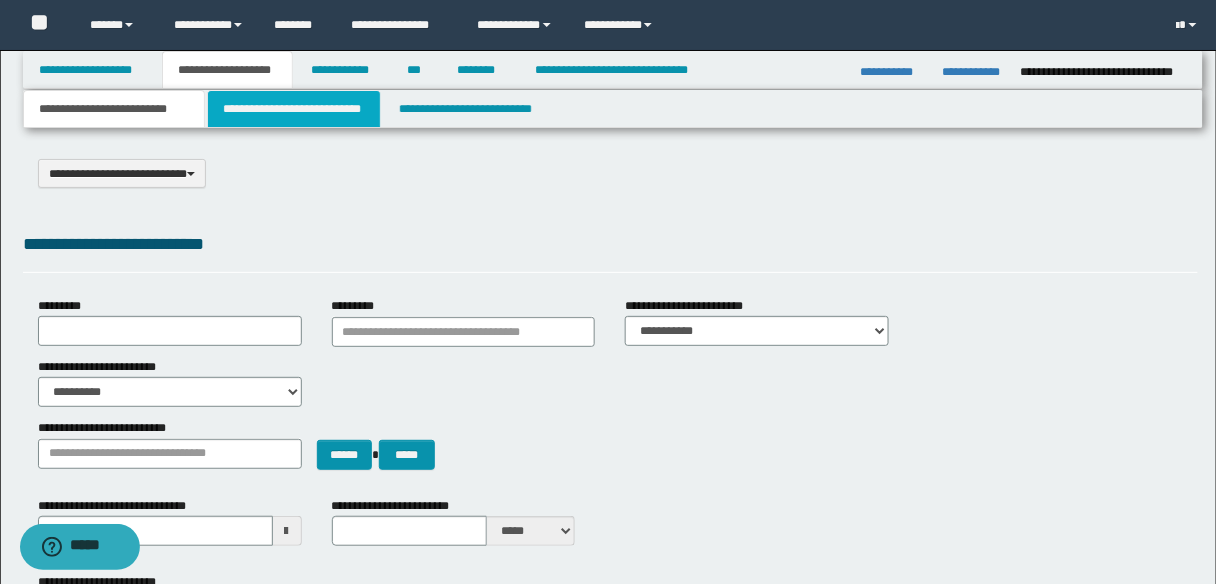 click on "**********" at bounding box center (294, 109) 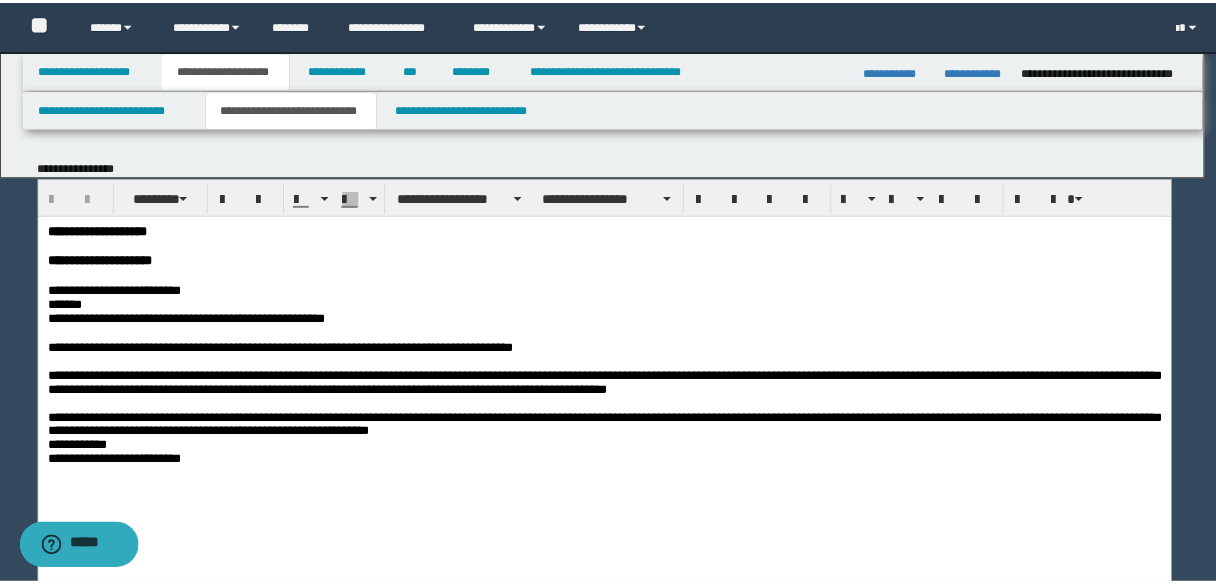 scroll, scrollTop: 0, scrollLeft: 0, axis: both 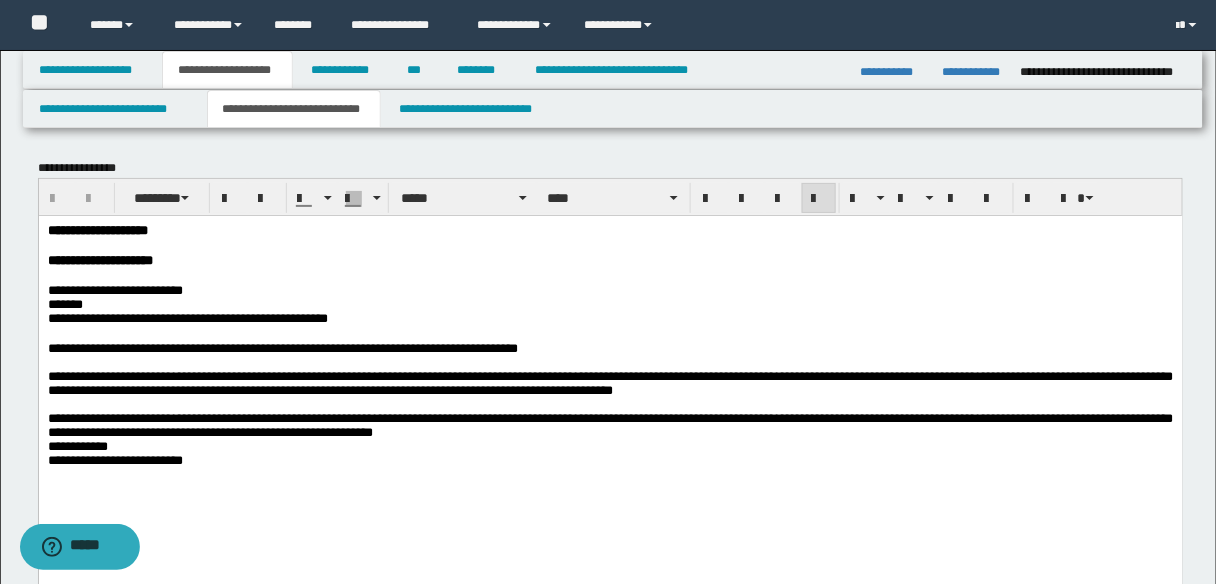 click on "**********" at bounding box center (610, 432) 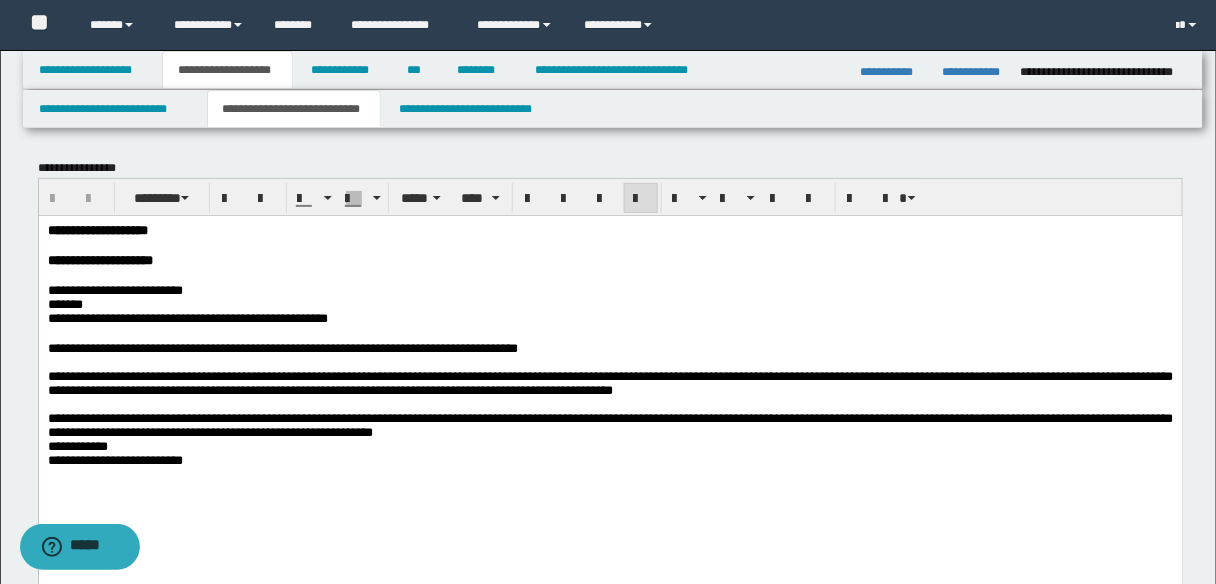 type 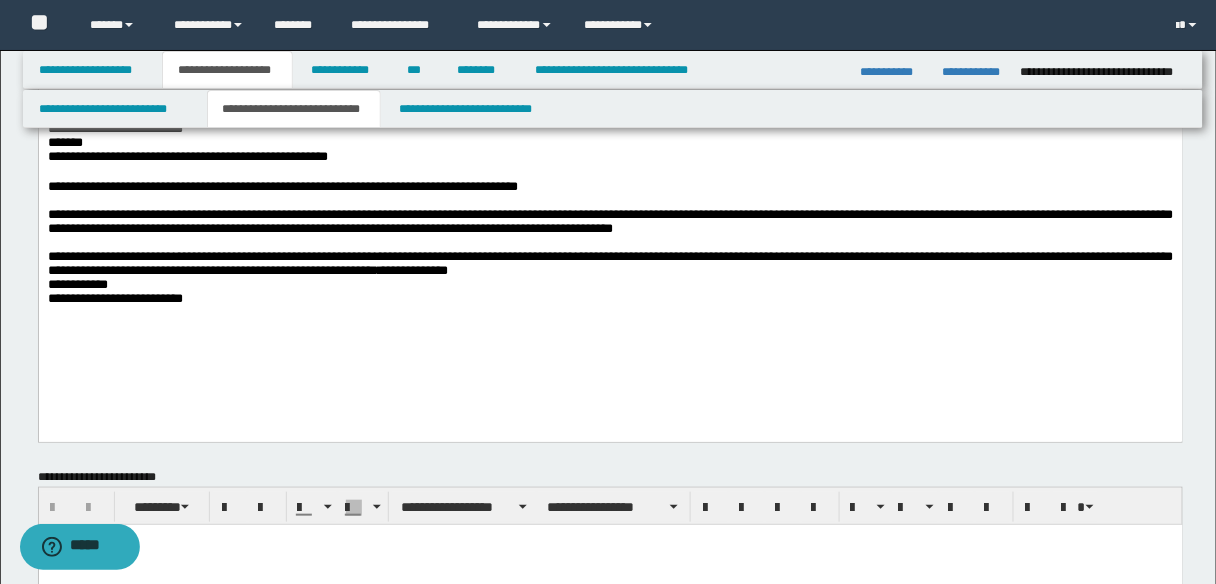 scroll, scrollTop: 0, scrollLeft: 0, axis: both 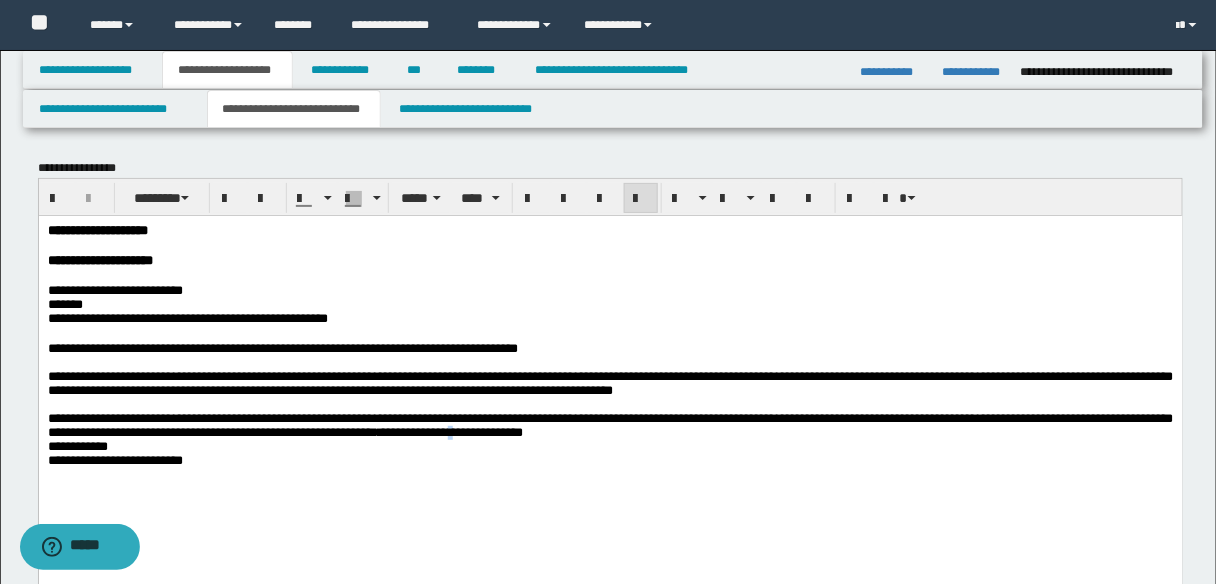 click on "**********" at bounding box center [610, 424] 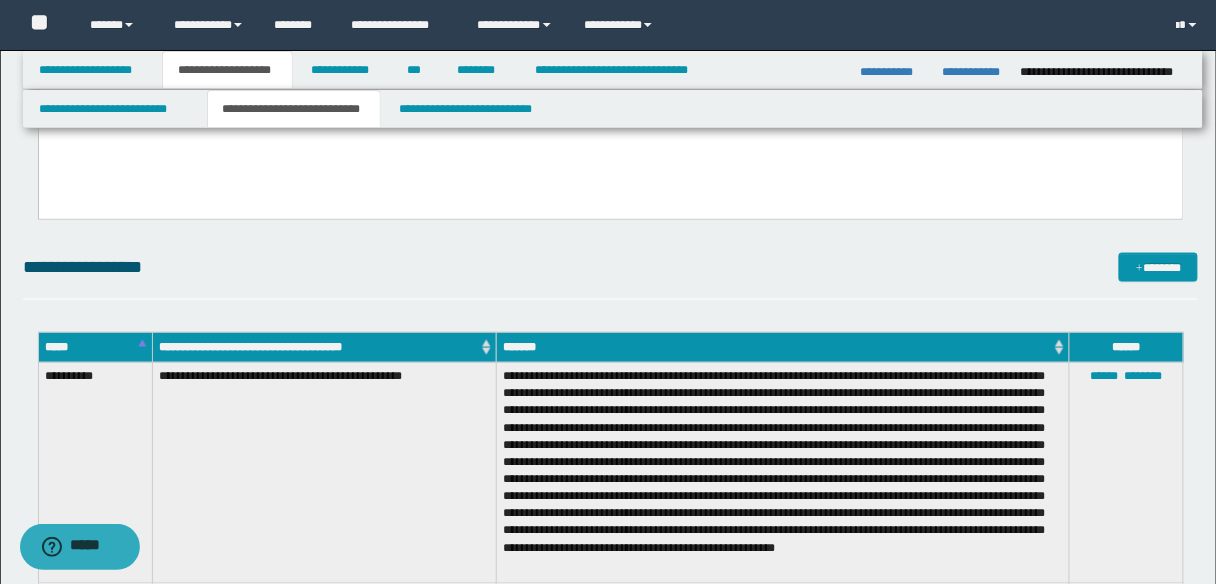 scroll, scrollTop: 720, scrollLeft: 0, axis: vertical 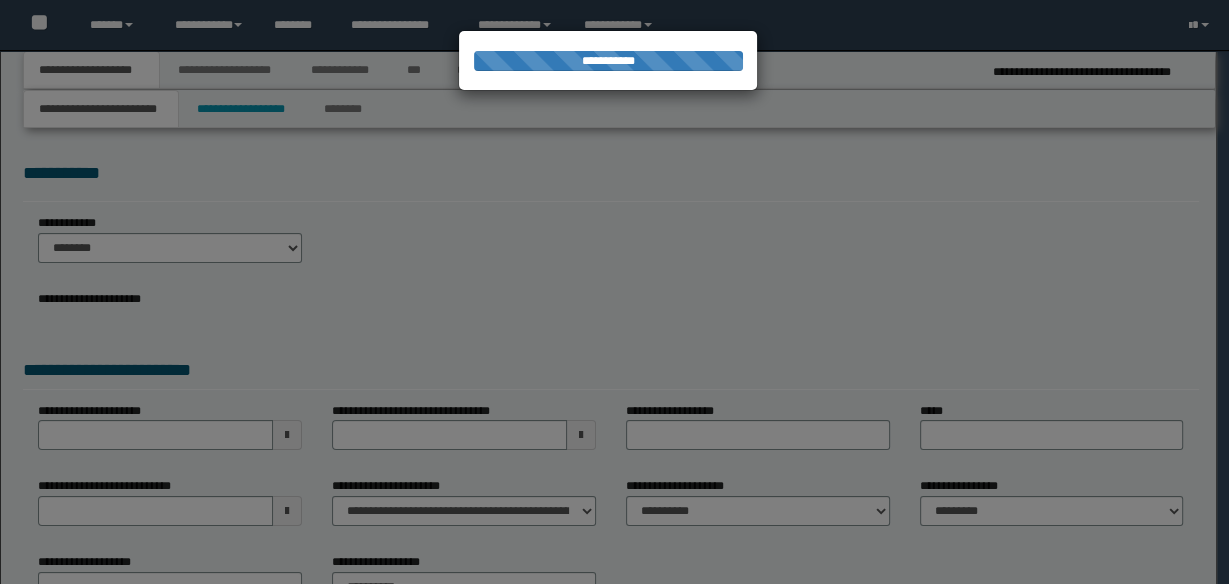 select on "*" 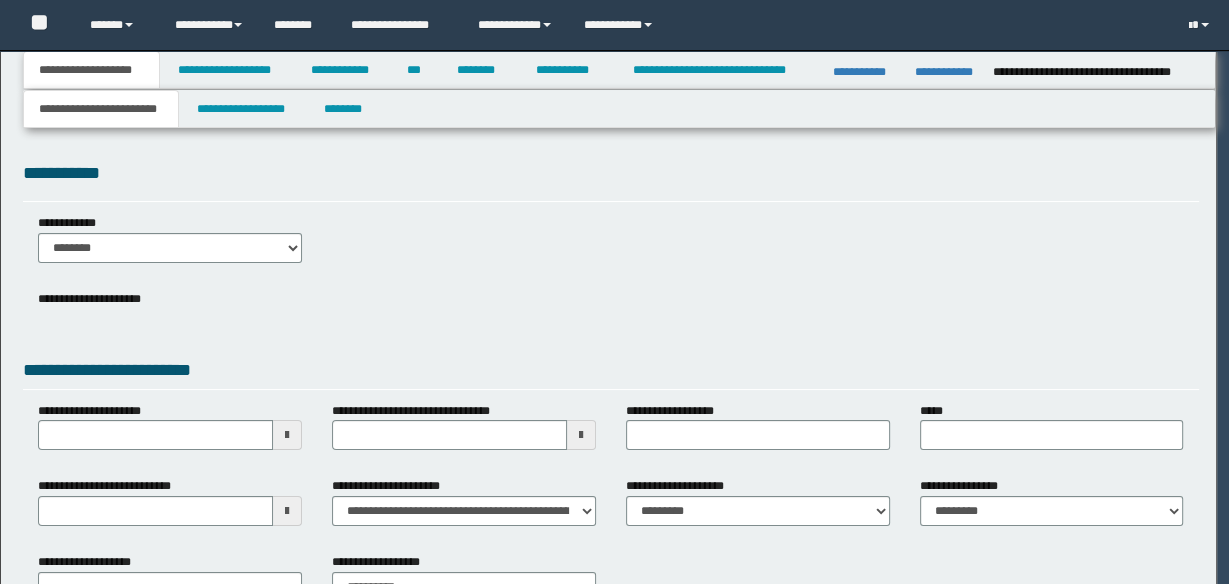 scroll, scrollTop: 0, scrollLeft: 0, axis: both 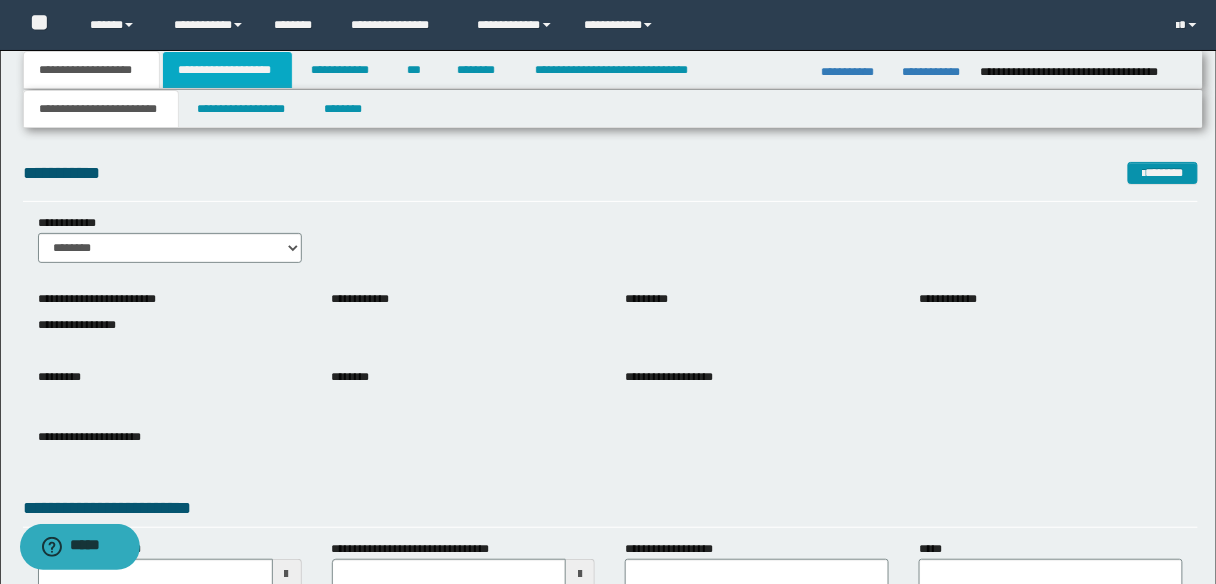 click on "**********" at bounding box center (227, 70) 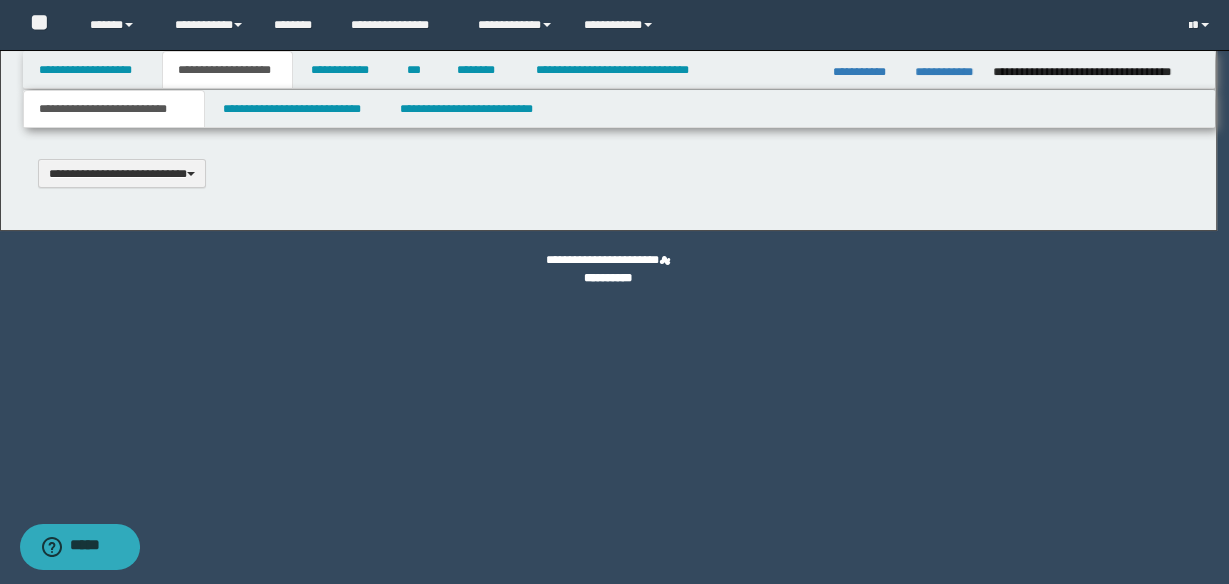scroll, scrollTop: 0, scrollLeft: 0, axis: both 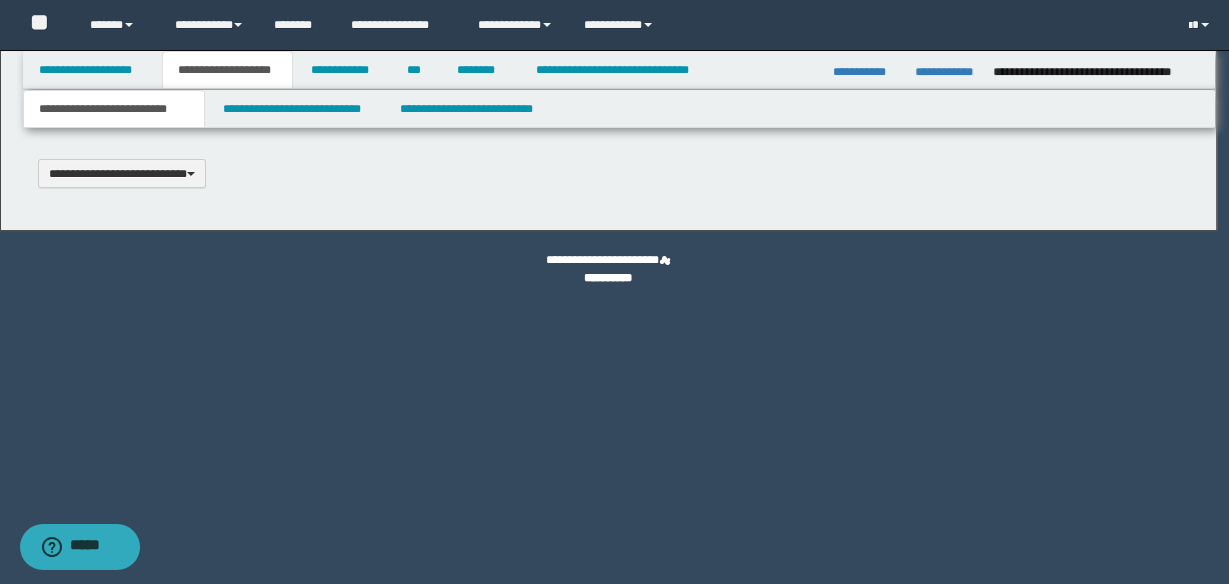 type 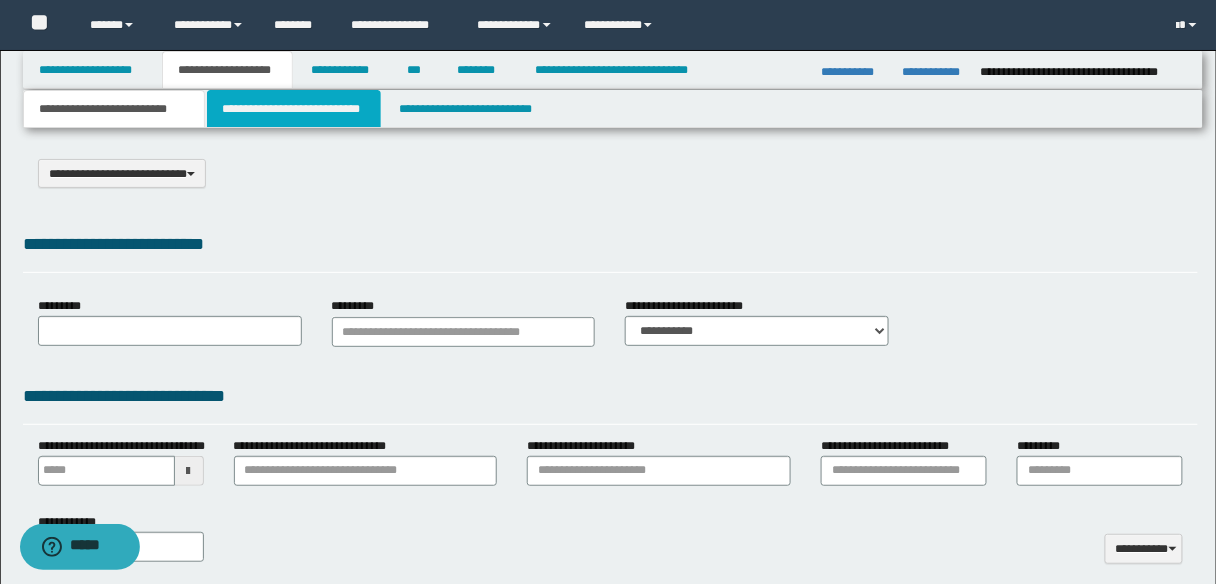 click on "**********" at bounding box center (294, 109) 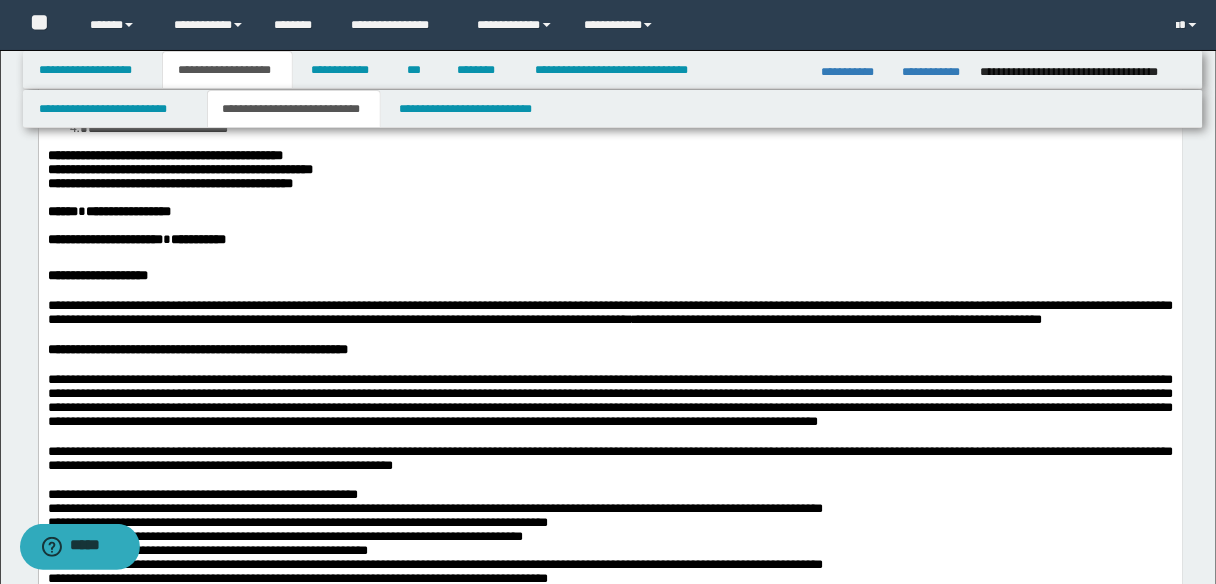 scroll, scrollTop: 480, scrollLeft: 0, axis: vertical 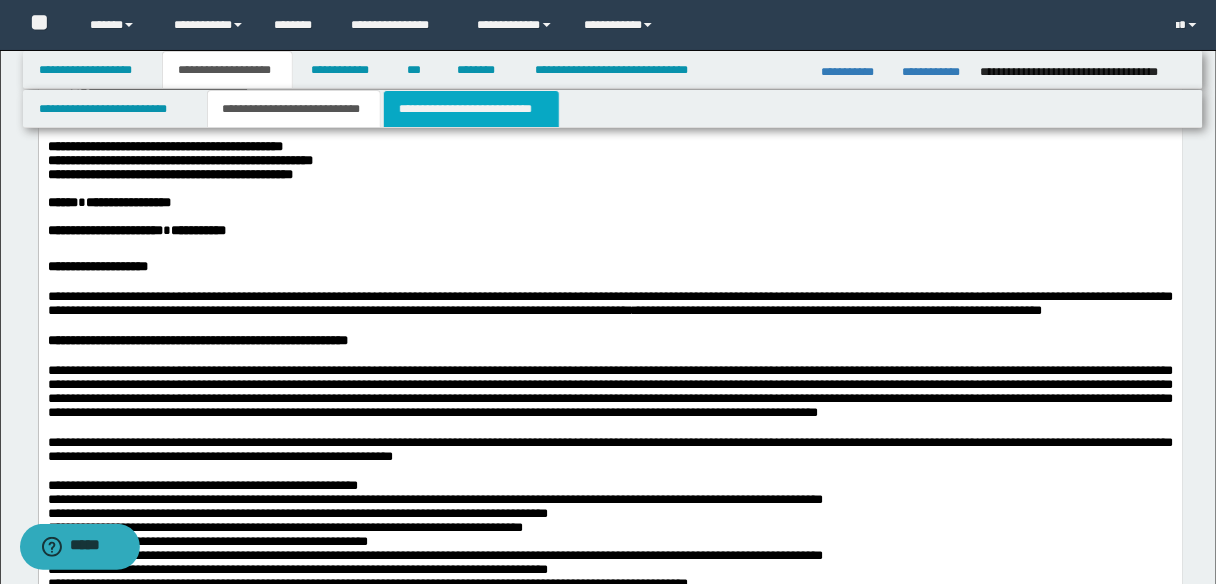click on "**********" at bounding box center (471, 109) 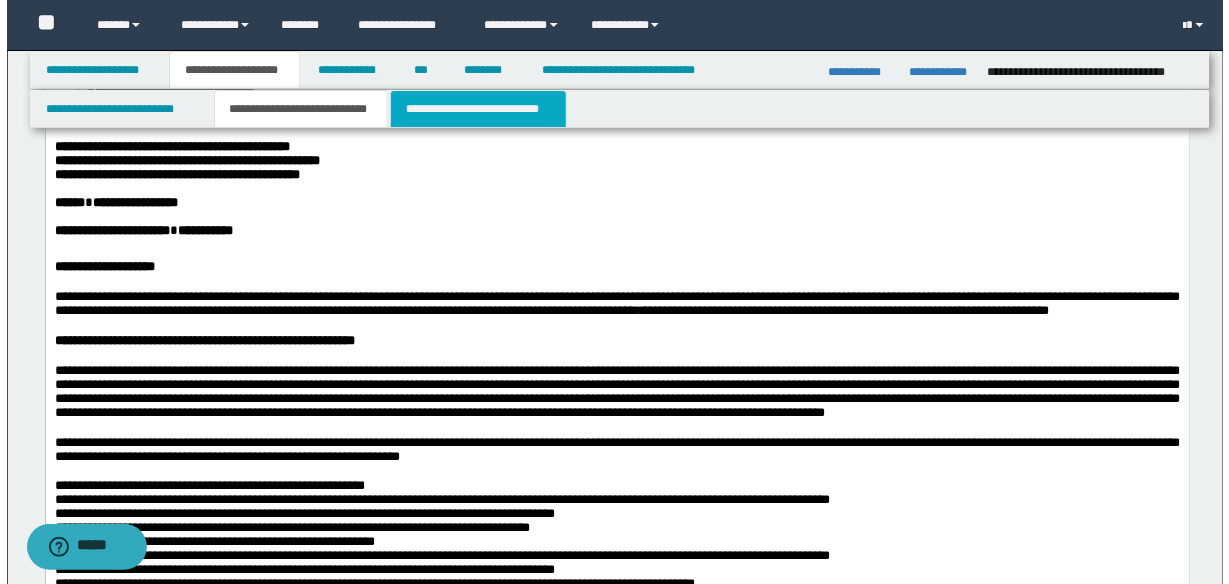 scroll, scrollTop: 0, scrollLeft: 0, axis: both 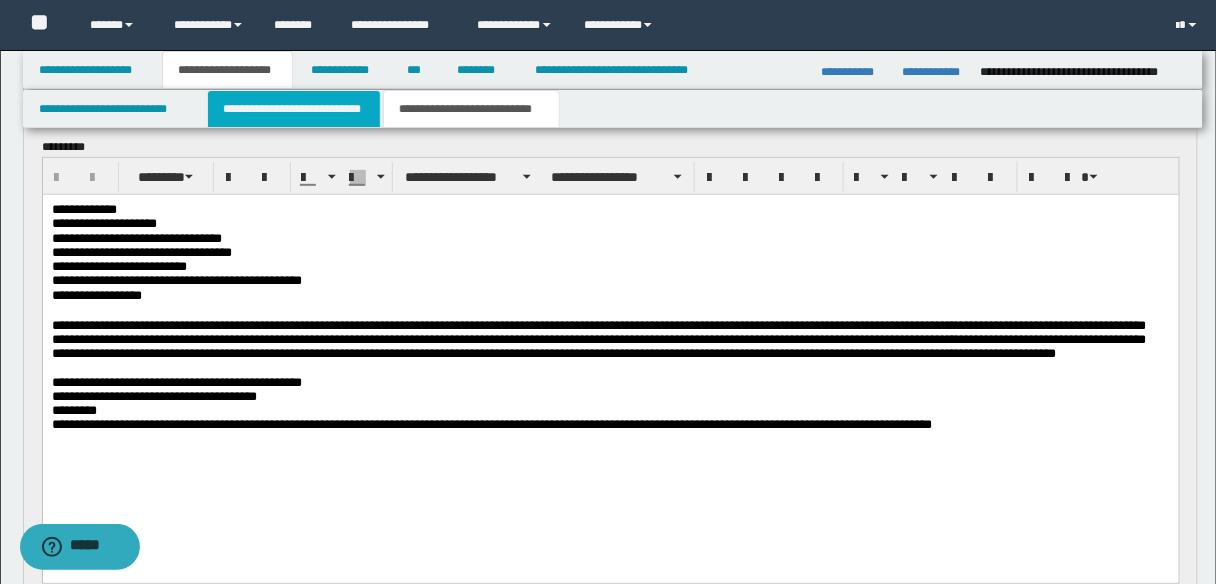click on "**********" at bounding box center [294, 109] 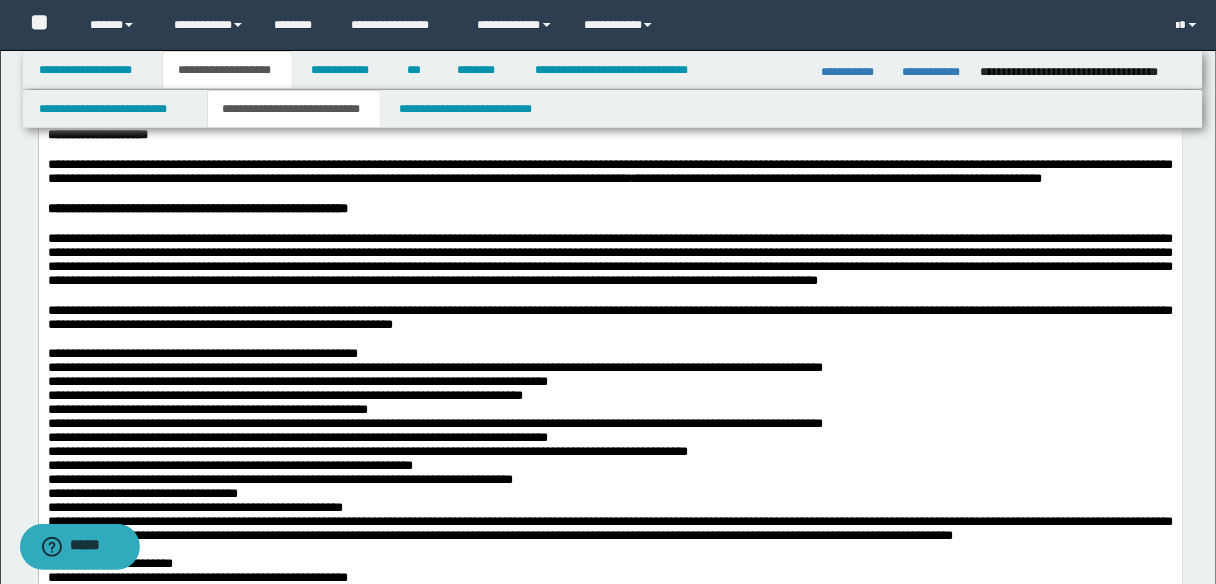 scroll, scrollTop: 640, scrollLeft: 0, axis: vertical 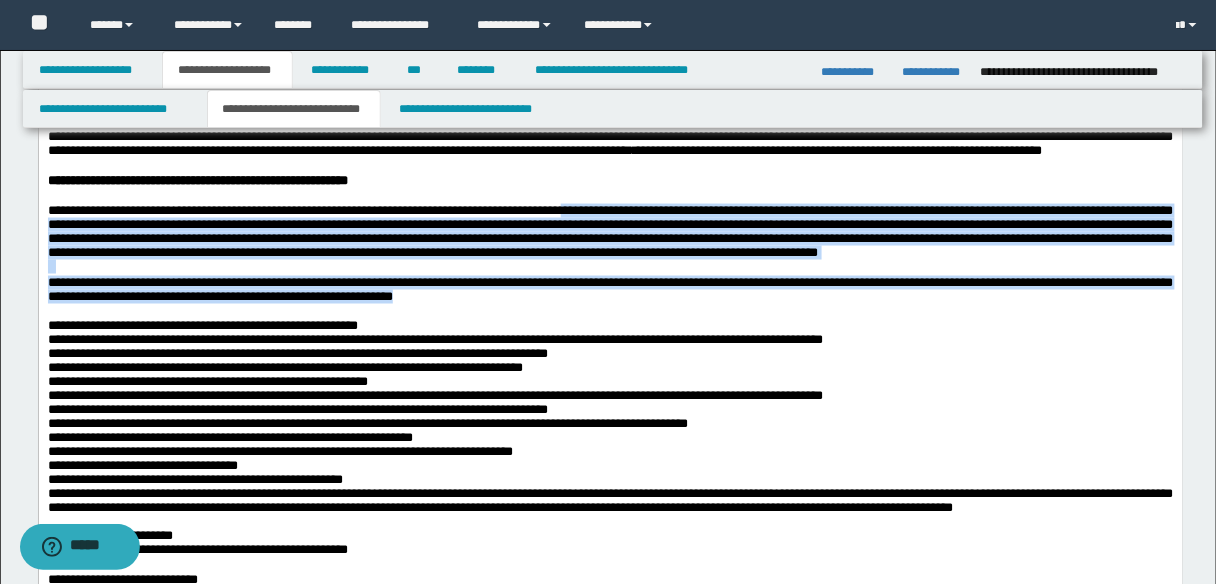drag, startPoint x: 647, startPoint y: 271, endPoint x: 725, endPoint y: 380, distance: 134.03358 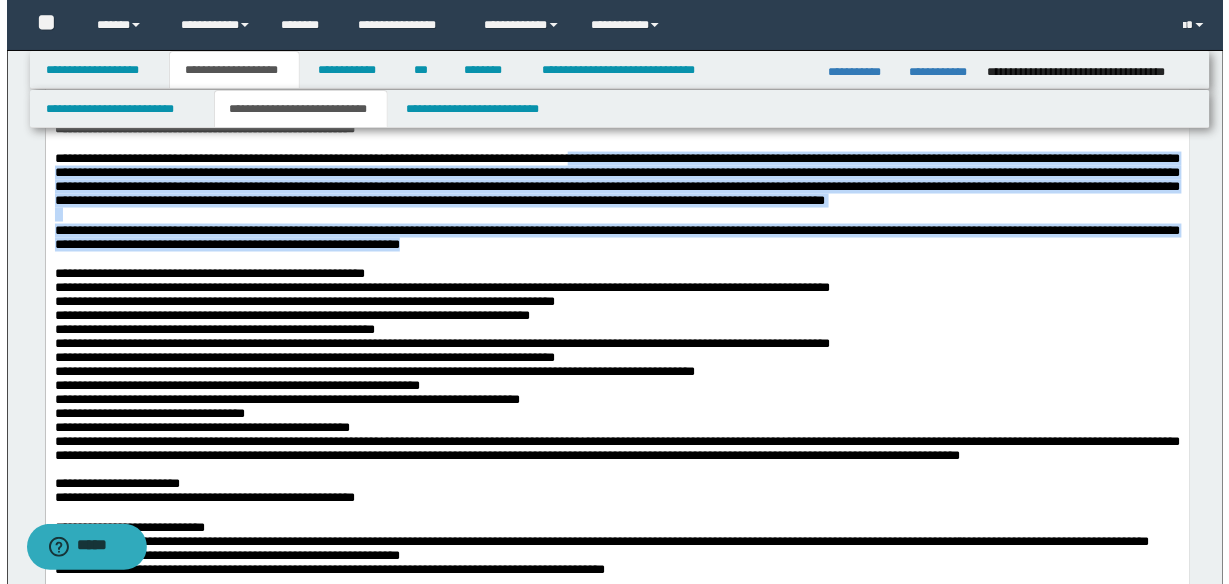 scroll, scrollTop: 720, scrollLeft: 0, axis: vertical 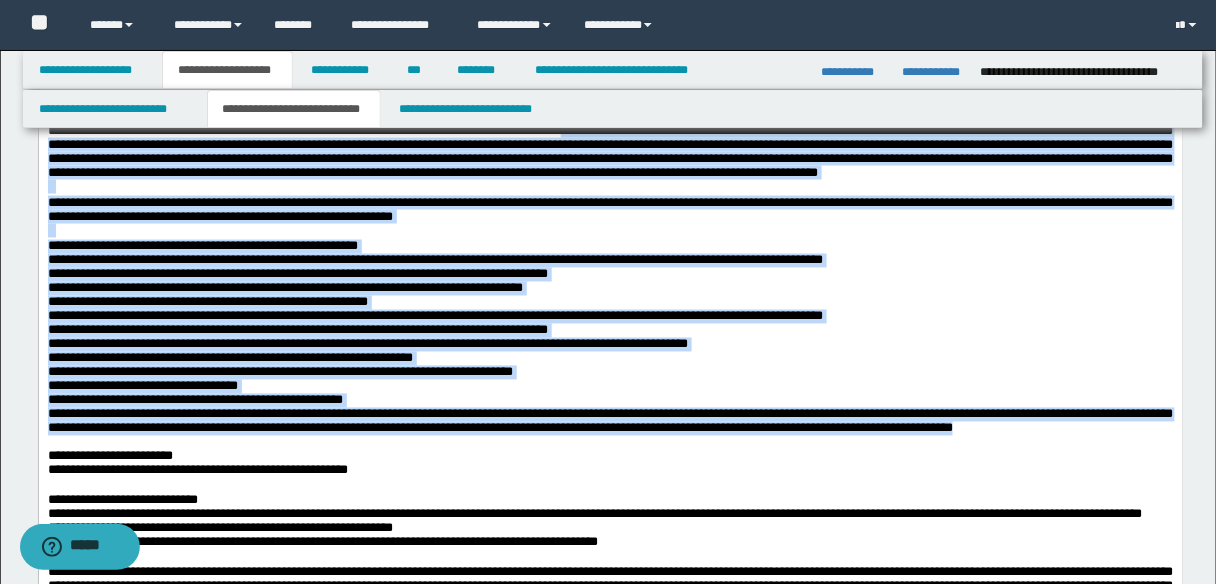 copy on "**********" 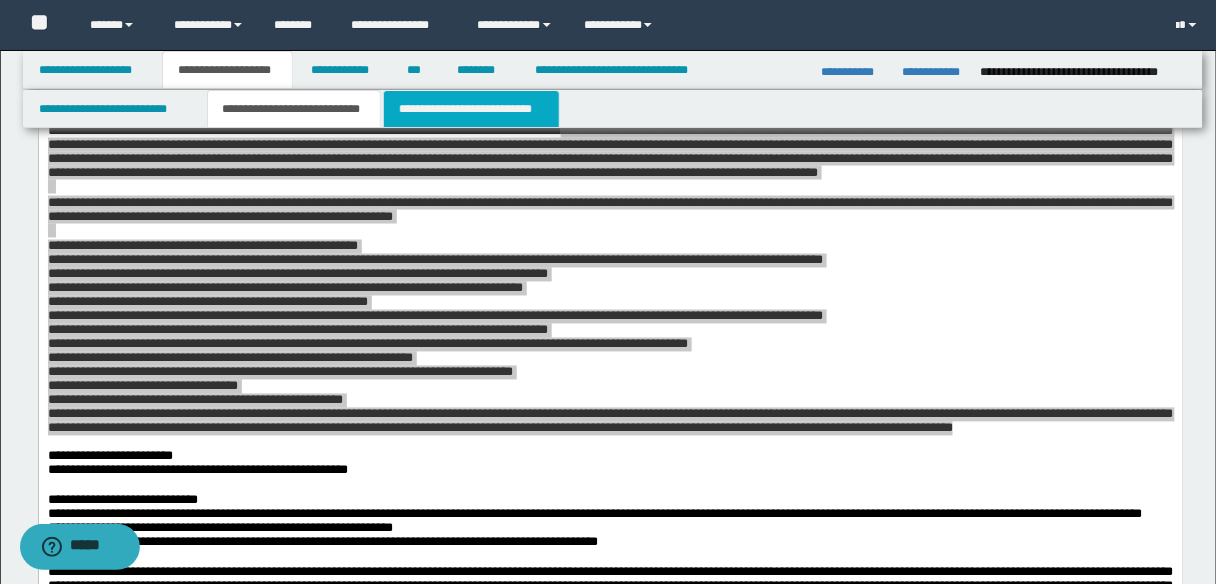click on "**********" at bounding box center (471, 109) 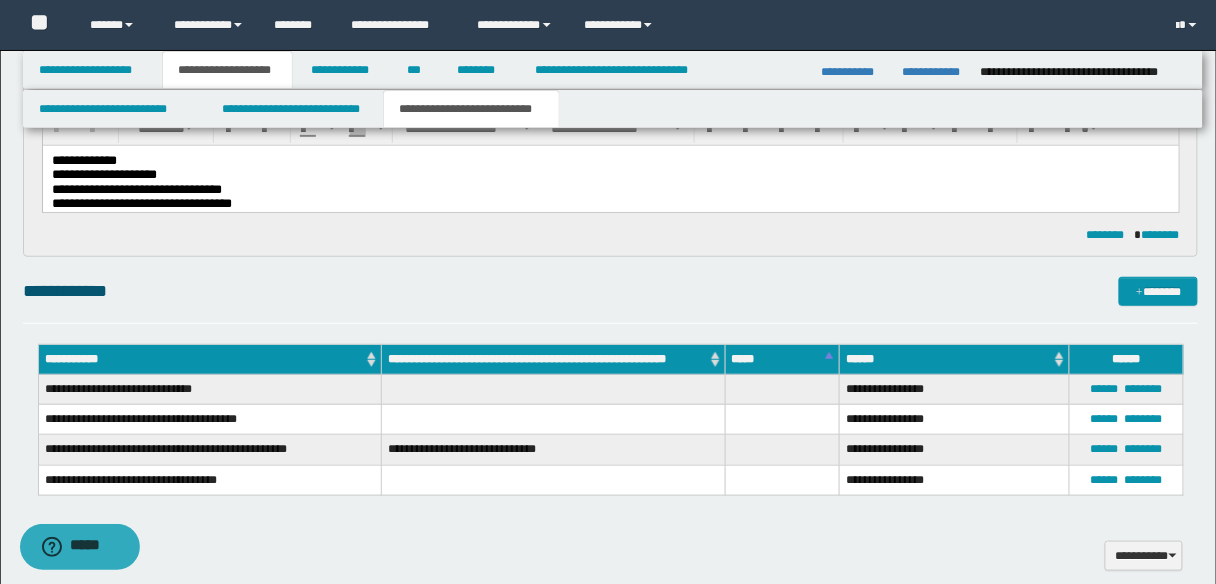 scroll, scrollTop: 0, scrollLeft: 0, axis: both 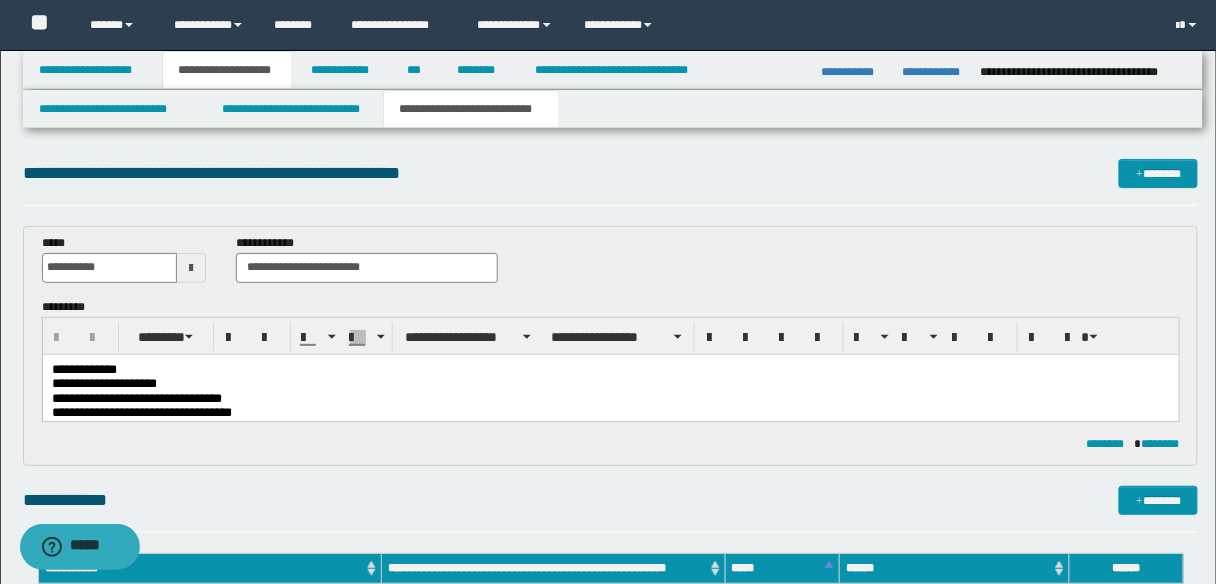click on "**********" at bounding box center (610, 398) 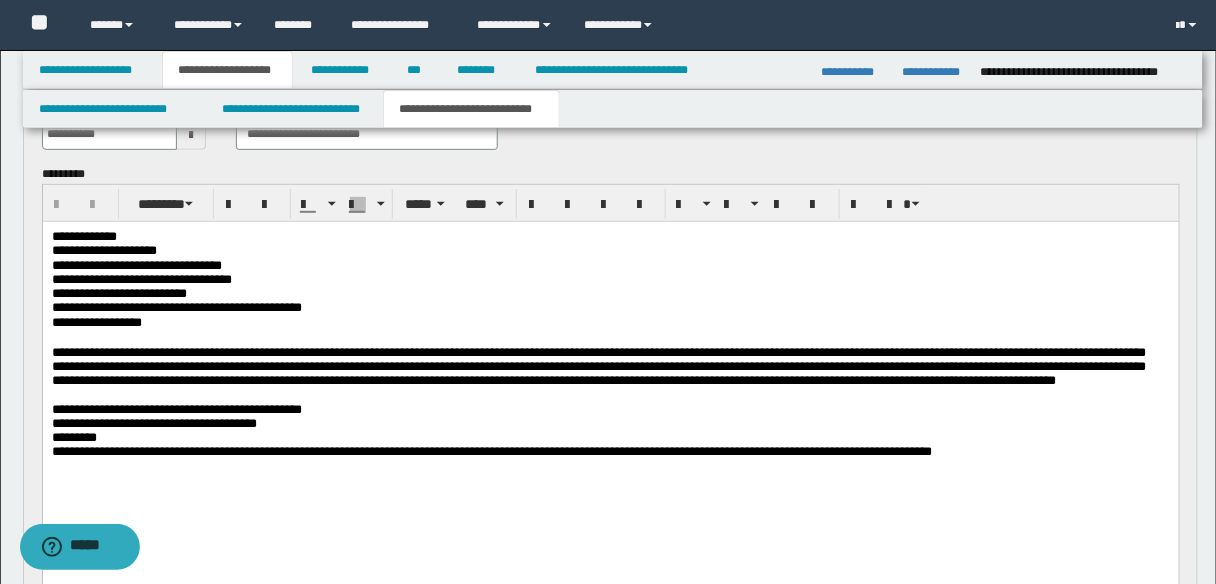 scroll, scrollTop: 160, scrollLeft: 0, axis: vertical 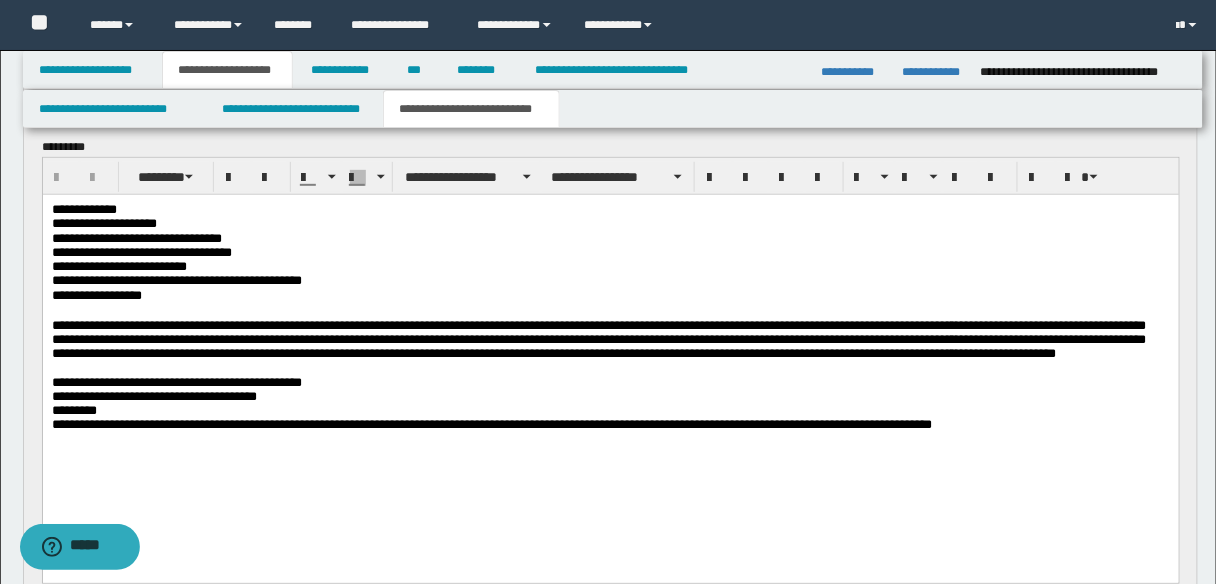 click at bounding box center [610, 310] 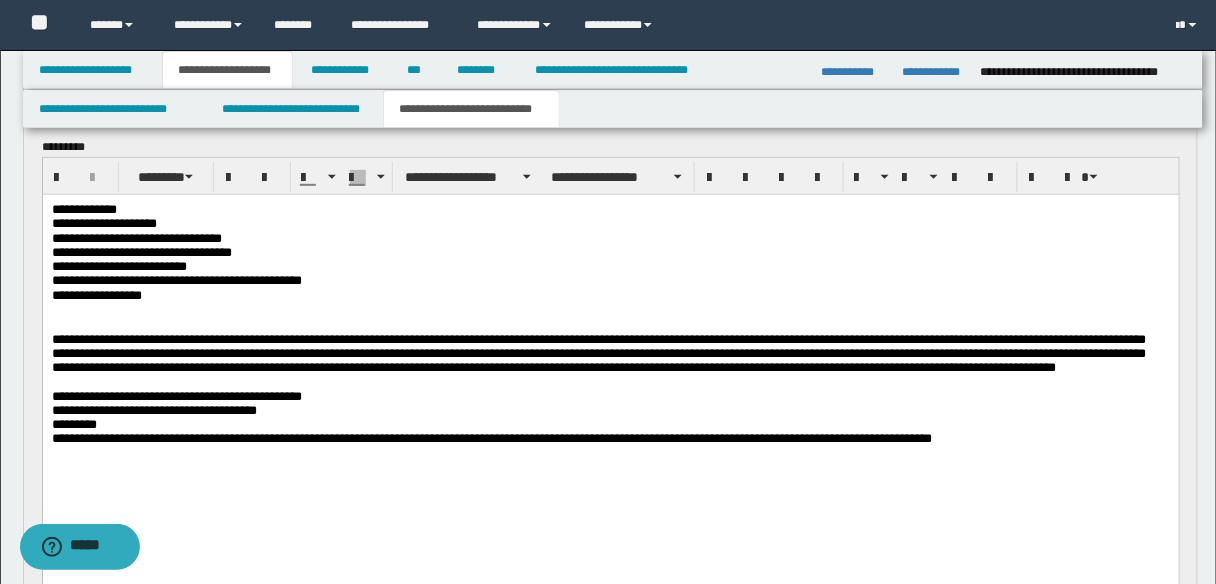 type 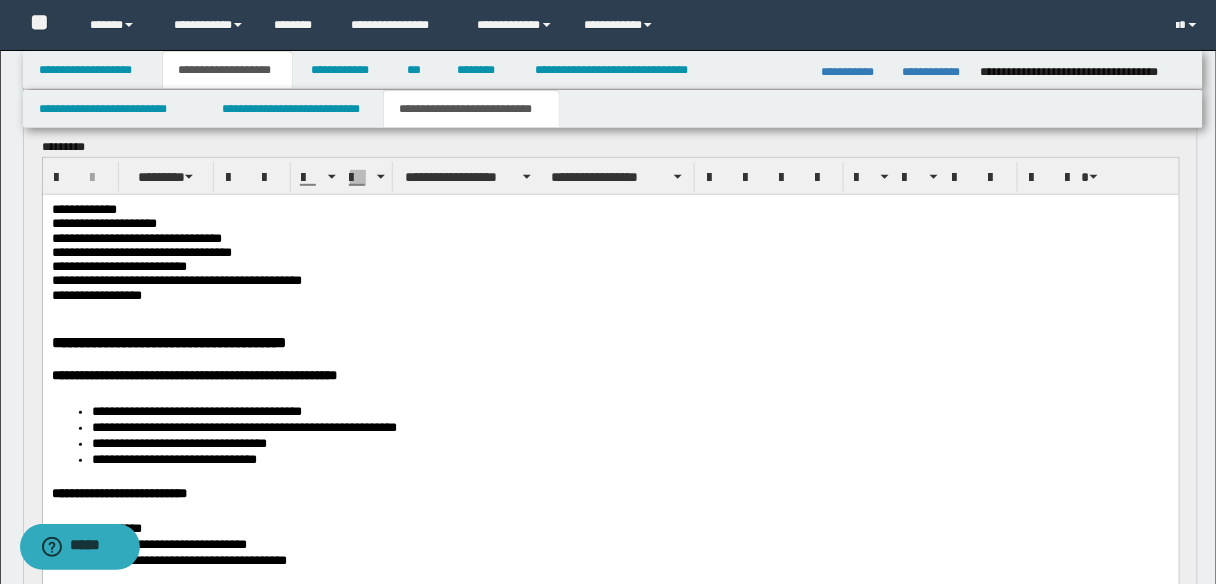 click at bounding box center (610, 310) 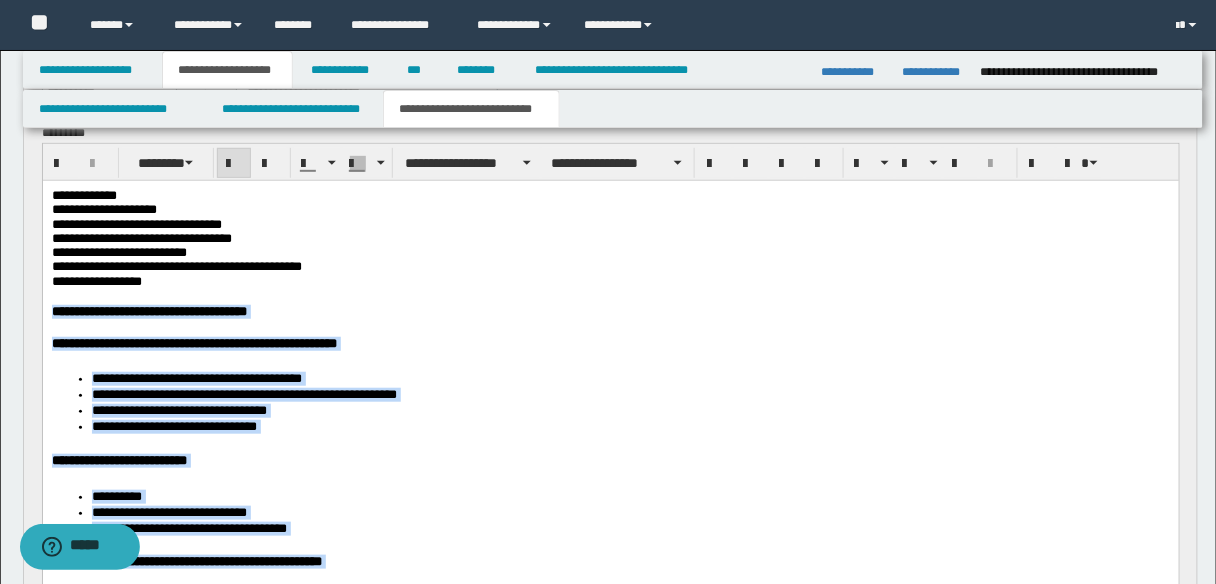 scroll, scrollTop: 156, scrollLeft: 0, axis: vertical 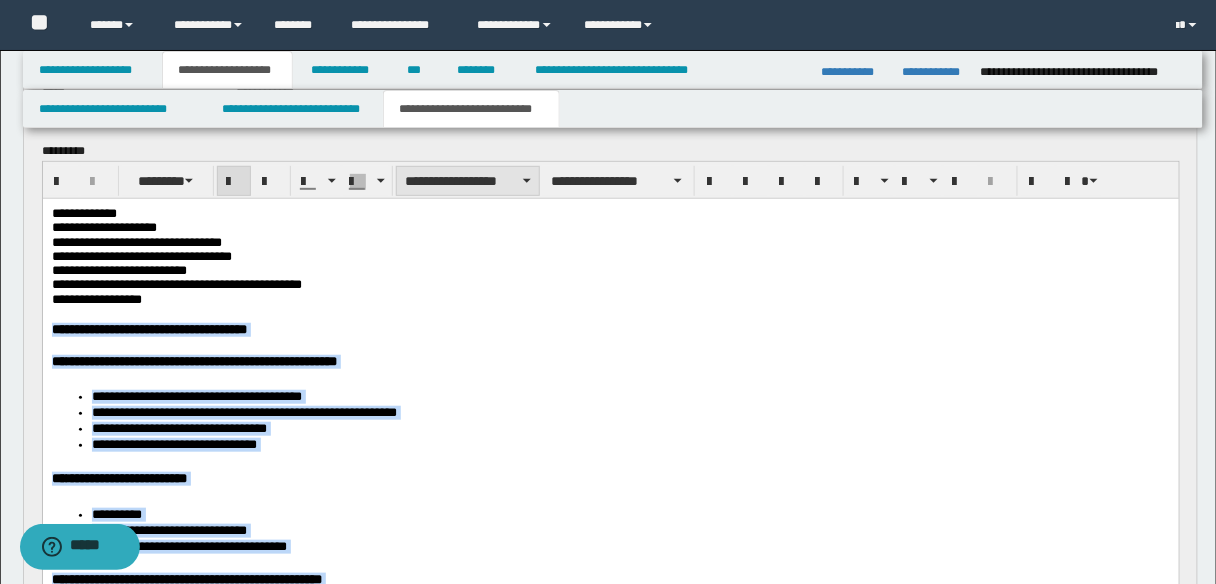 click on "**********" at bounding box center (468, 181) 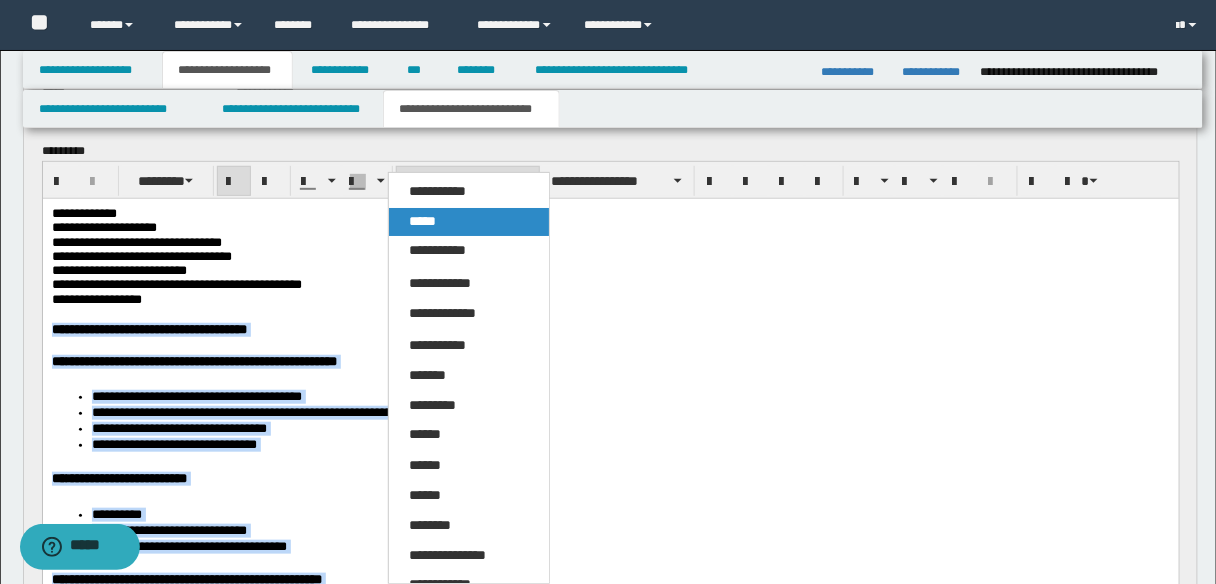 click on "*****" at bounding box center (468, 222) 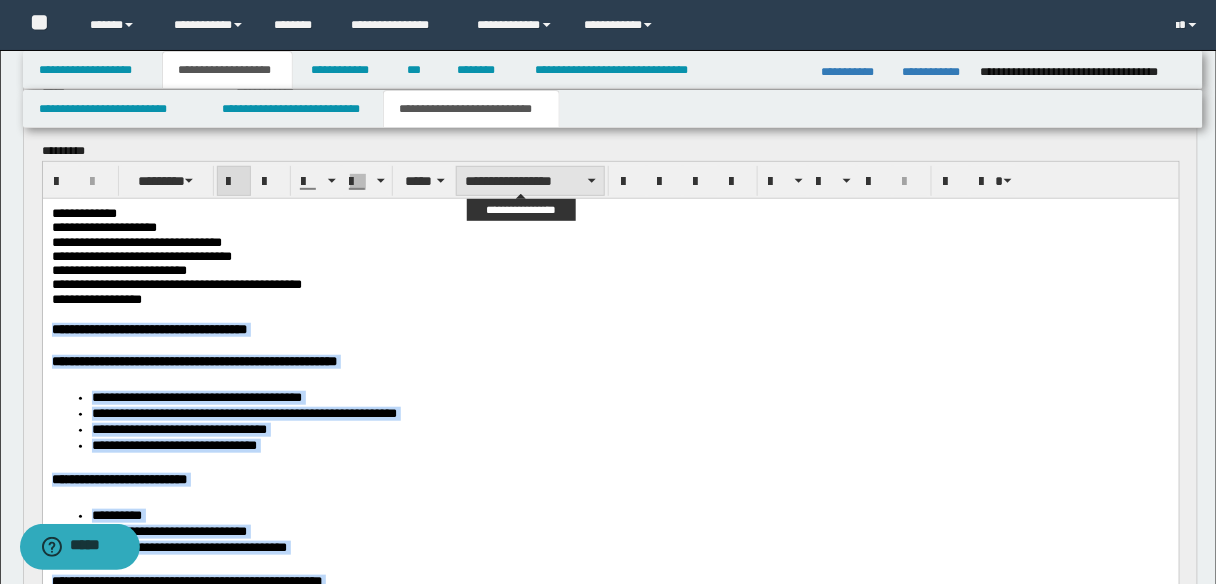 click on "**********" at bounding box center (530, 181) 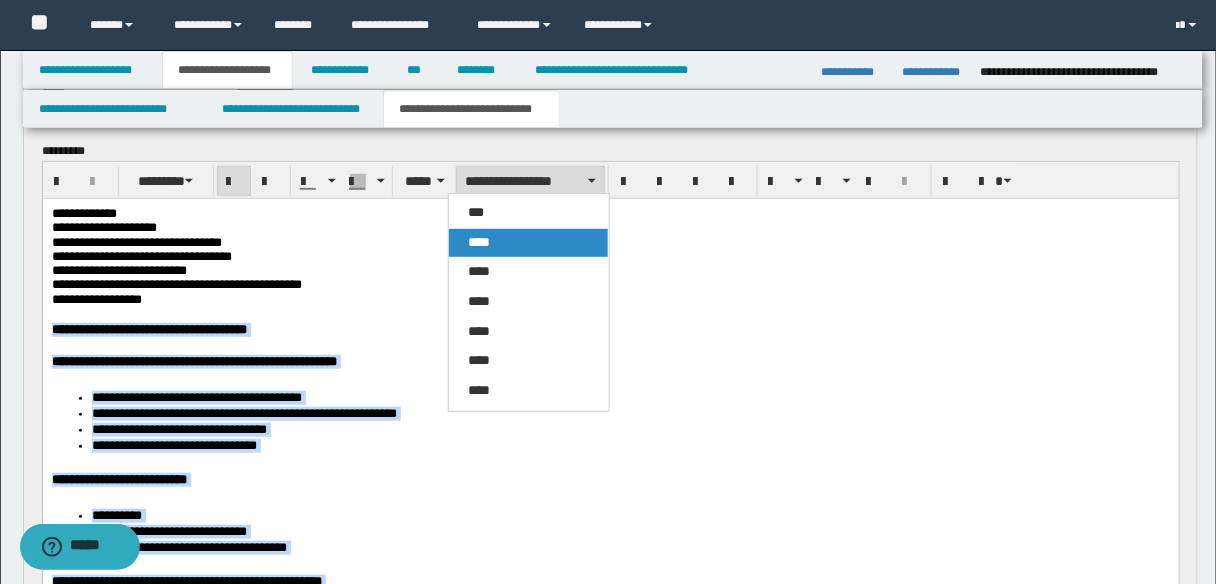 click on "****" at bounding box center (528, 243) 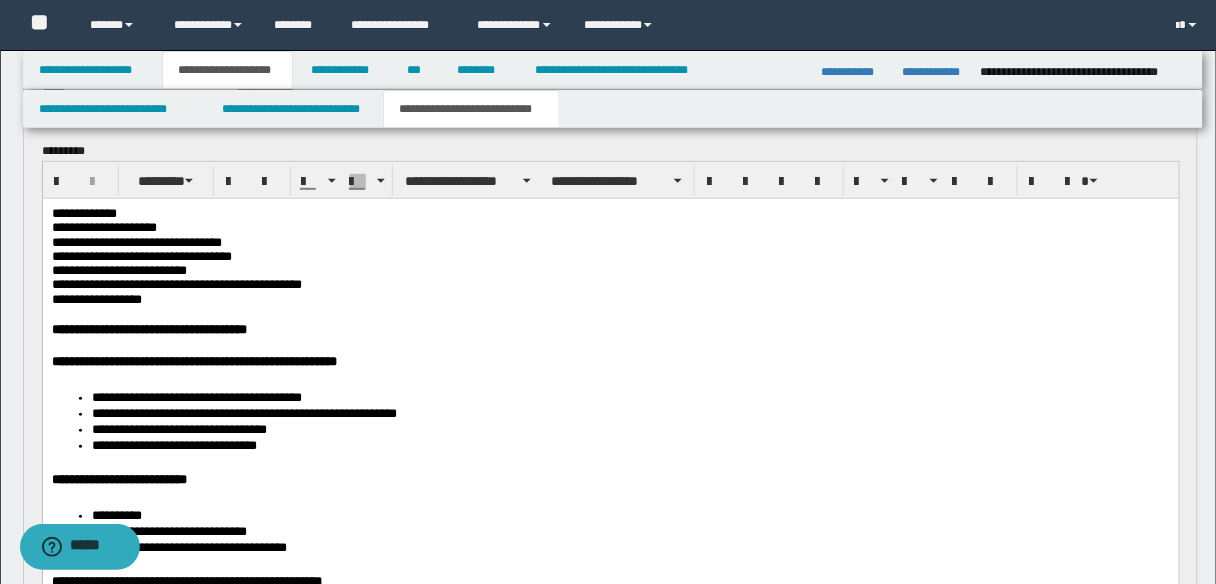 click at bounding box center (610, 314) 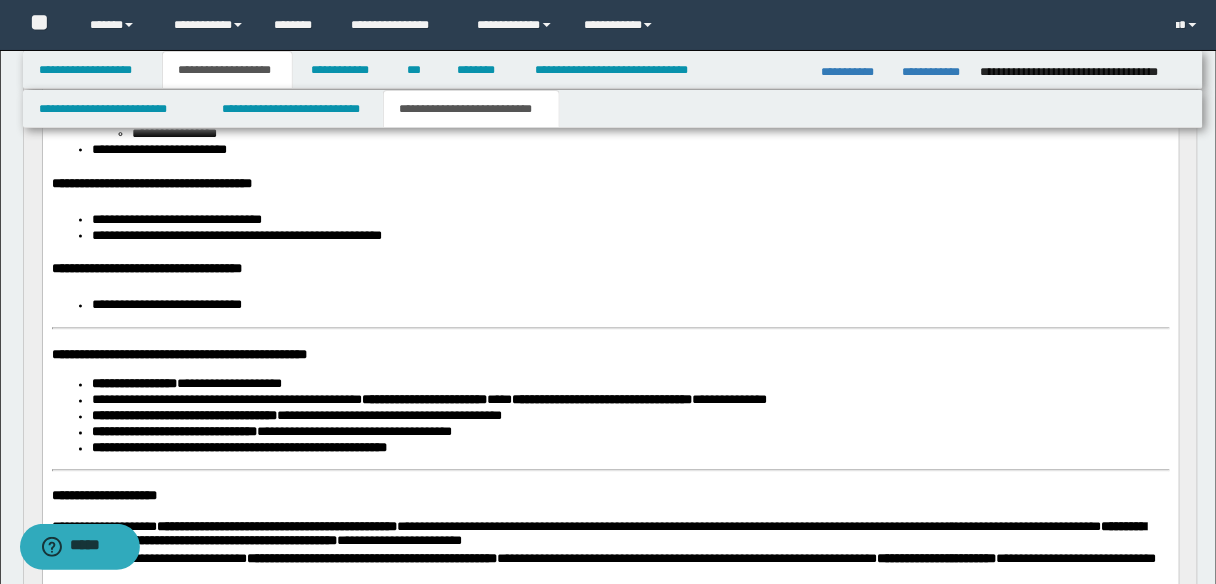 scroll, scrollTop: 716, scrollLeft: 0, axis: vertical 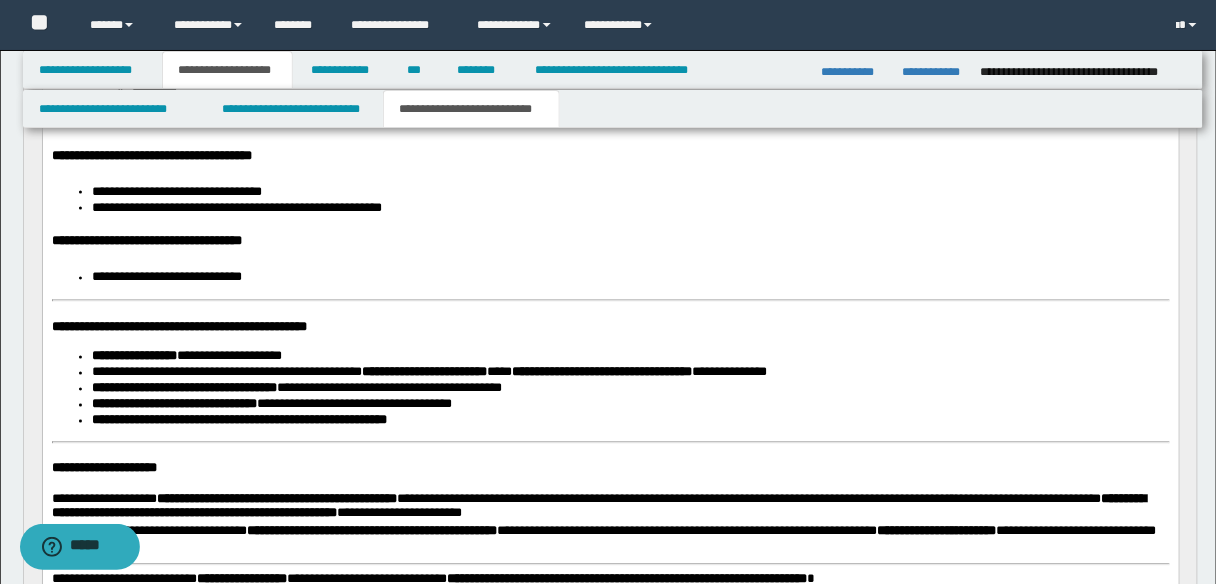 click on "**********" at bounding box center (610, 192) 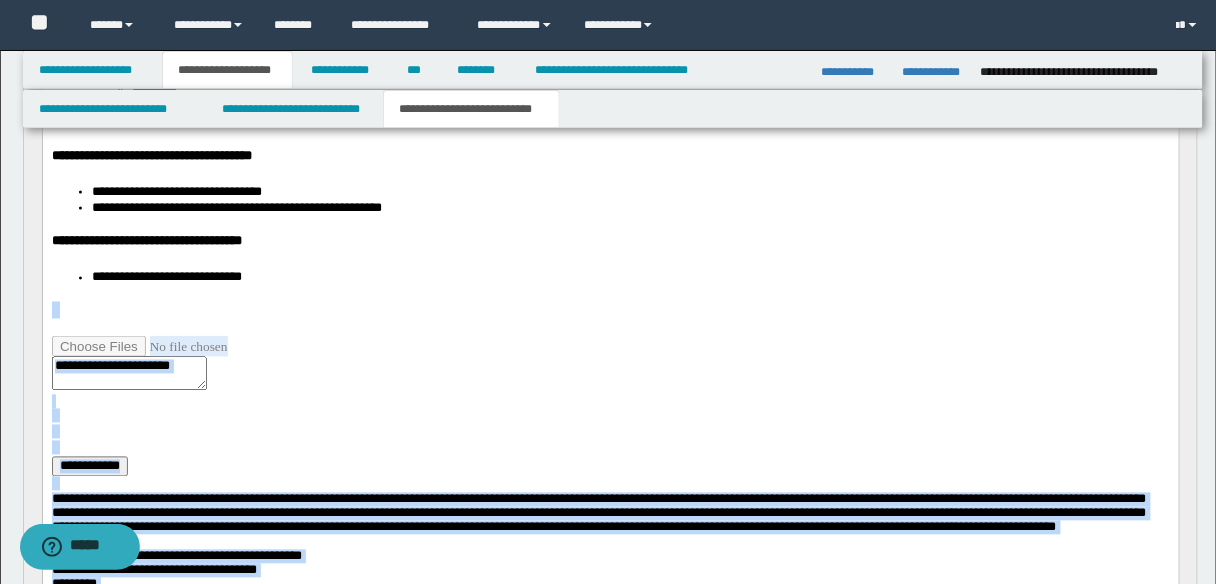 scroll, scrollTop: 785, scrollLeft: 0, axis: vertical 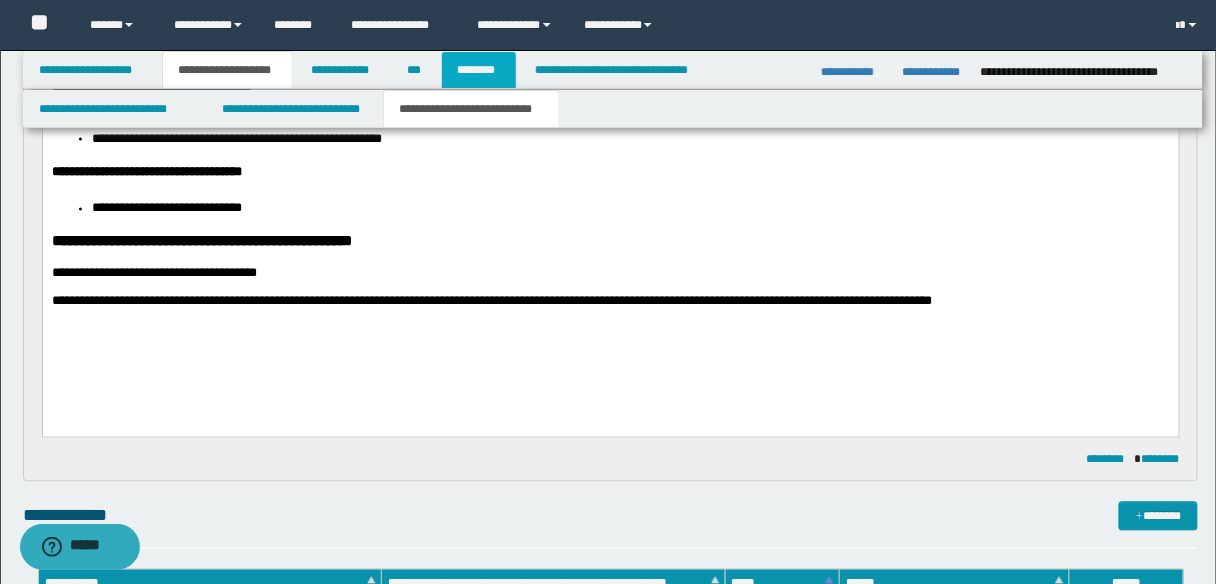 click on "********" at bounding box center [479, 70] 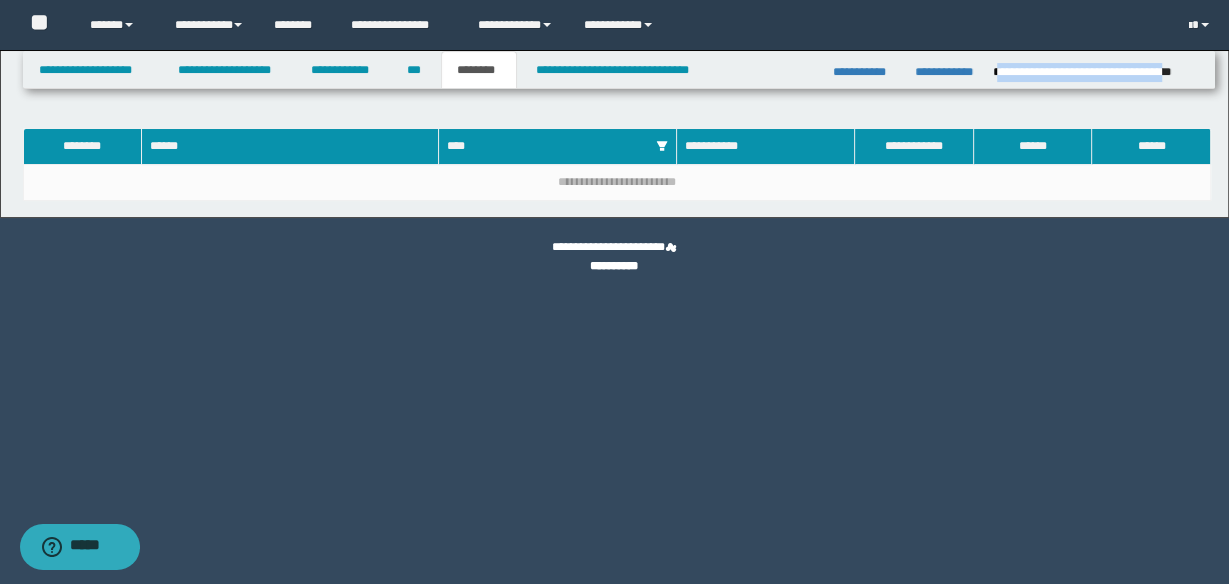drag, startPoint x: 1194, startPoint y: 75, endPoint x: 996, endPoint y: 86, distance: 198.30531 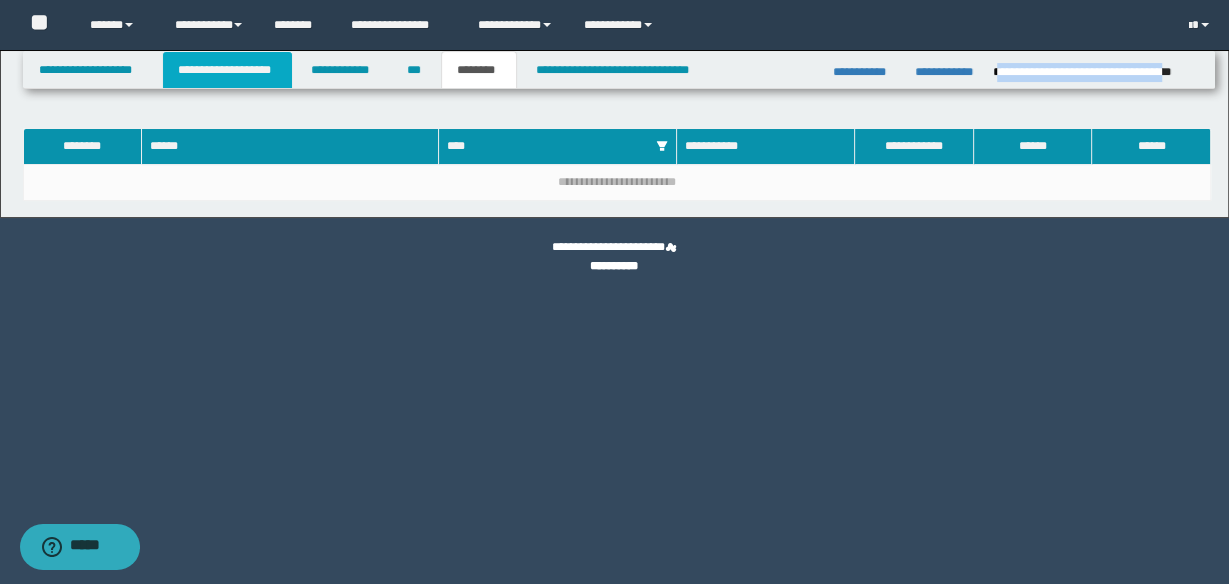 click on "**********" at bounding box center (227, 70) 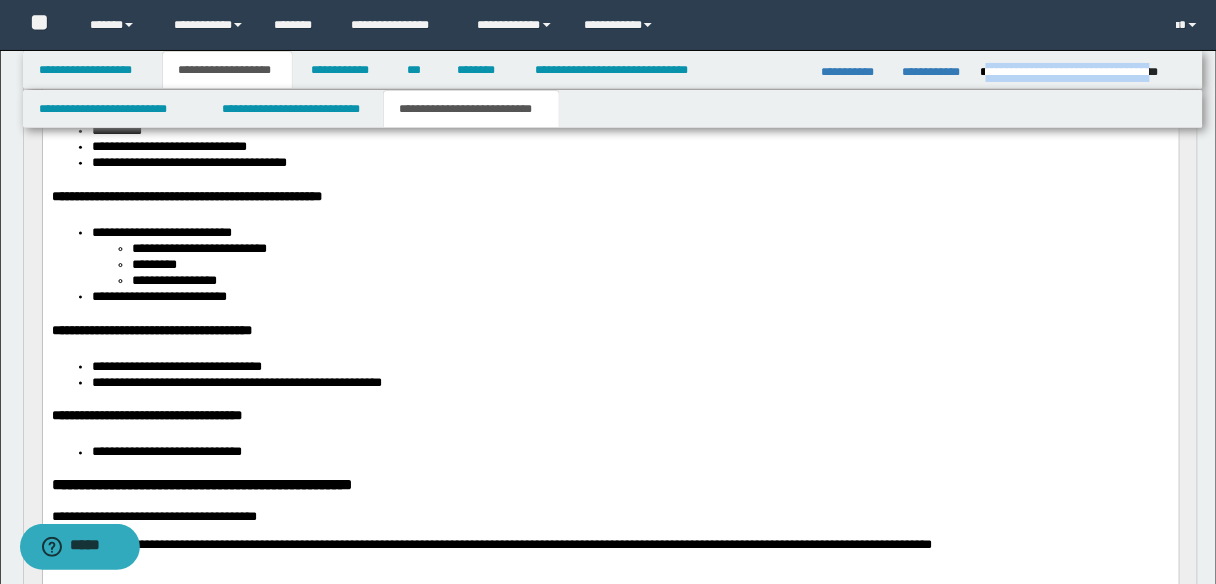 scroll, scrollTop: 800, scrollLeft: 0, axis: vertical 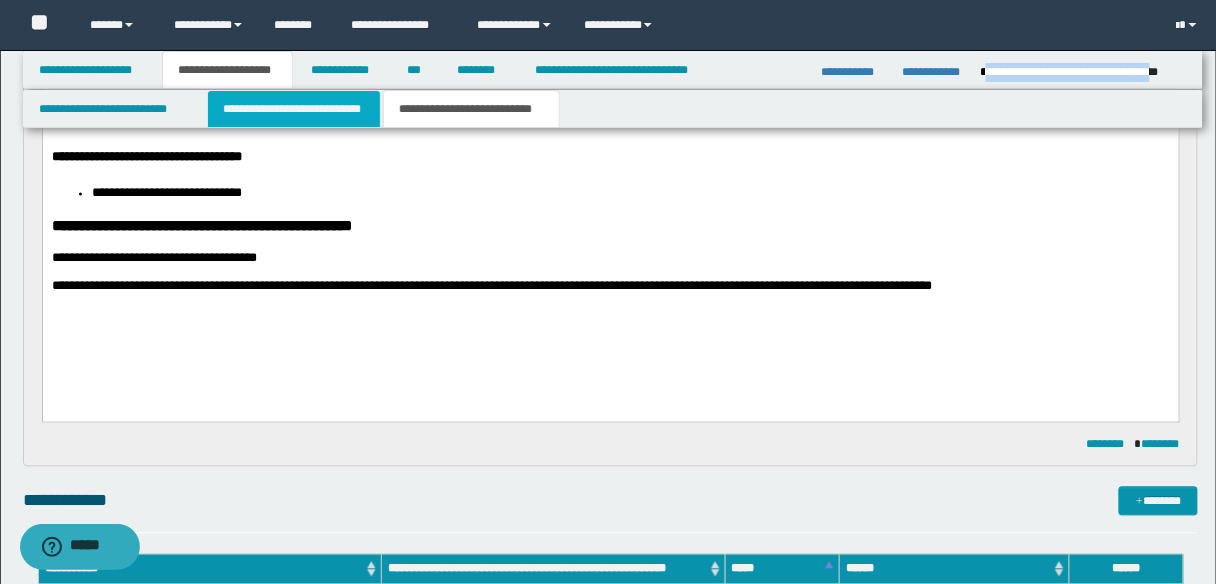 click on "**********" at bounding box center [294, 109] 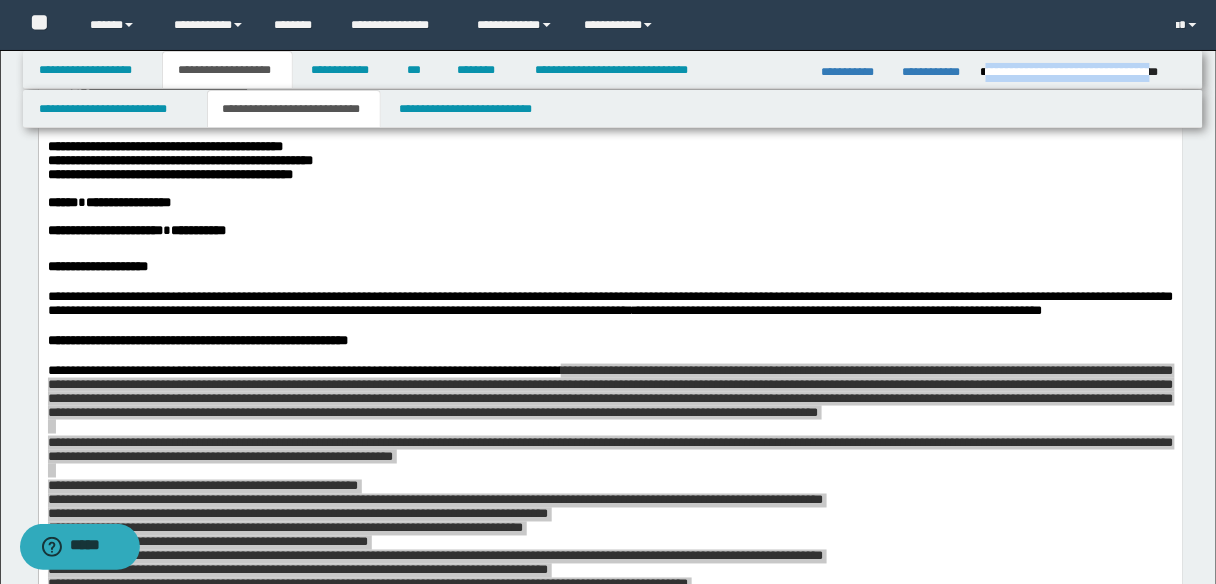 scroll, scrollTop: 160, scrollLeft: 0, axis: vertical 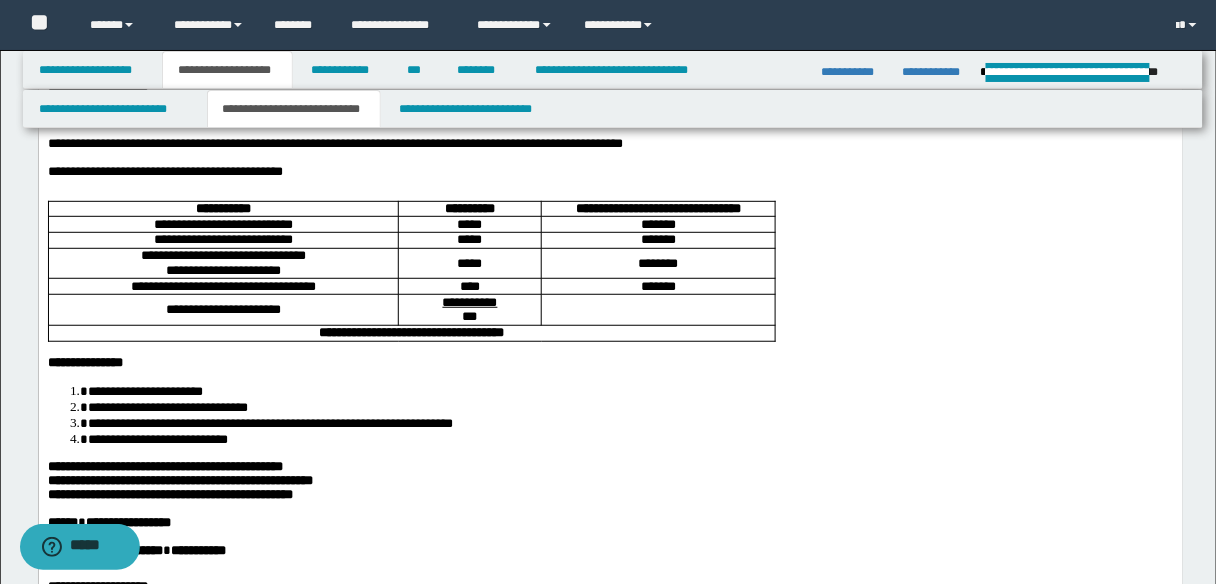 click on "**********" at bounding box center [610, 847] 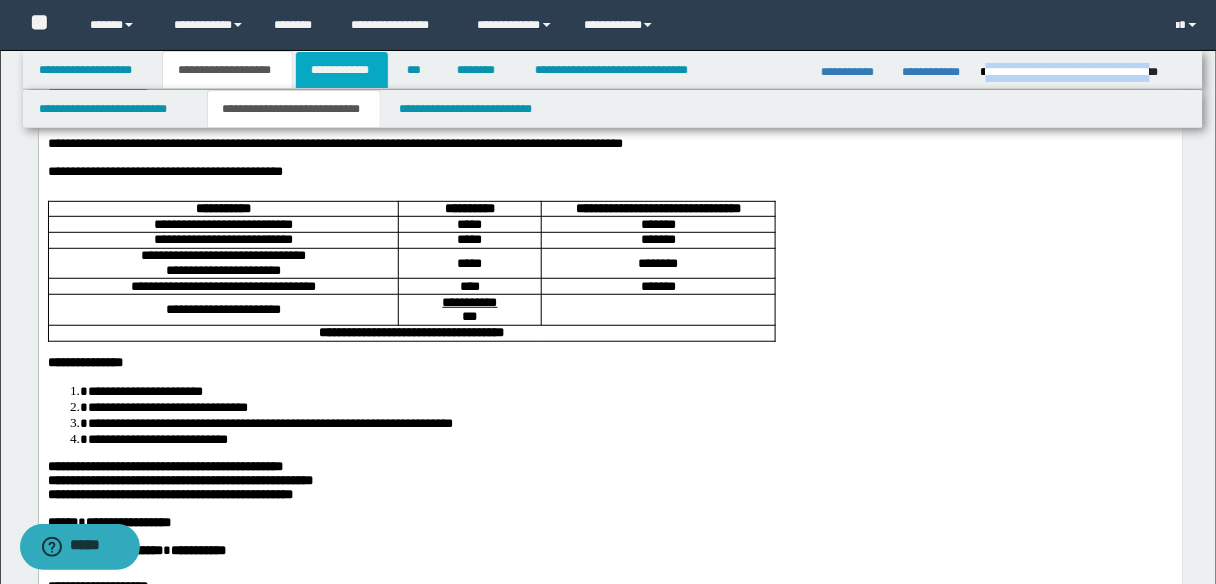 click on "**********" at bounding box center [342, 70] 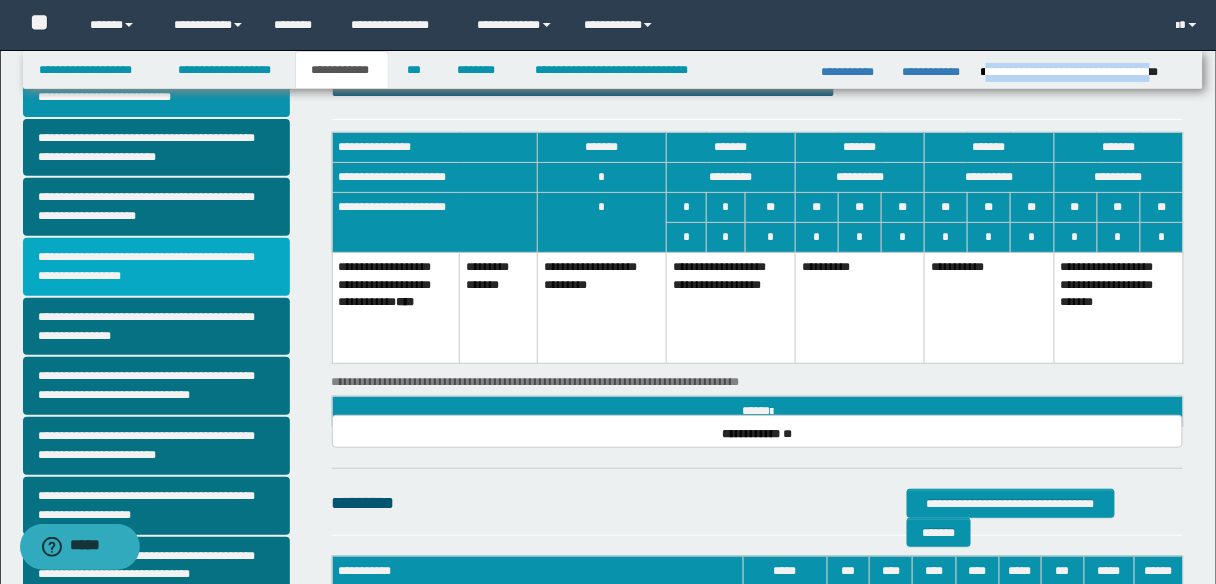 scroll, scrollTop: 0, scrollLeft: 0, axis: both 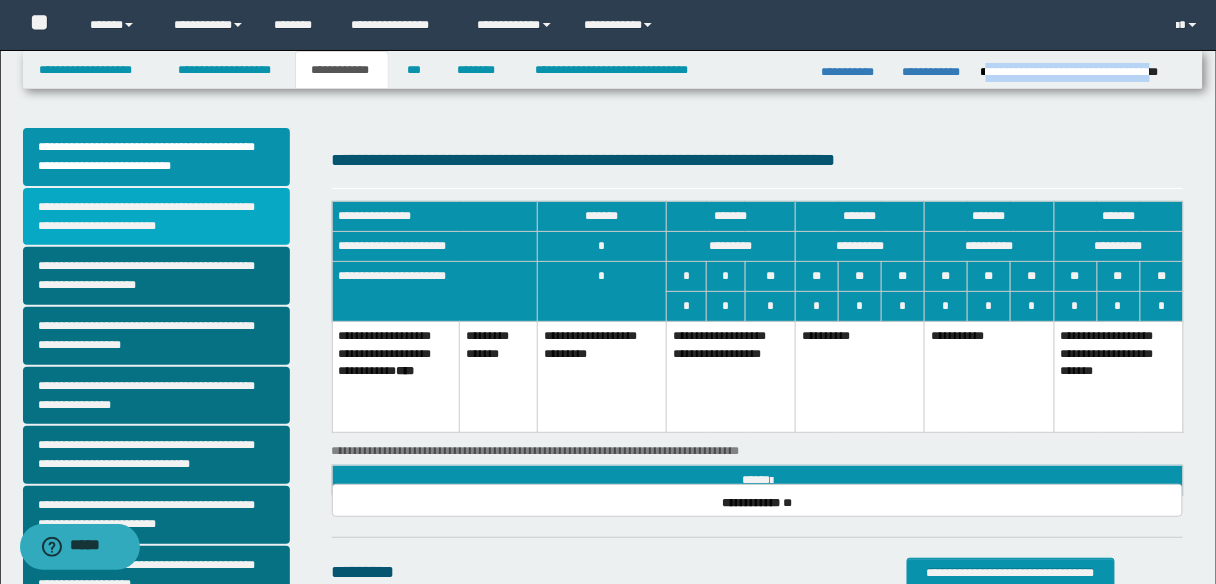 click on "**********" at bounding box center (156, 217) 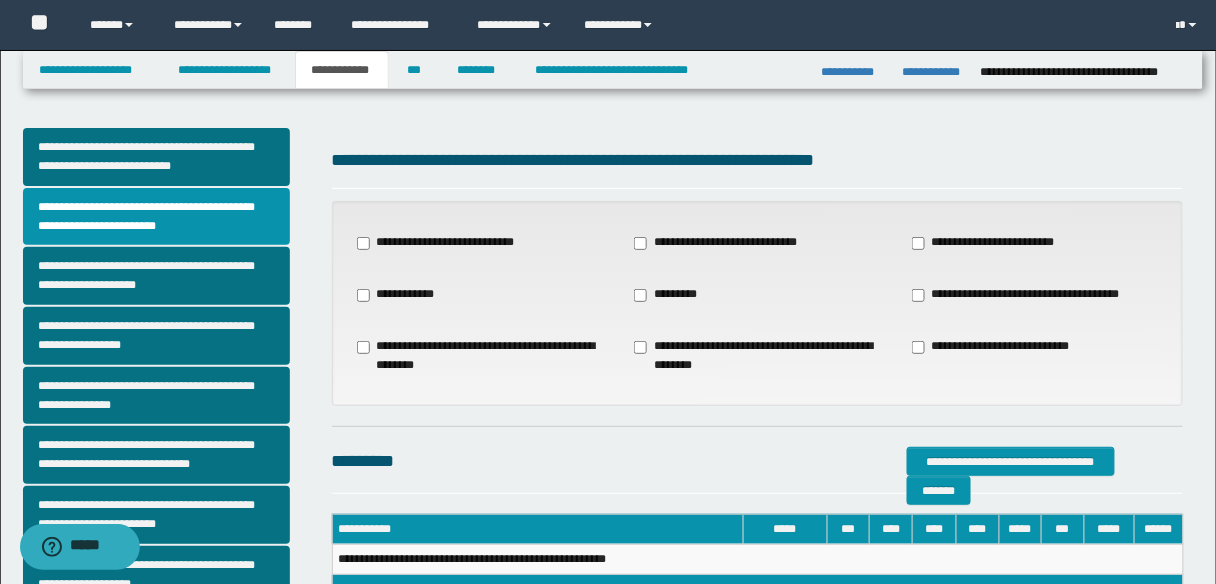 click on "*********" at bounding box center [668, 295] 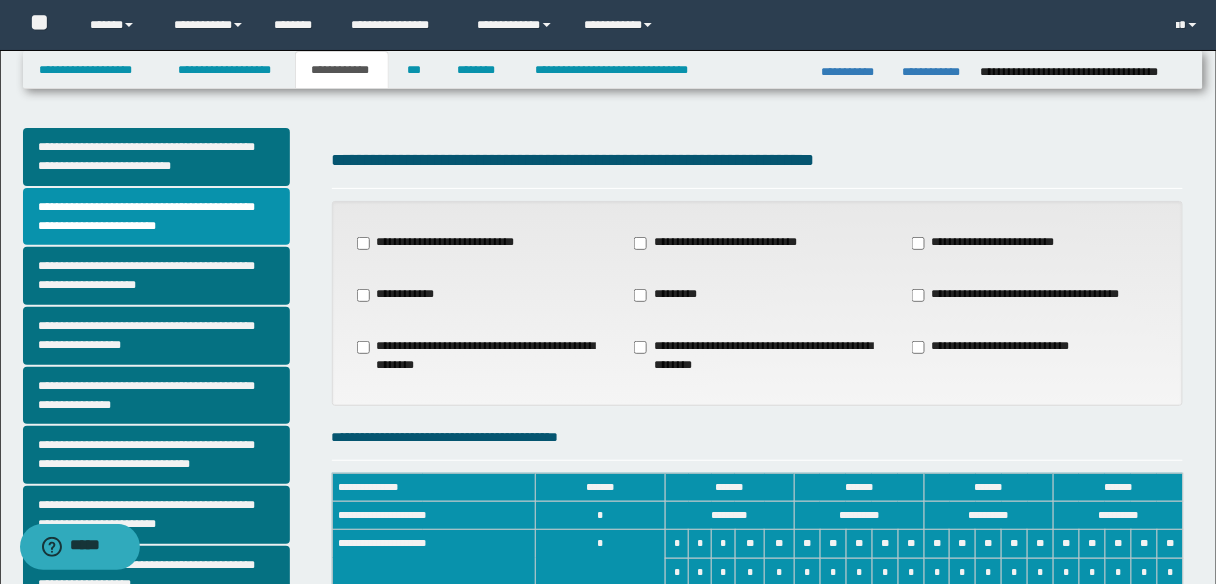 click on "*********" at bounding box center [668, 295] 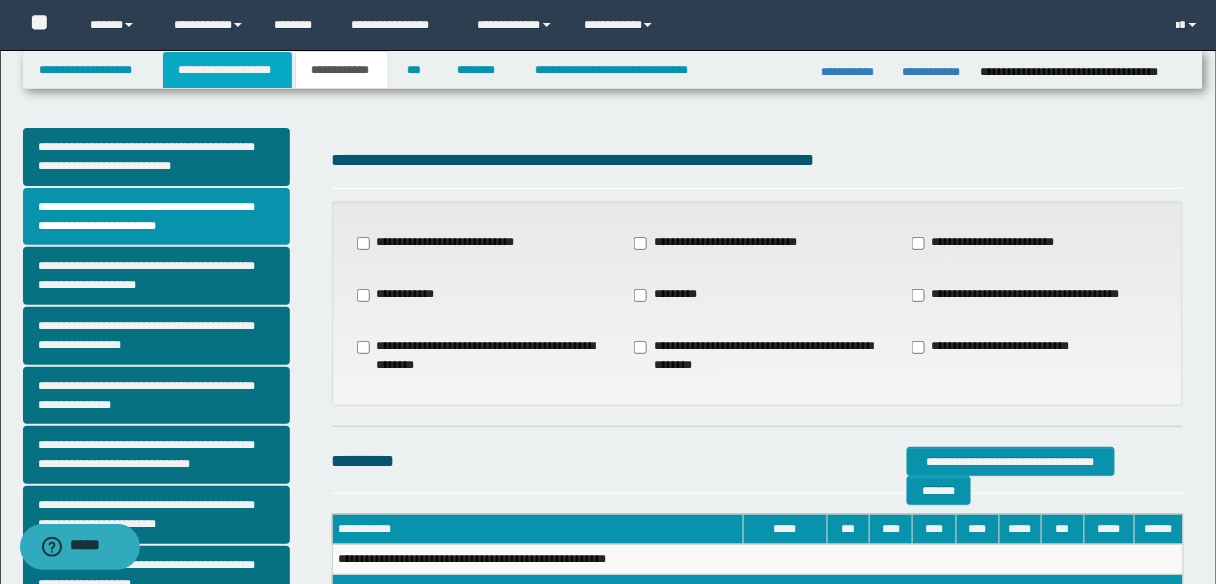 click on "**********" at bounding box center [227, 70] 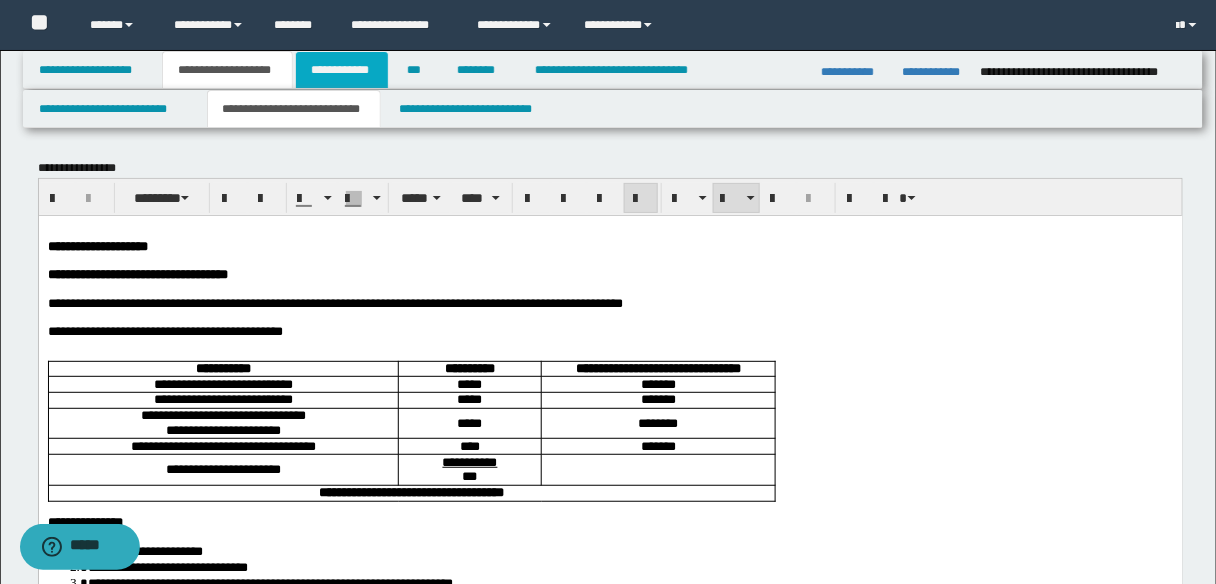 click on "**********" at bounding box center [342, 70] 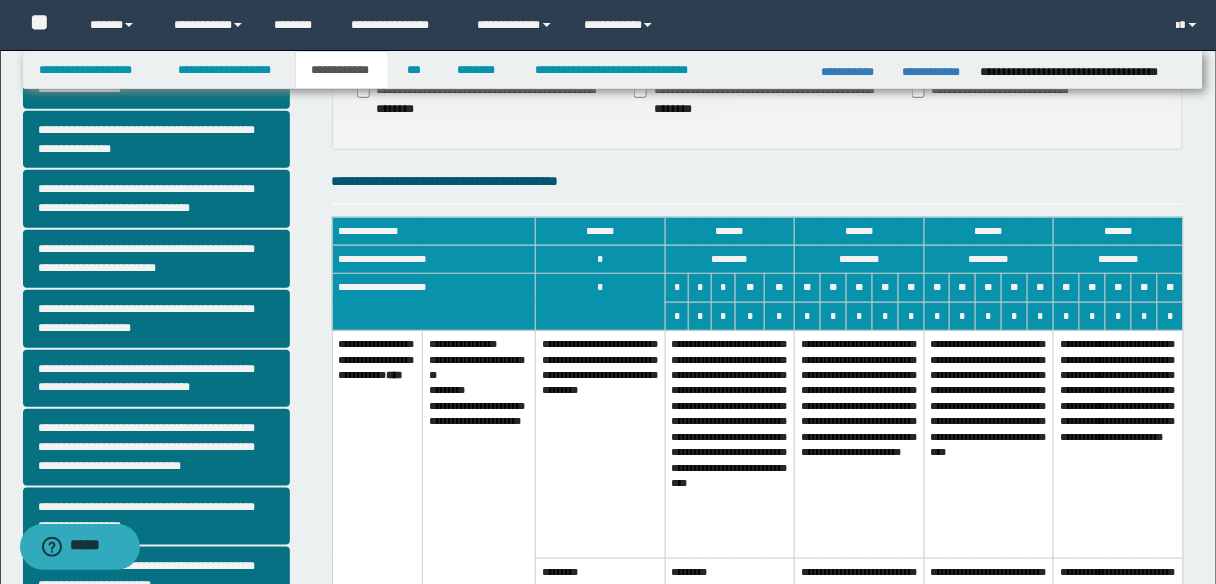 scroll, scrollTop: 240, scrollLeft: 0, axis: vertical 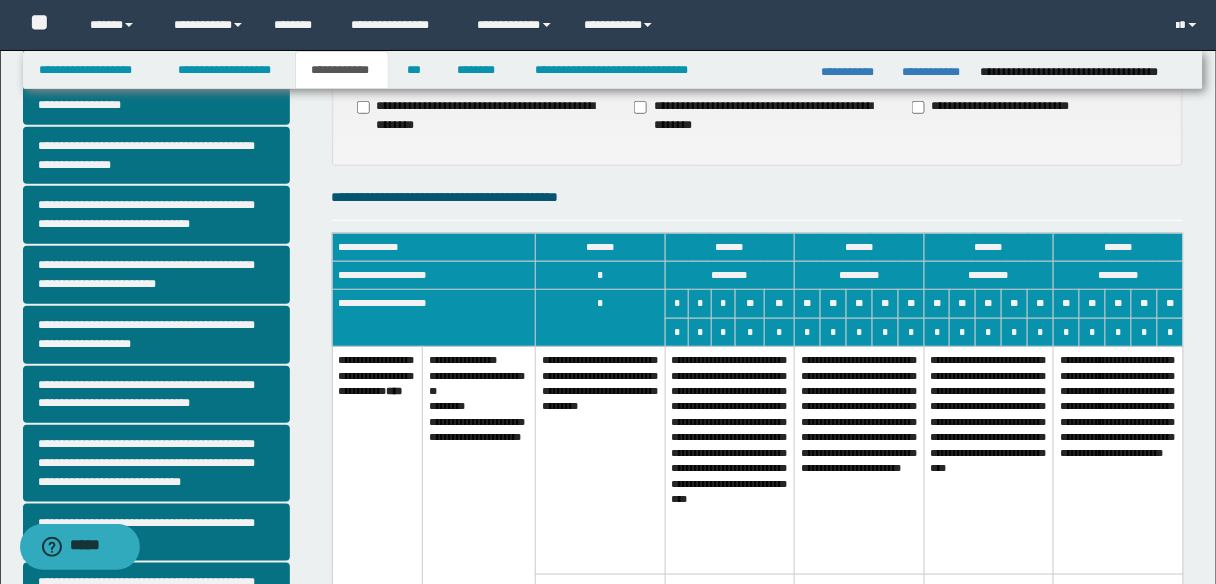 click on "**********" at bounding box center (730, 461) 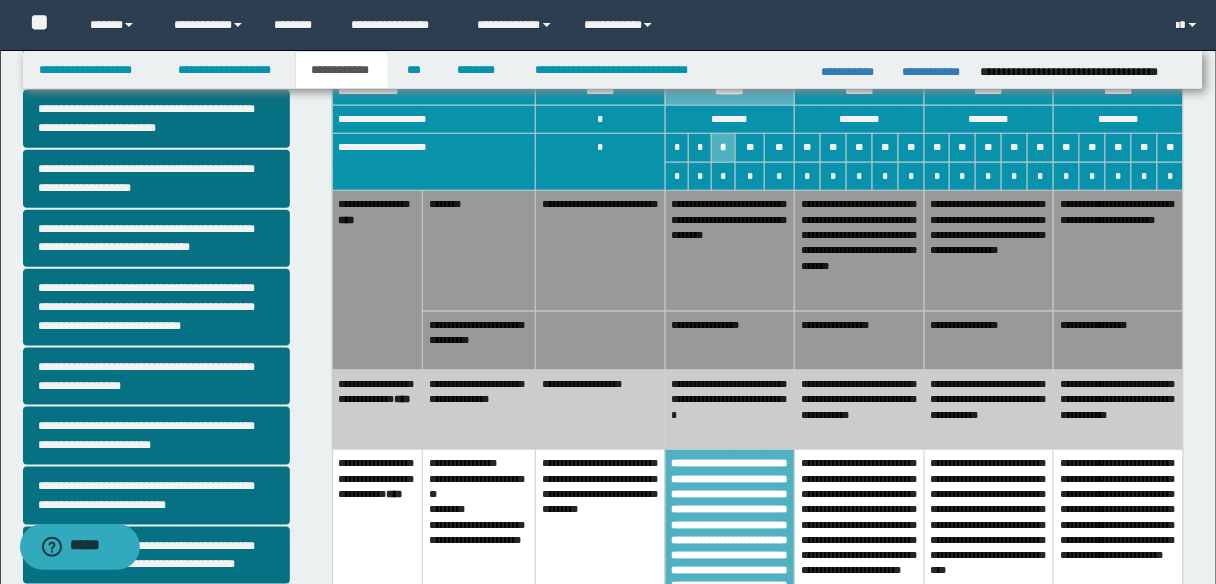scroll, scrollTop: 400, scrollLeft: 0, axis: vertical 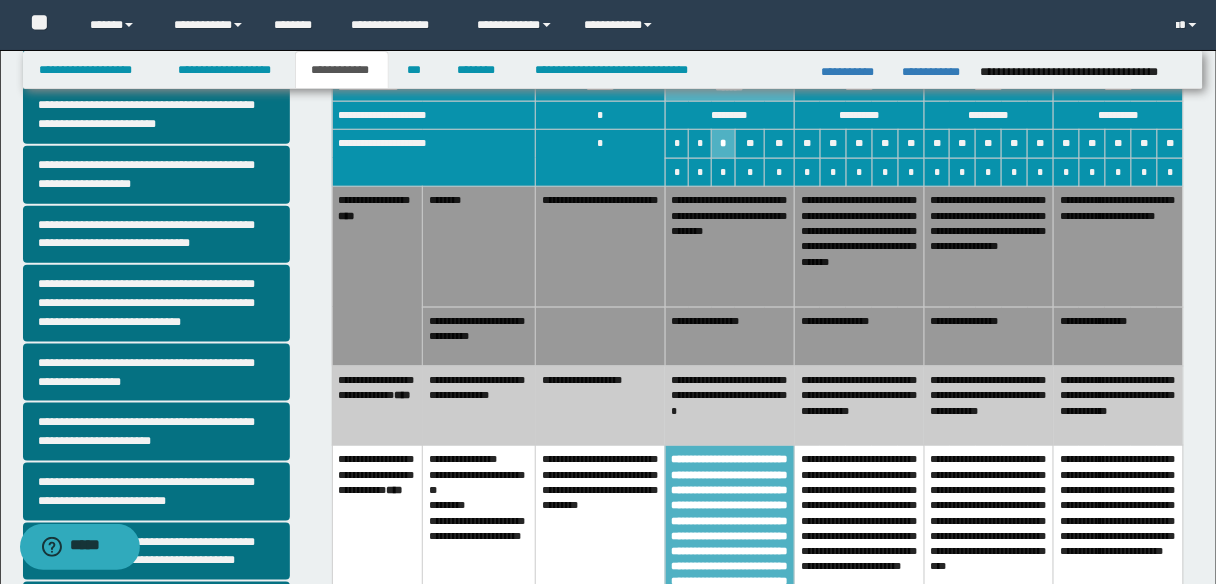 click on "**********" at bounding box center [860, 405] 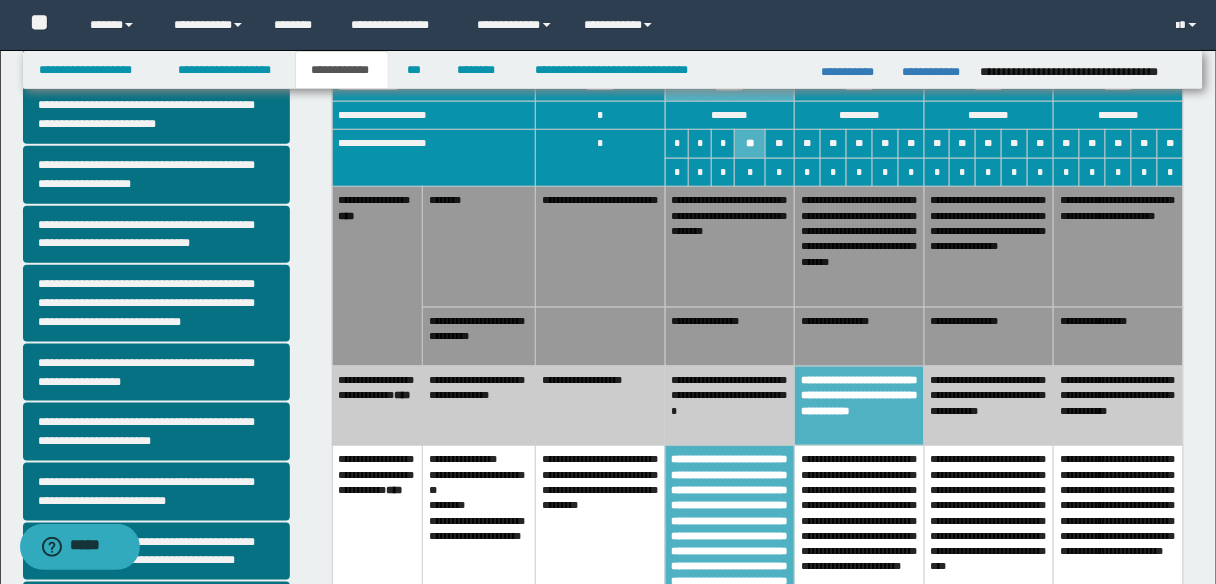 click on "**********" at bounding box center (860, 336) 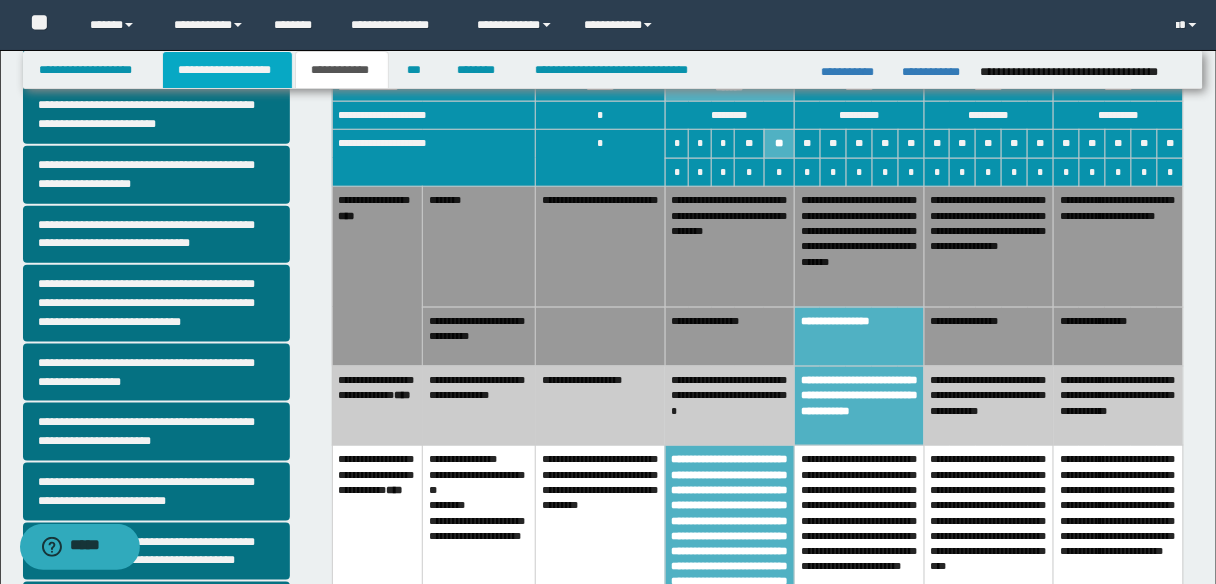click on "**********" at bounding box center (227, 70) 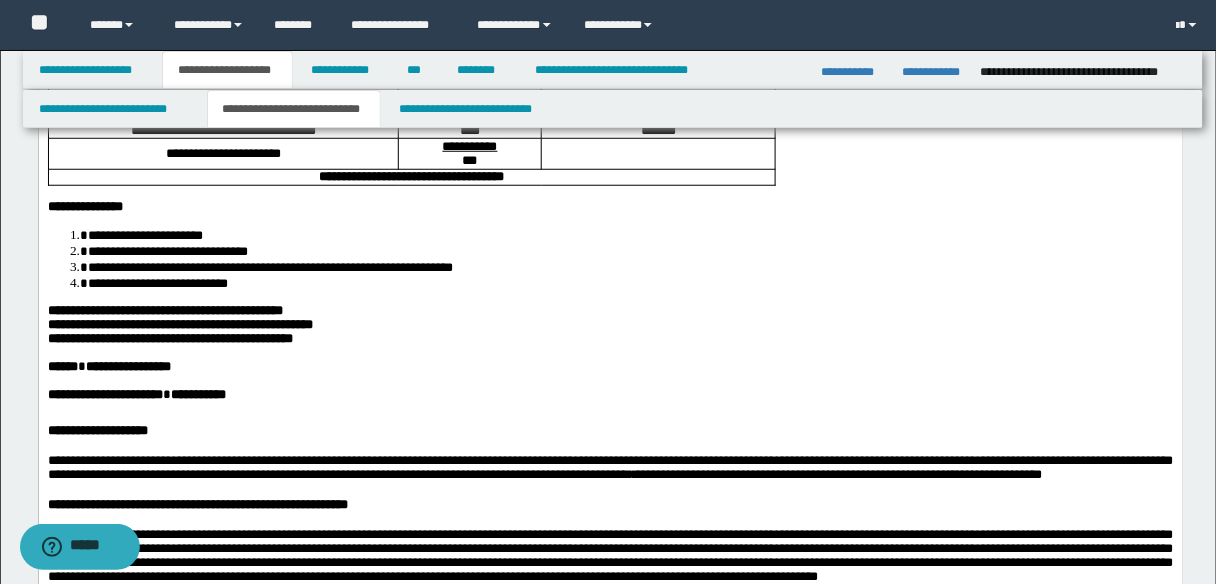scroll, scrollTop: 111, scrollLeft: 0, axis: vertical 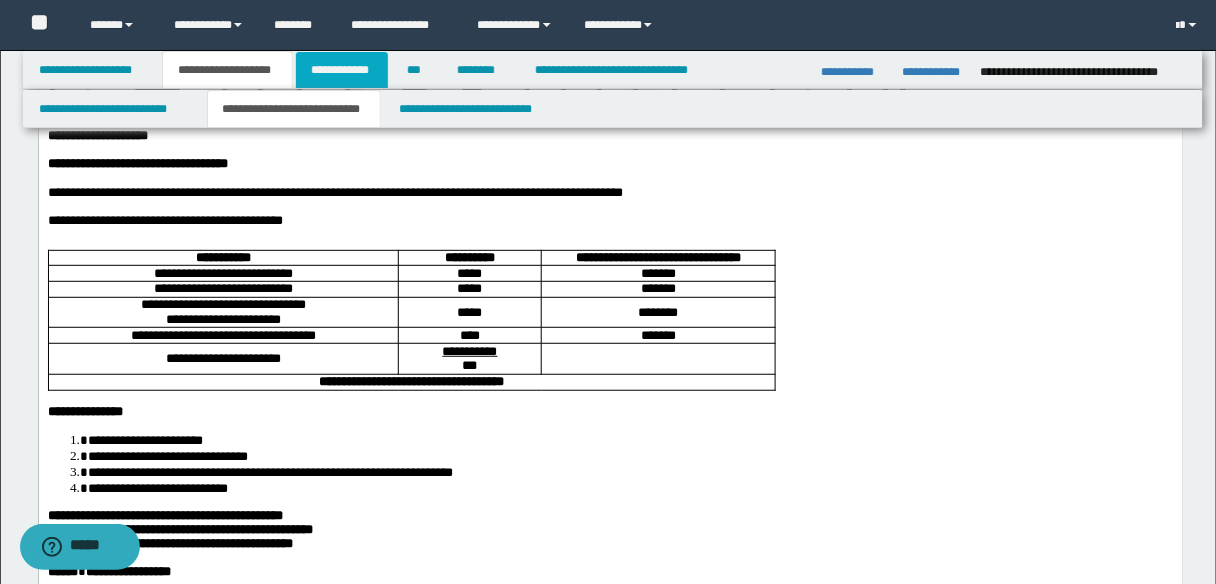 click on "**********" at bounding box center (342, 70) 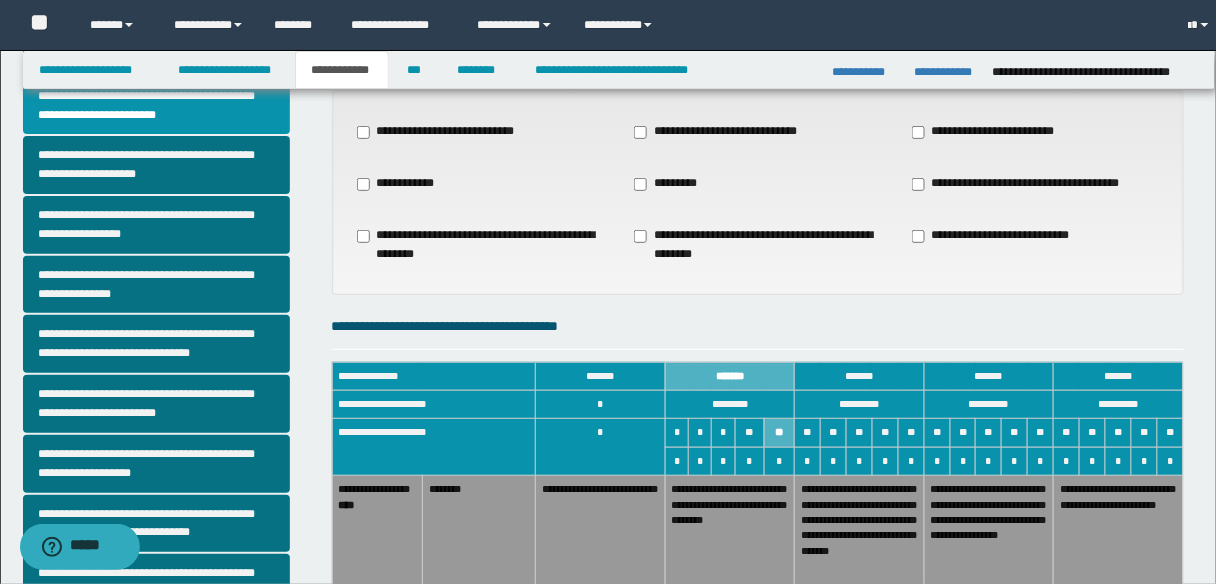 scroll, scrollTop: 80, scrollLeft: 0, axis: vertical 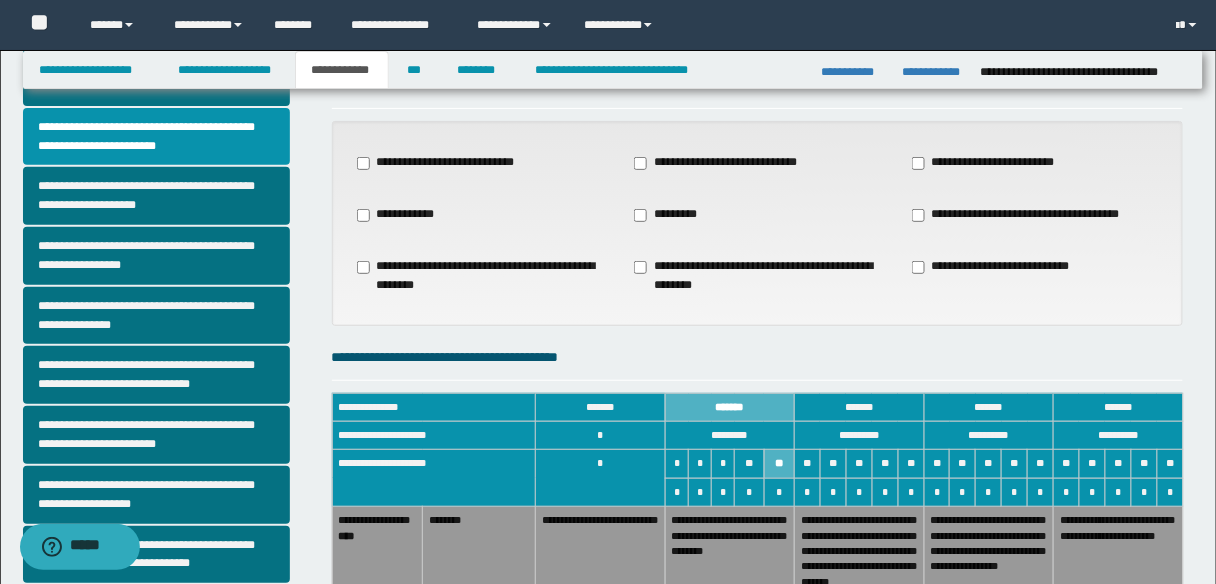 click on "**********" at bounding box center [1027, 215] 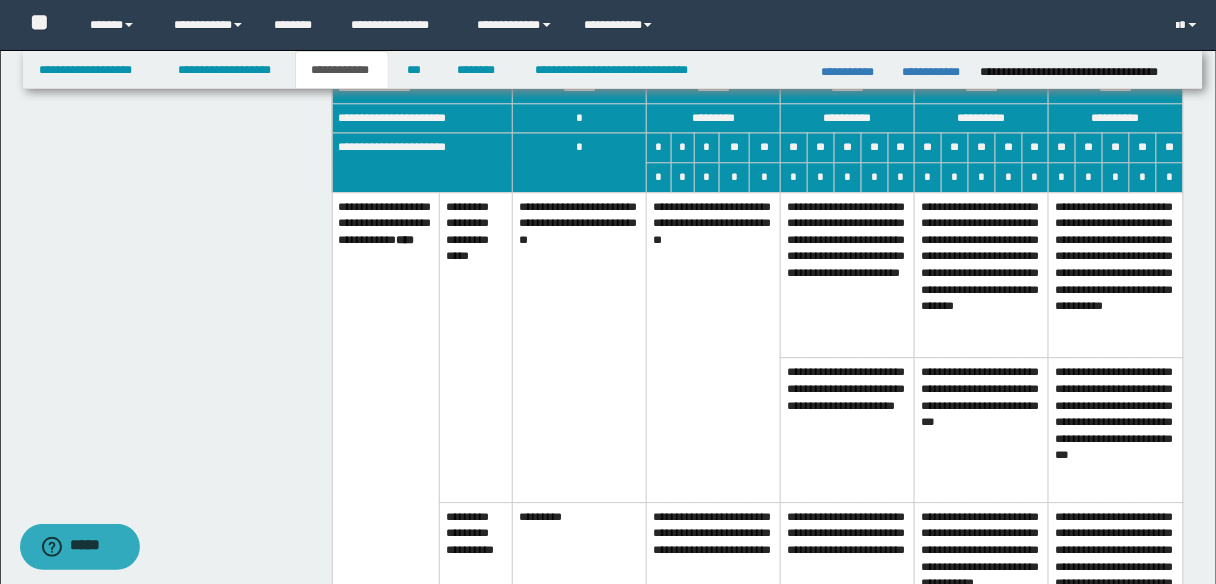 scroll, scrollTop: 1280, scrollLeft: 0, axis: vertical 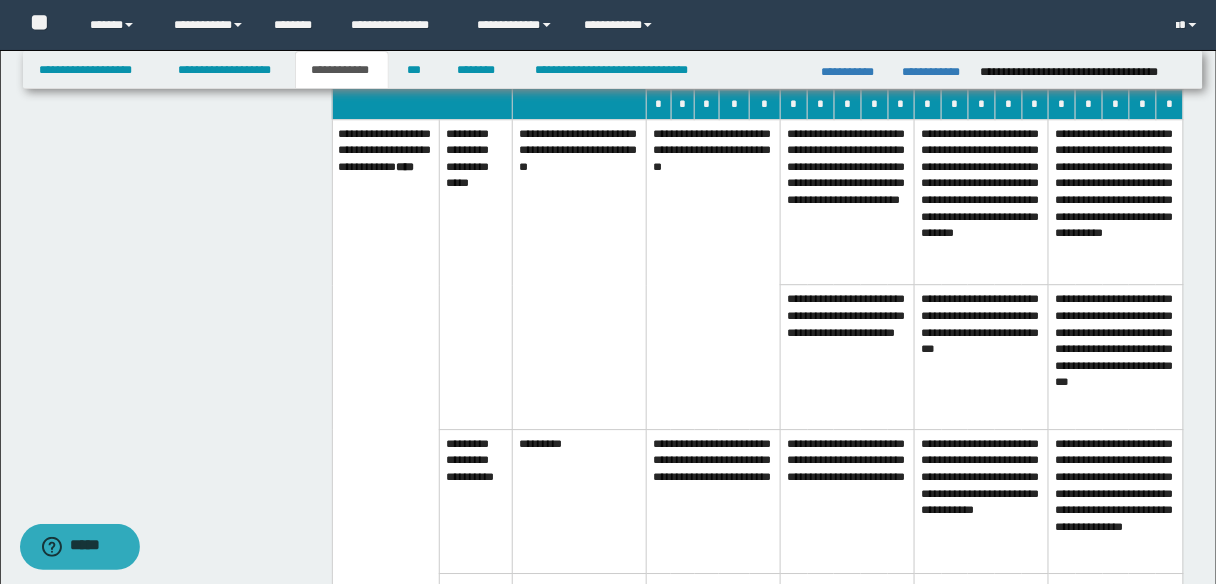 click on "**********" at bounding box center (714, 501) 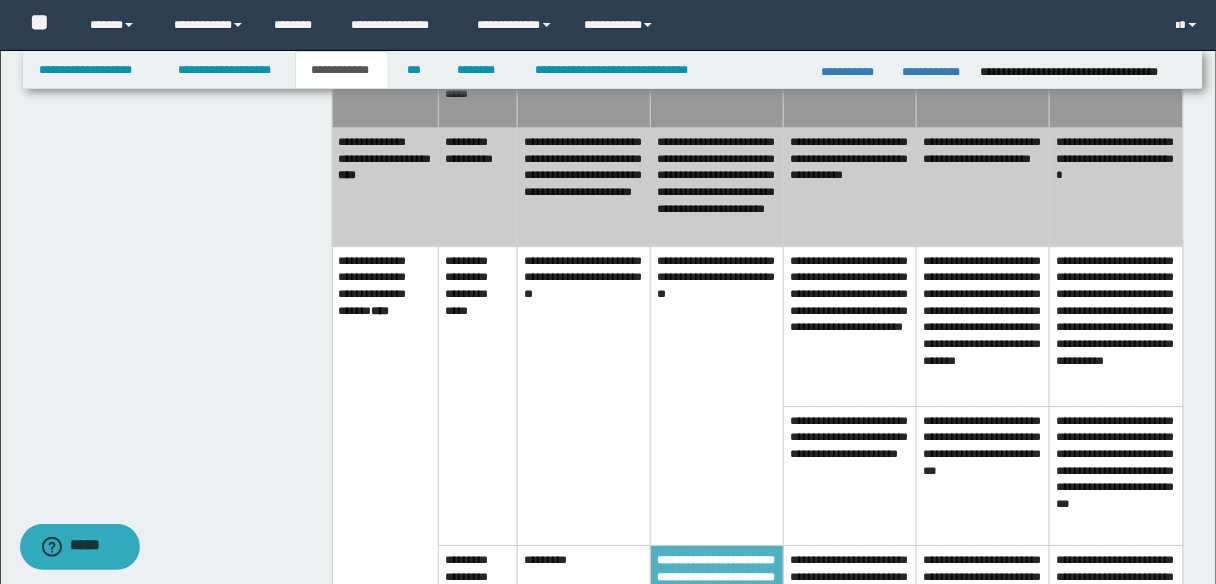 scroll, scrollTop: 1520, scrollLeft: 0, axis: vertical 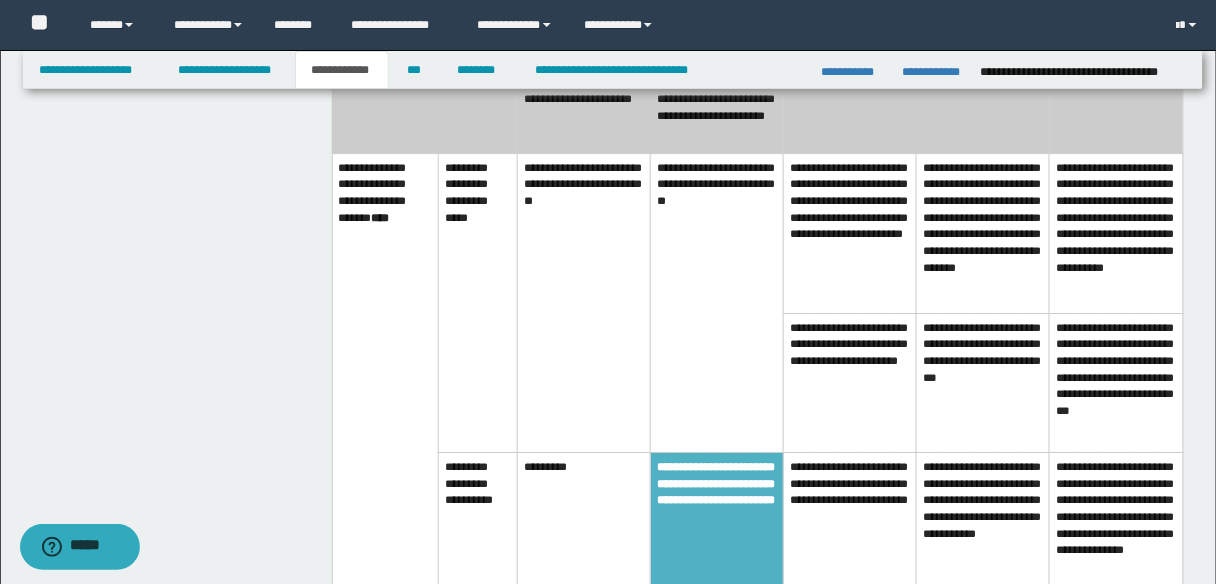 click on "**********" at bounding box center (717, 302) 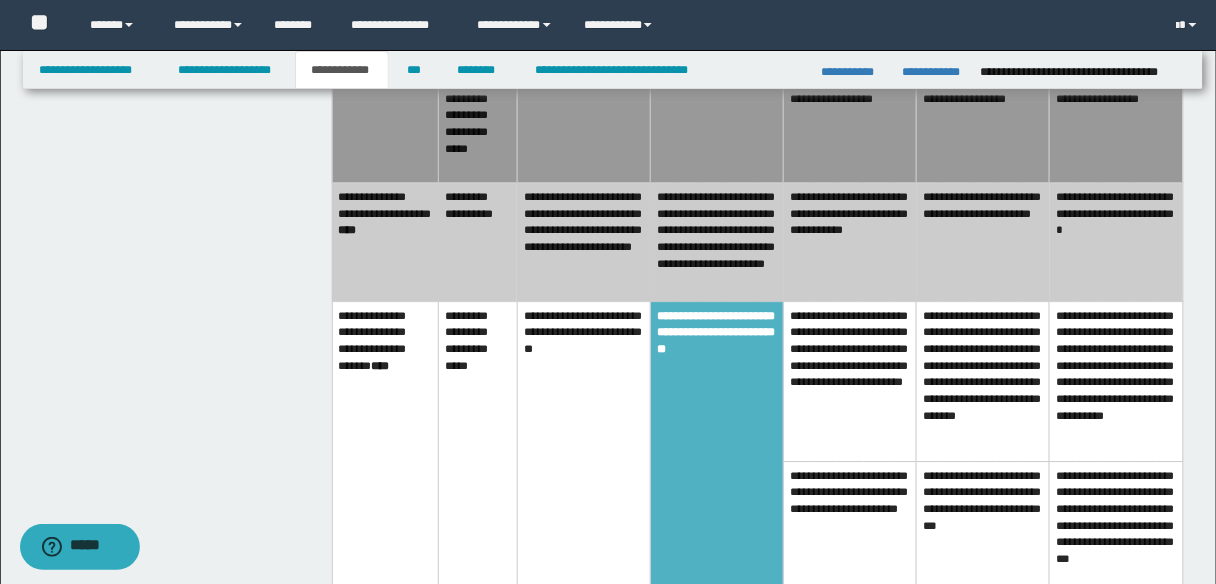 scroll, scrollTop: 1200, scrollLeft: 0, axis: vertical 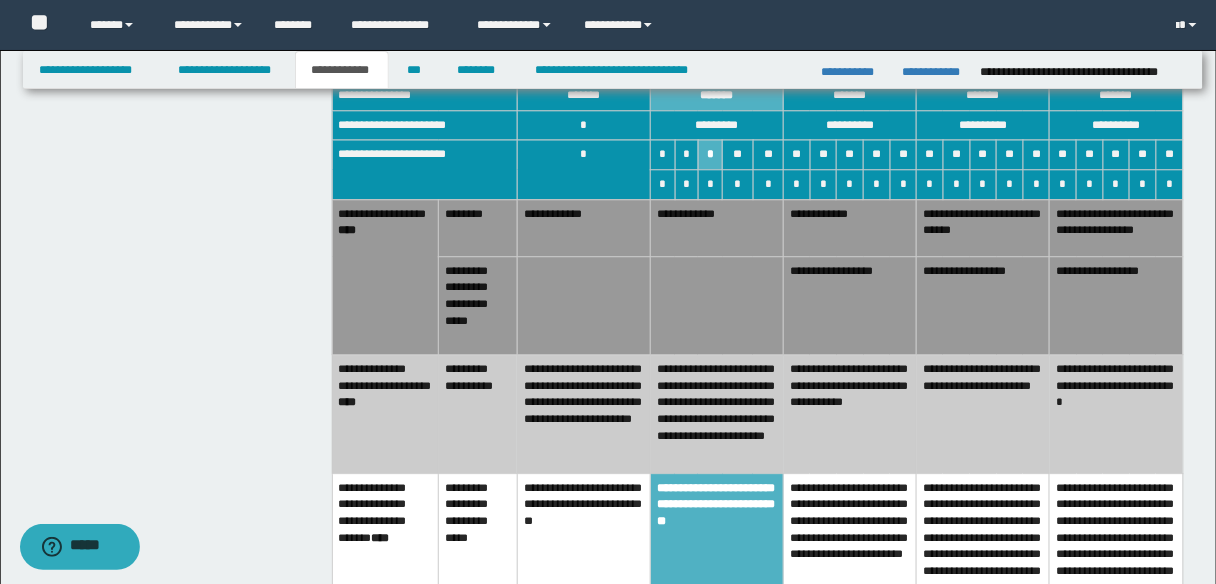 click on "**********" at bounding box center (850, 227) 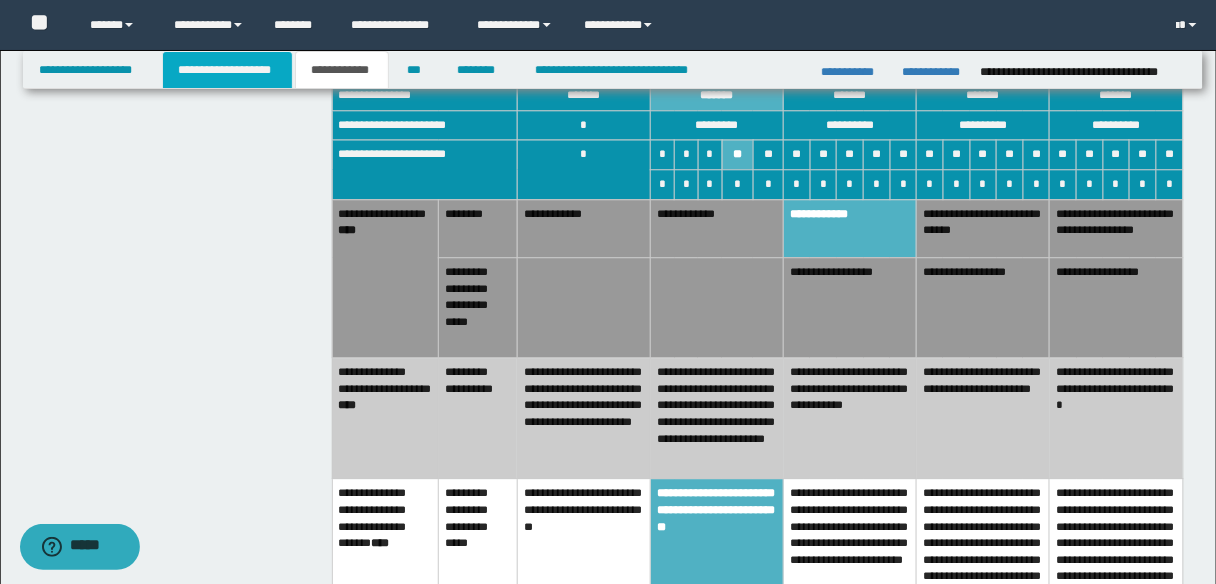 click on "**********" at bounding box center (227, 70) 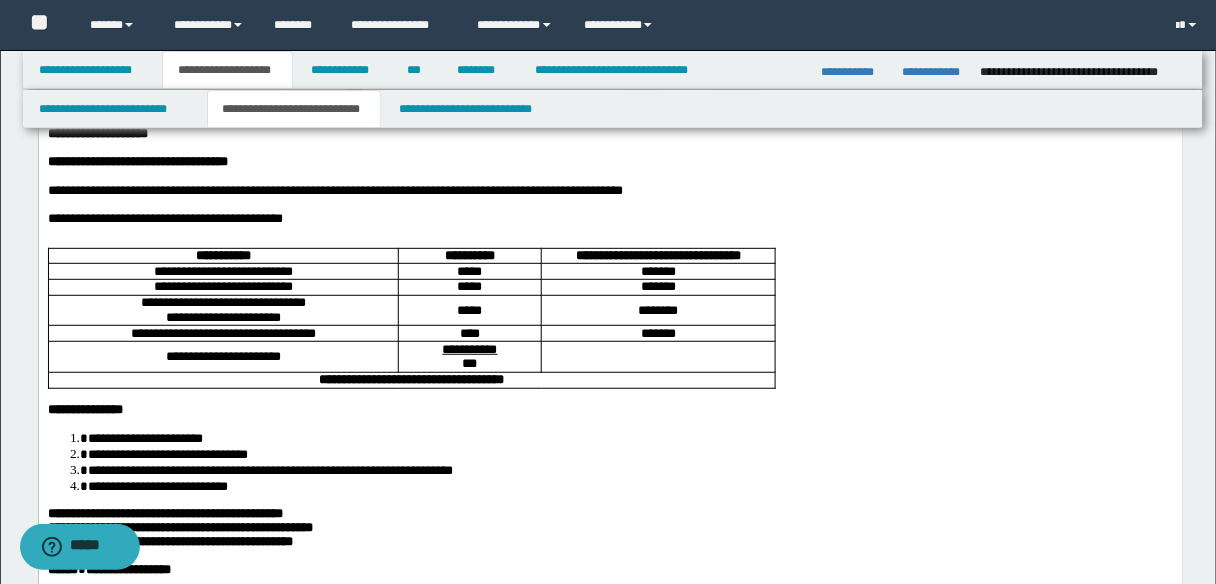 scroll, scrollTop: 111, scrollLeft: 0, axis: vertical 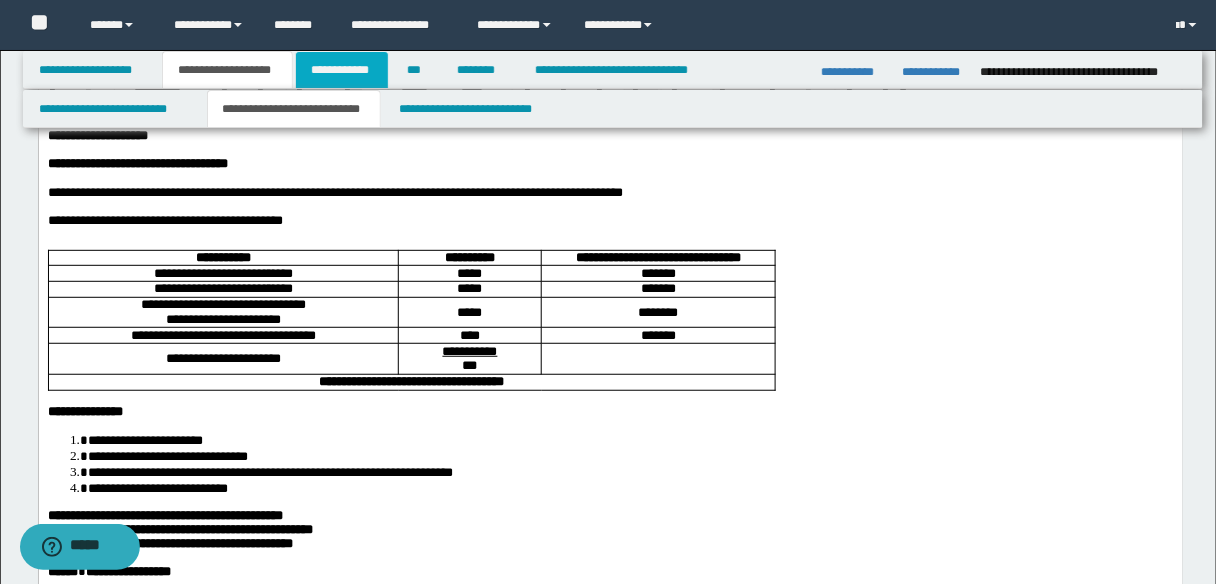 click on "**********" at bounding box center [342, 70] 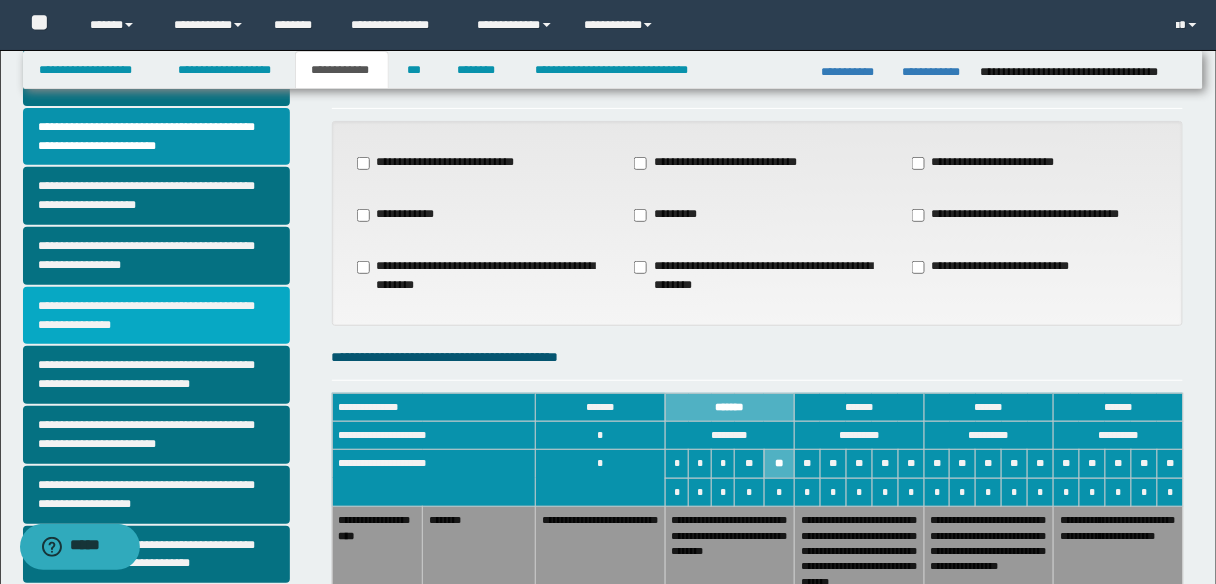click on "**********" at bounding box center [156, 316] 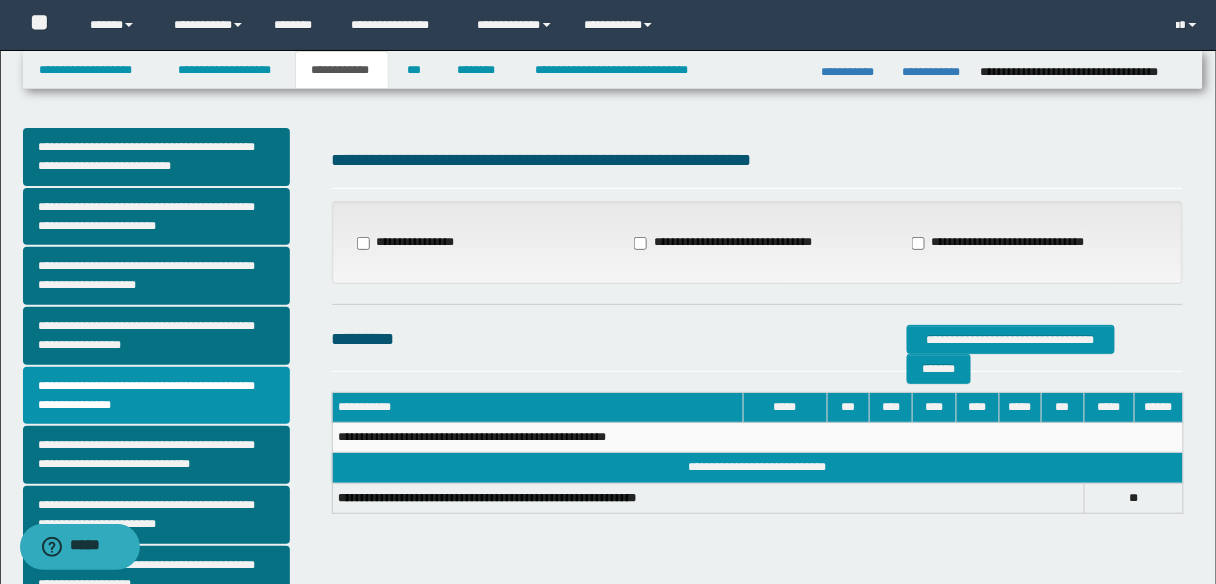 click on "**********" at bounding box center [1012, 243] 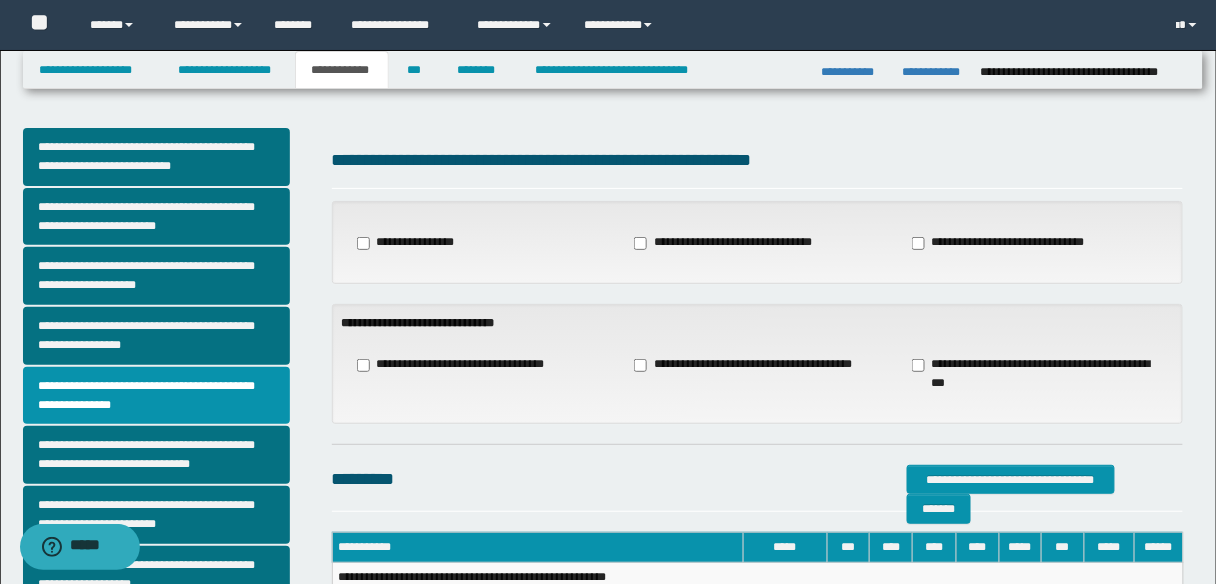 click on "**********" at bounding box center [750, 365] 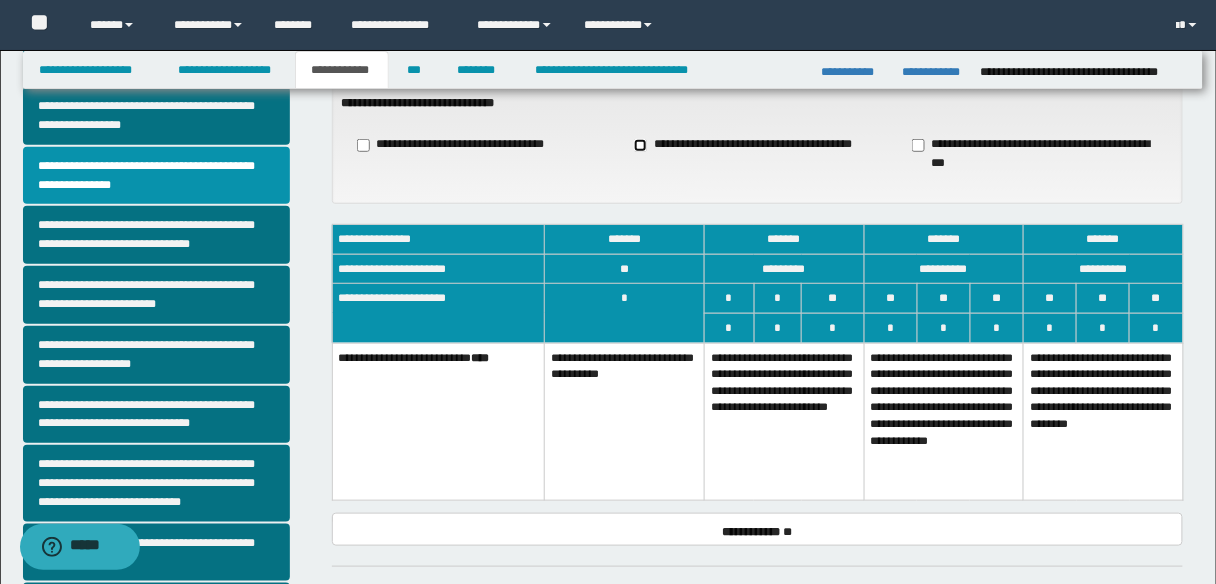 scroll, scrollTop: 240, scrollLeft: 0, axis: vertical 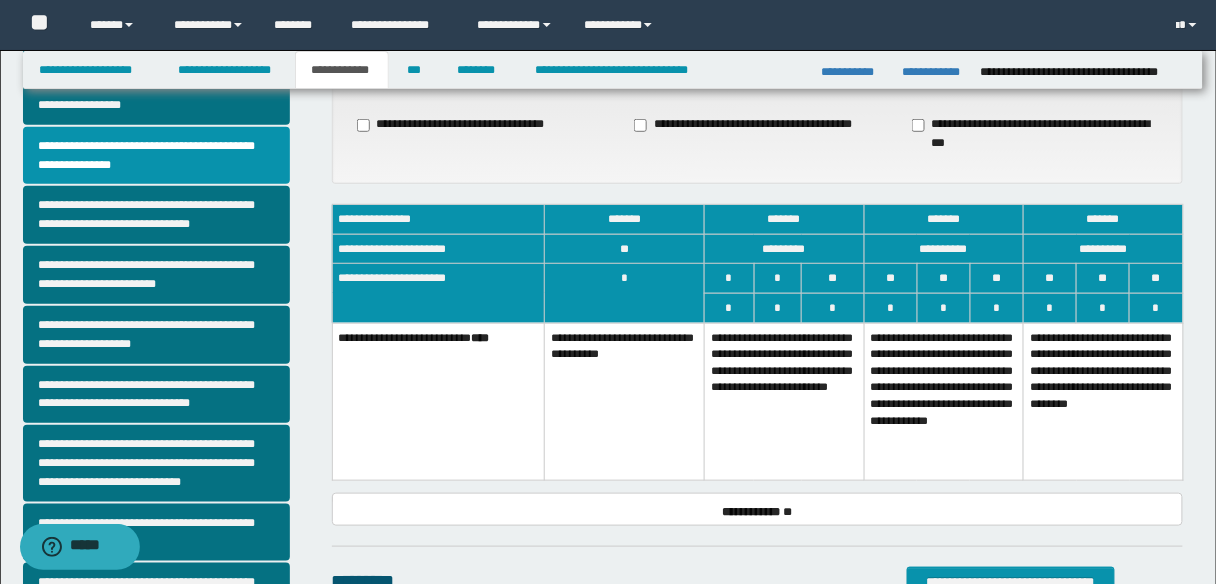 click on "**********" at bounding box center (784, 402) 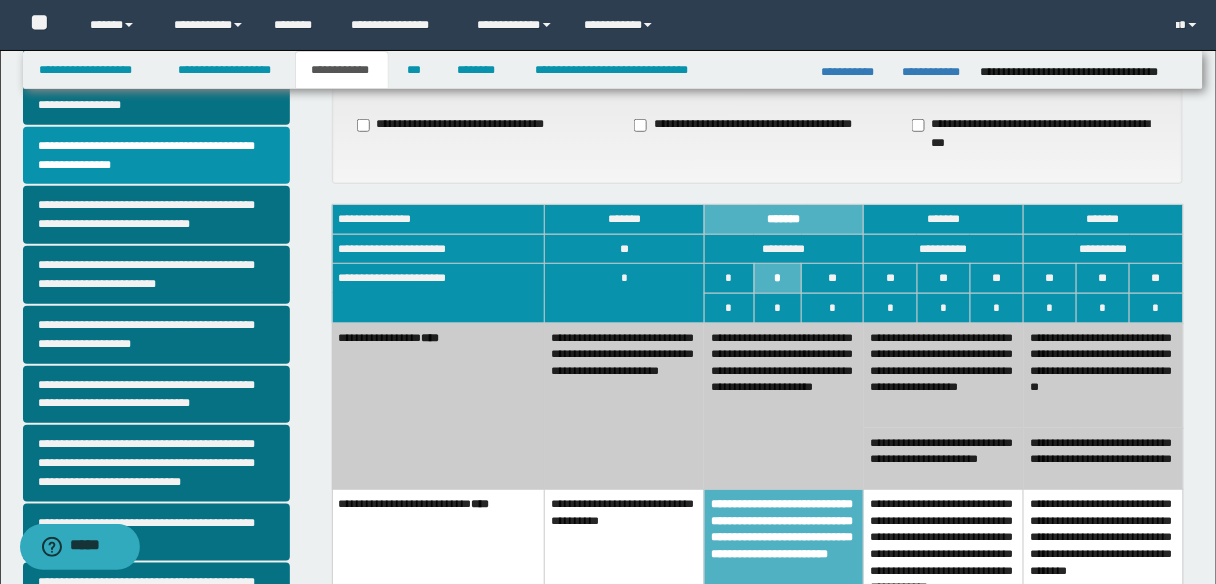 click on "**********" at bounding box center (944, 375) 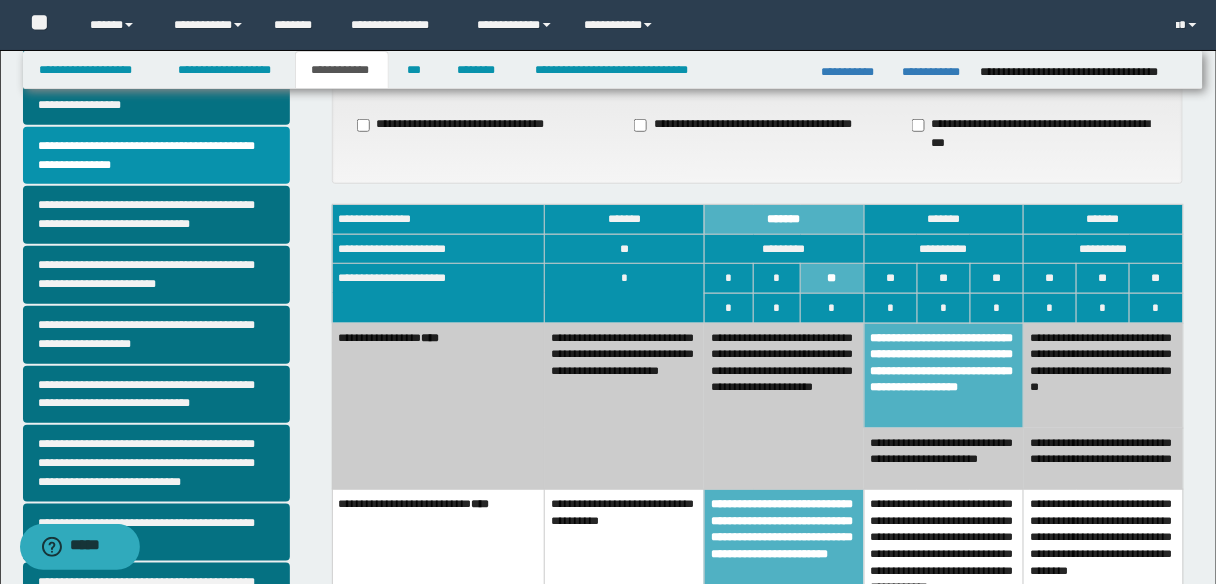 click on "**********" at bounding box center (784, 406) 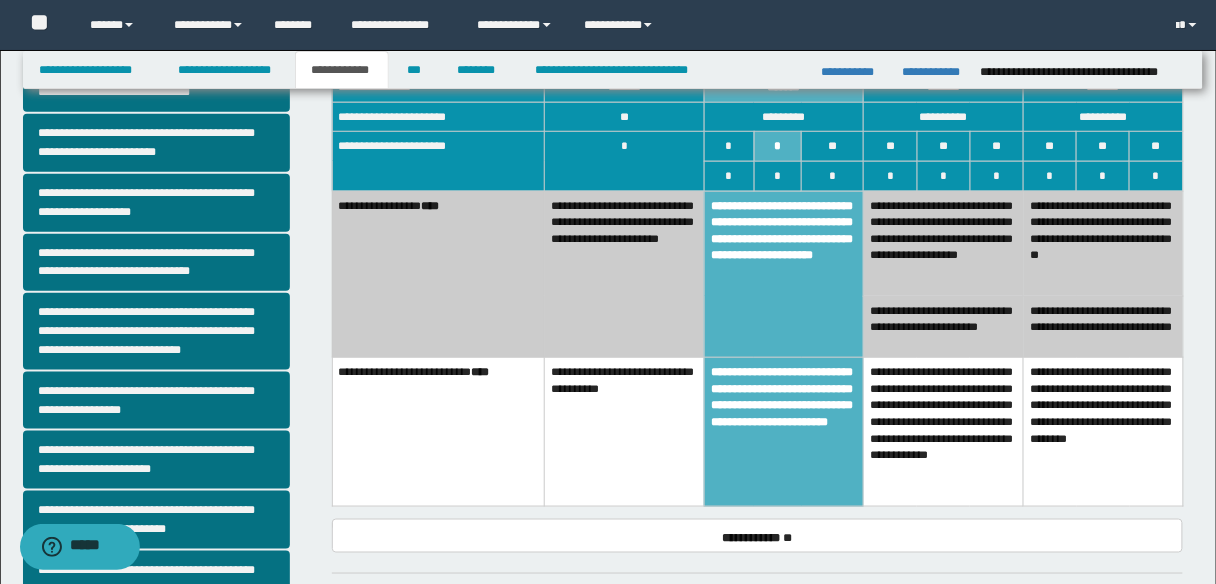 scroll, scrollTop: 480, scrollLeft: 0, axis: vertical 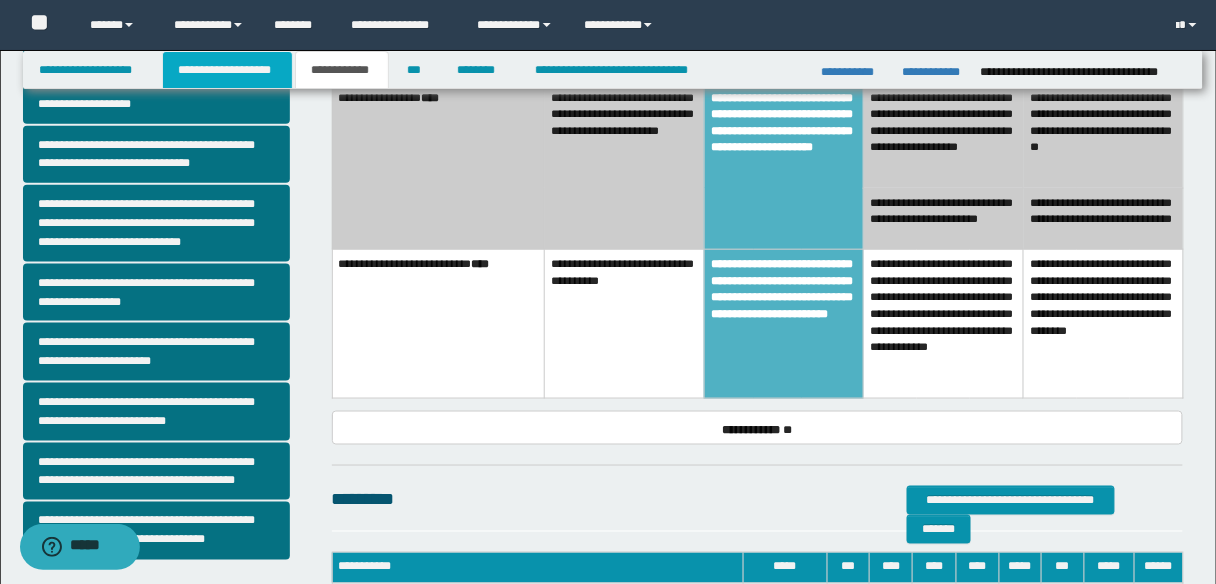 click on "**********" at bounding box center [227, 70] 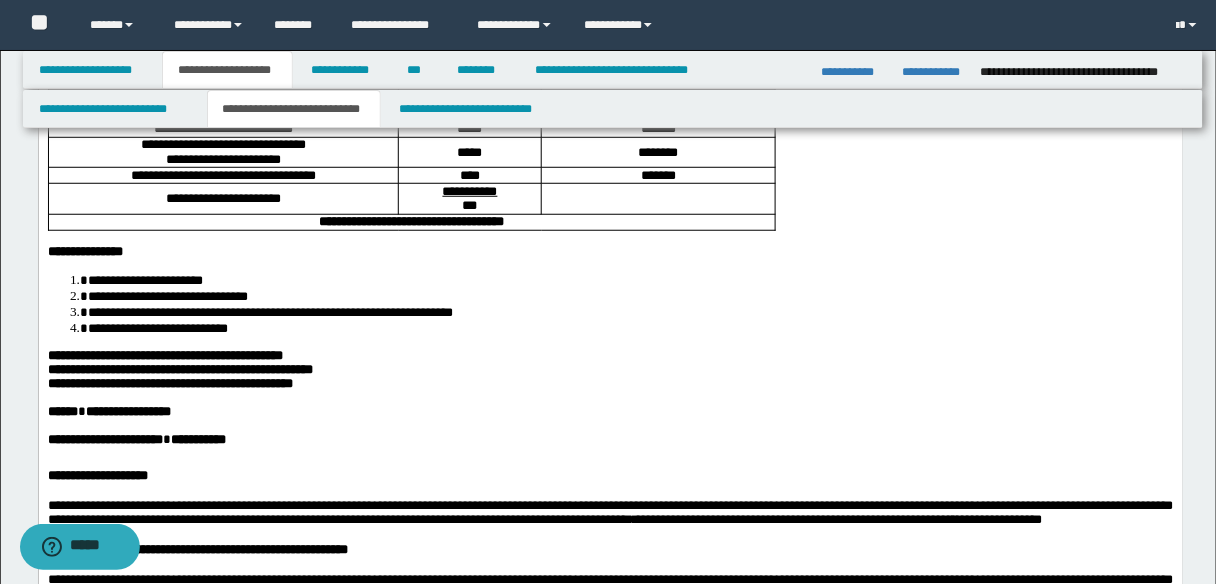 scroll, scrollTop: 0, scrollLeft: 0, axis: both 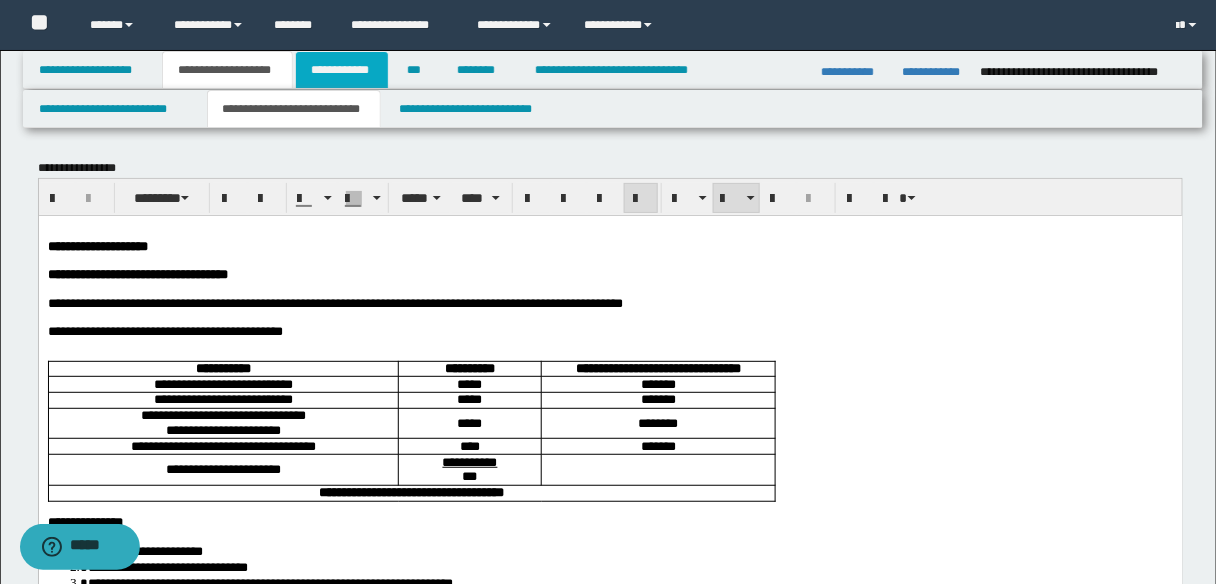 click on "**********" at bounding box center (342, 70) 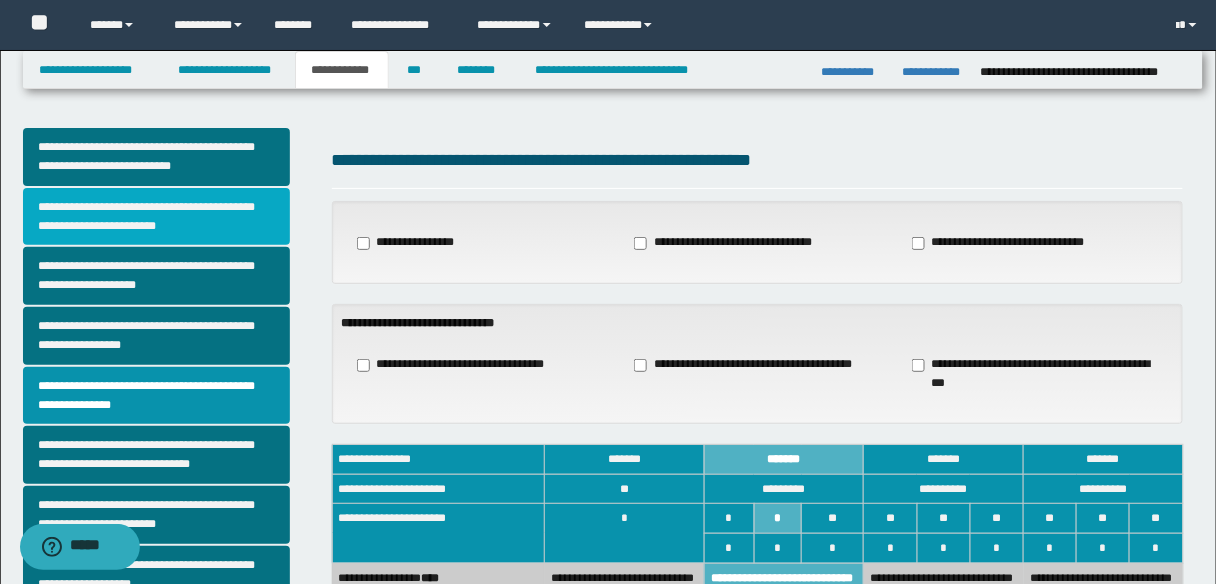 click on "**********" at bounding box center (156, 217) 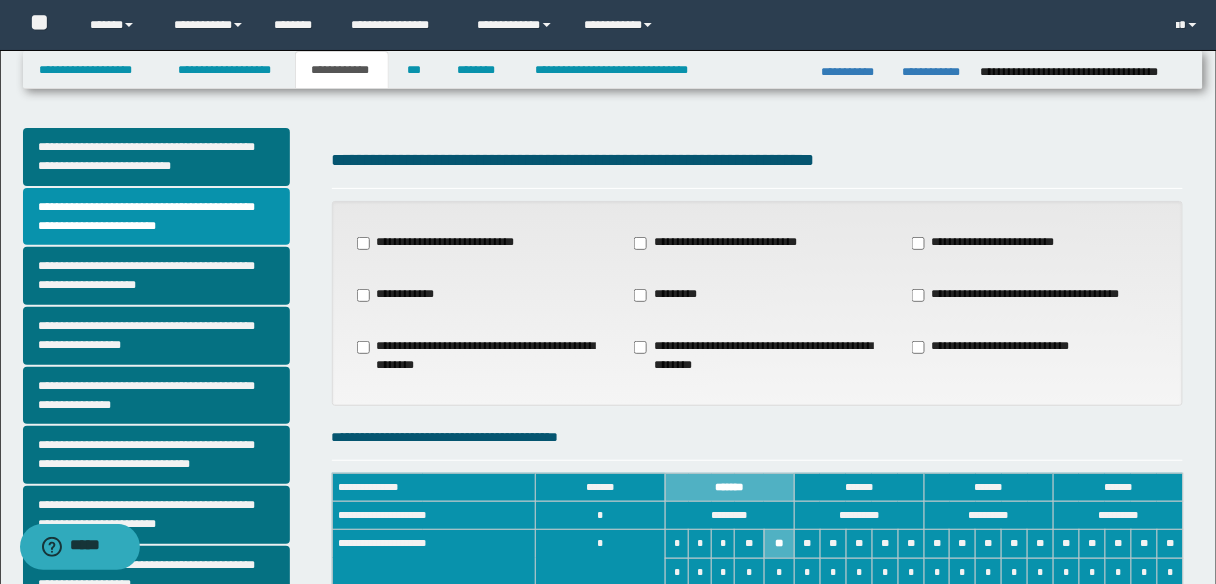 click on "**********" at bounding box center [400, 295] 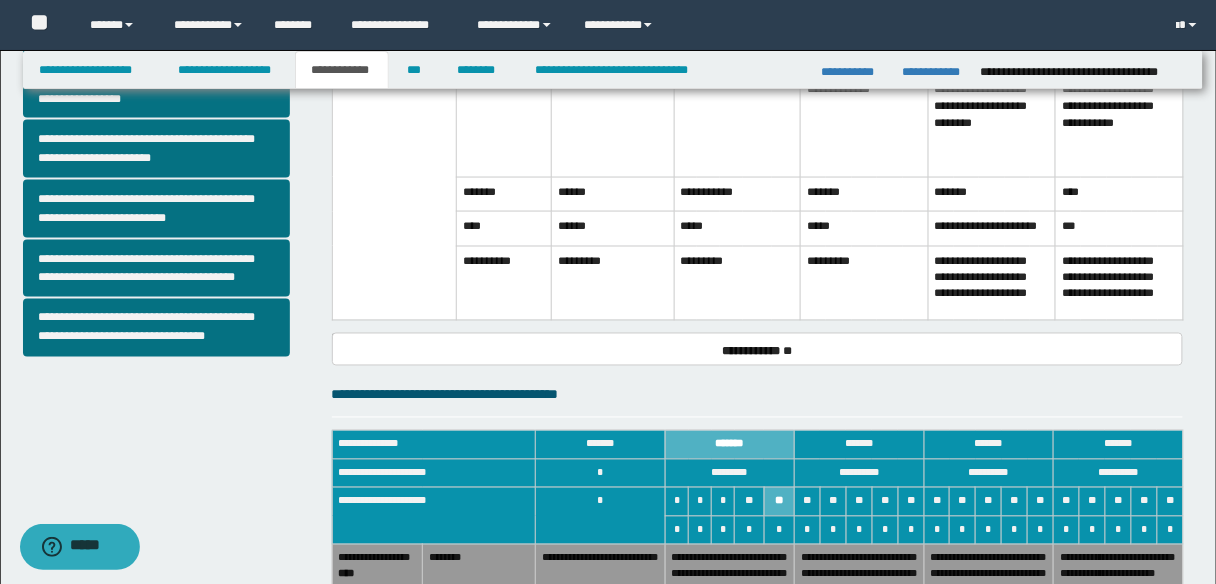 scroll, scrollTop: 720, scrollLeft: 0, axis: vertical 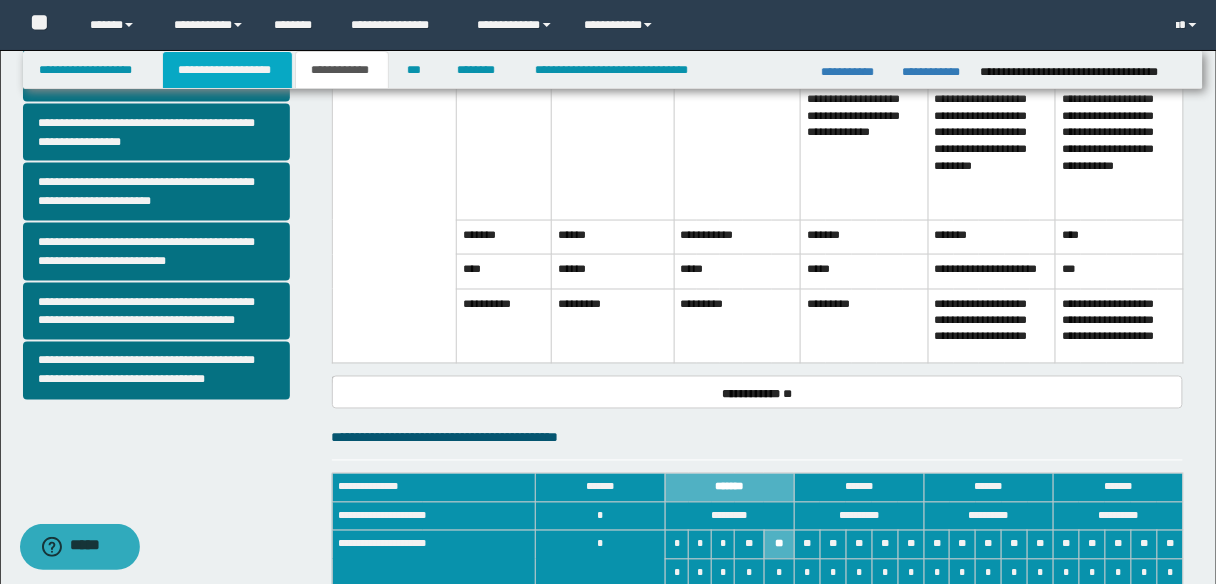 click on "**********" at bounding box center [227, 70] 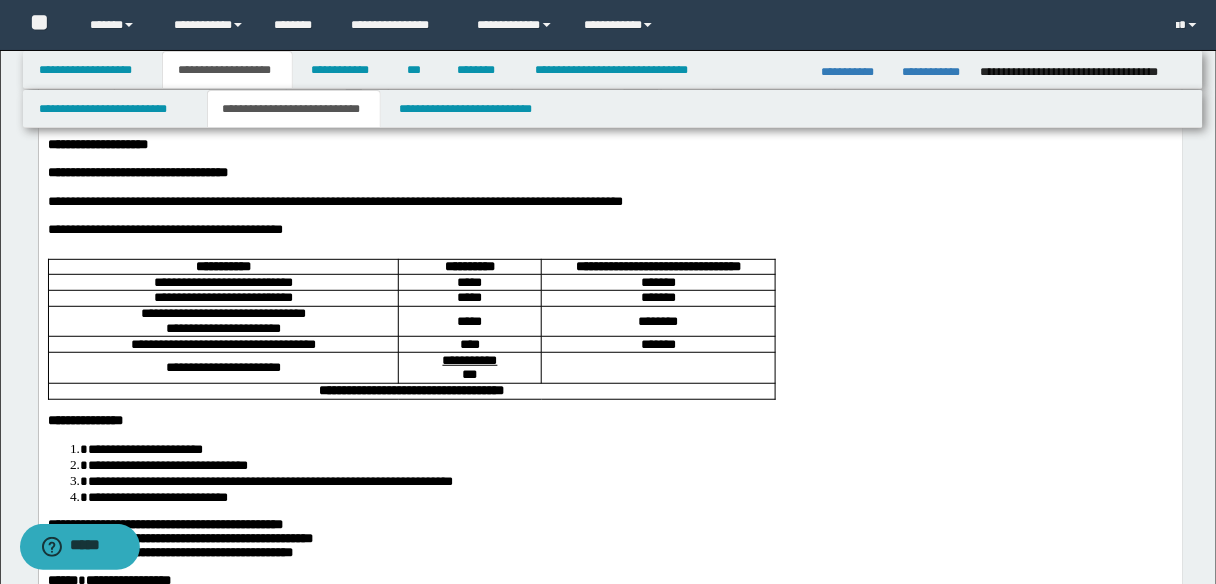 scroll, scrollTop: 31, scrollLeft: 0, axis: vertical 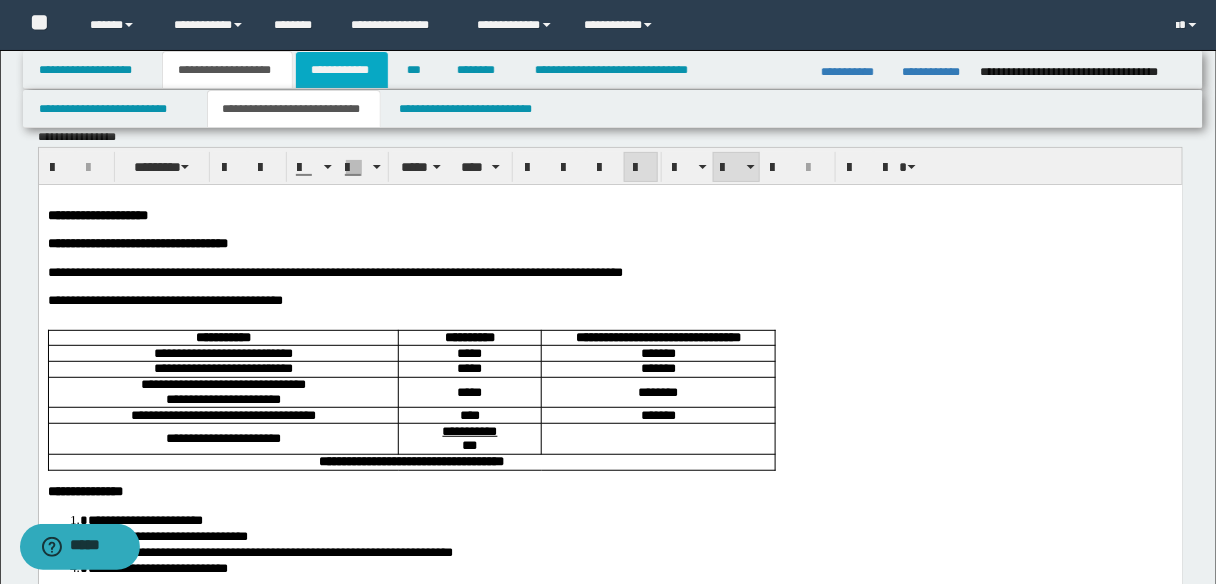 click on "**********" at bounding box center (342, 70) 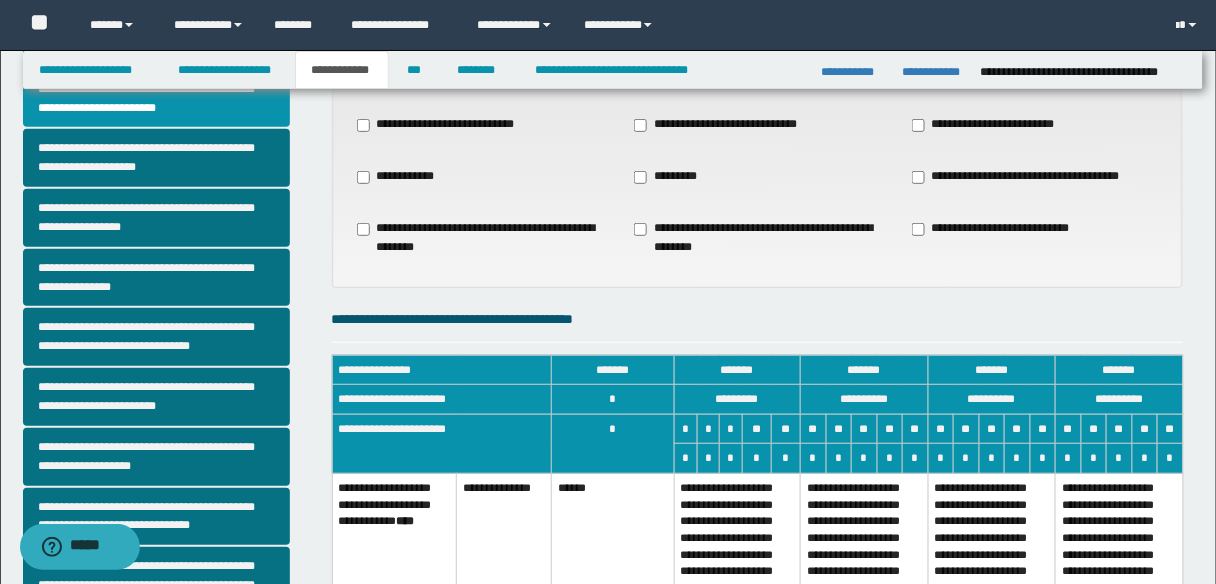 scroll, scrollTop: 240, scrollLeft: 0, axis: vertical 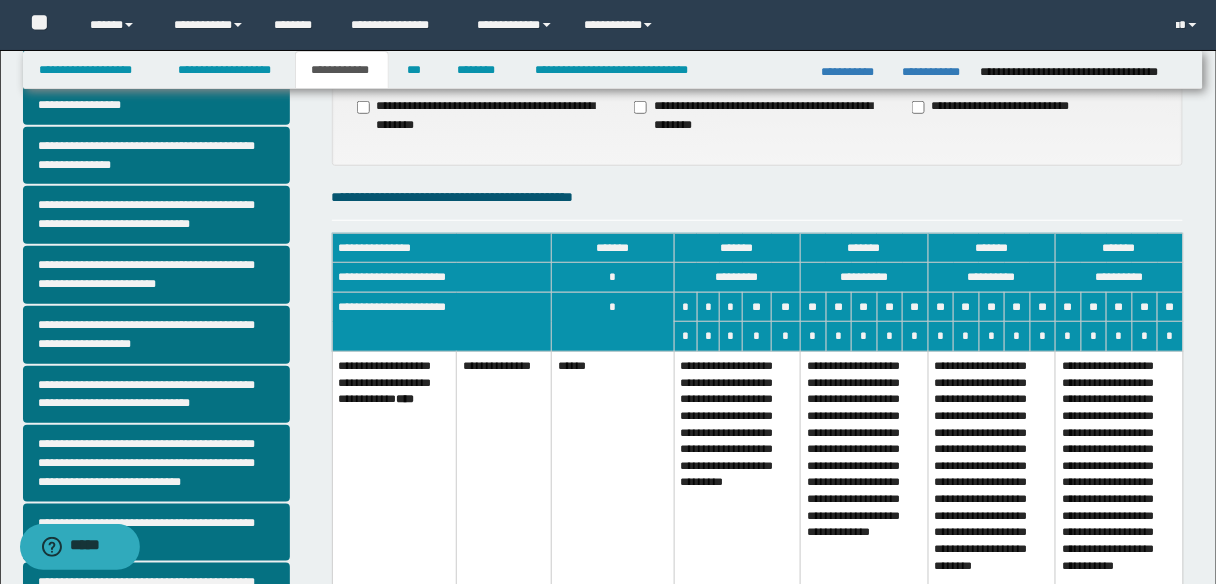 click on "**********" at bounding box center [737, 486] 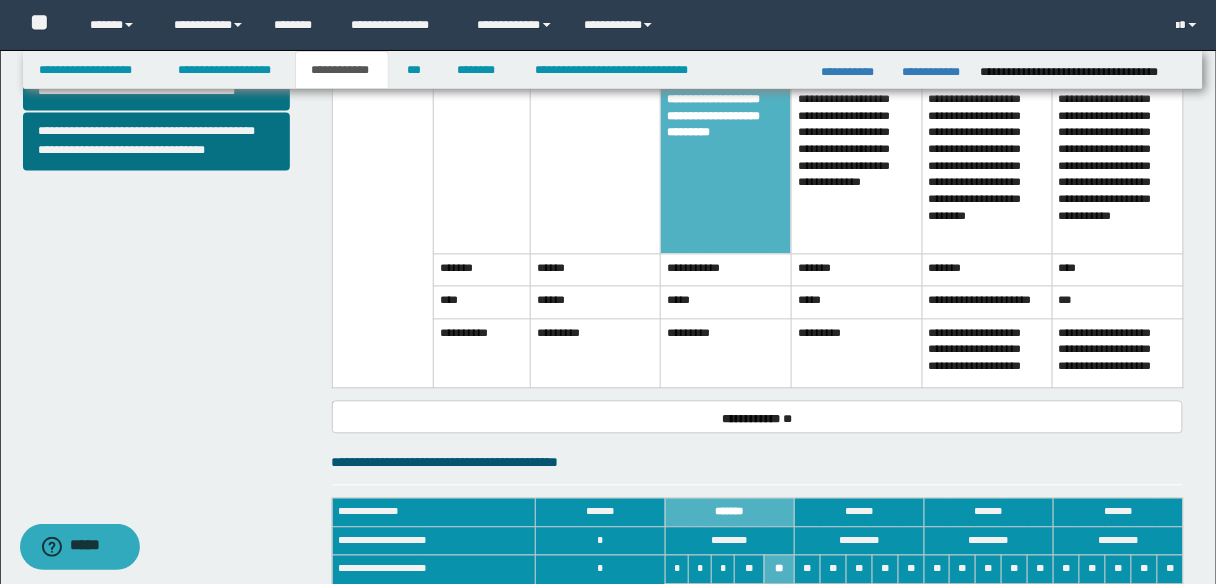 scroll, scrollTop: 880, scrollLeft: 0, axis: vertical 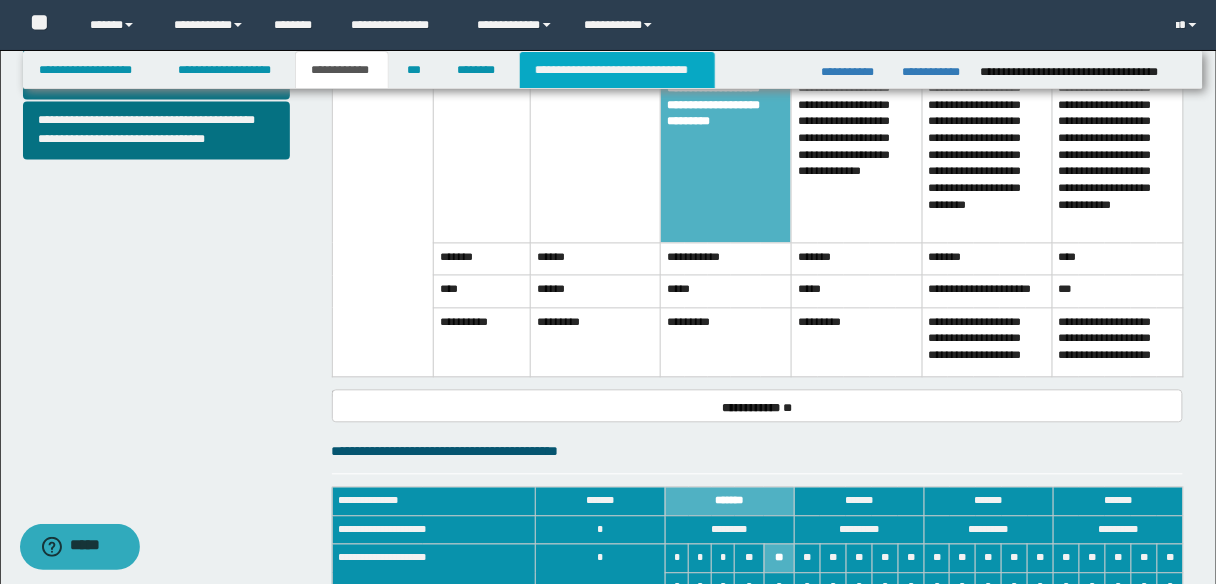 click on "**********" at bounding box center [617, 70] 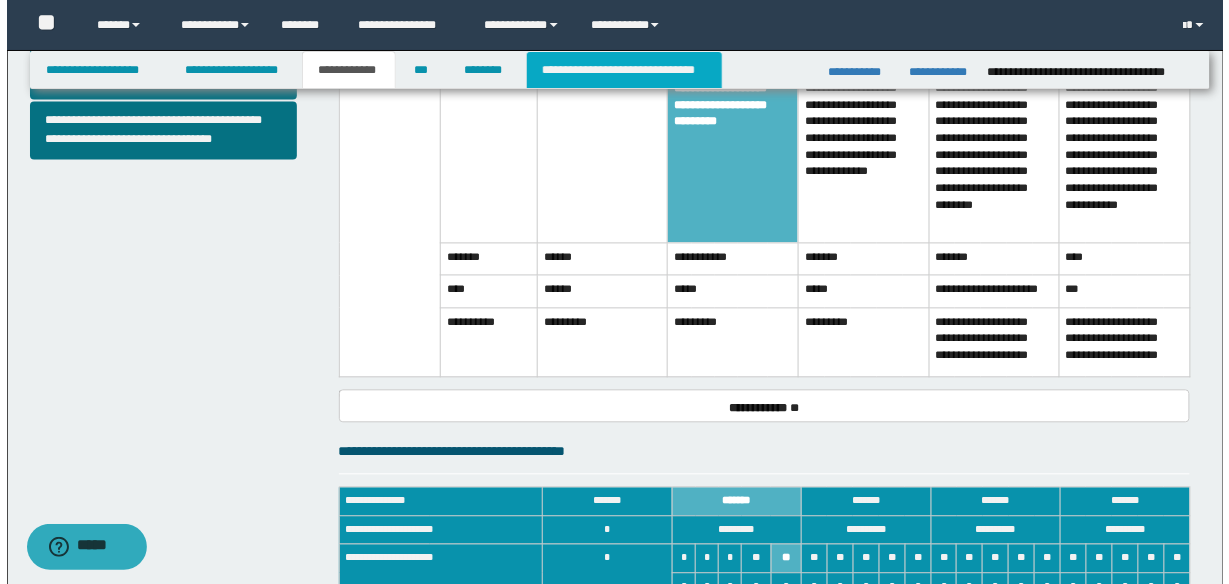scroll, scrollTop: 0, scrollLeft: 0, axis: both 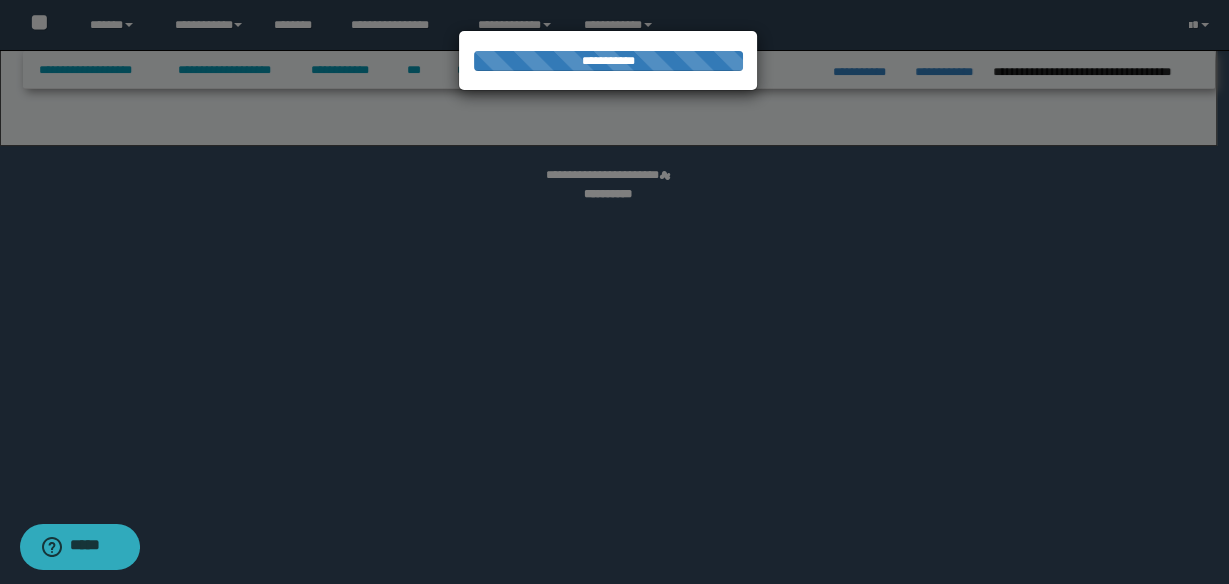 select on "*" 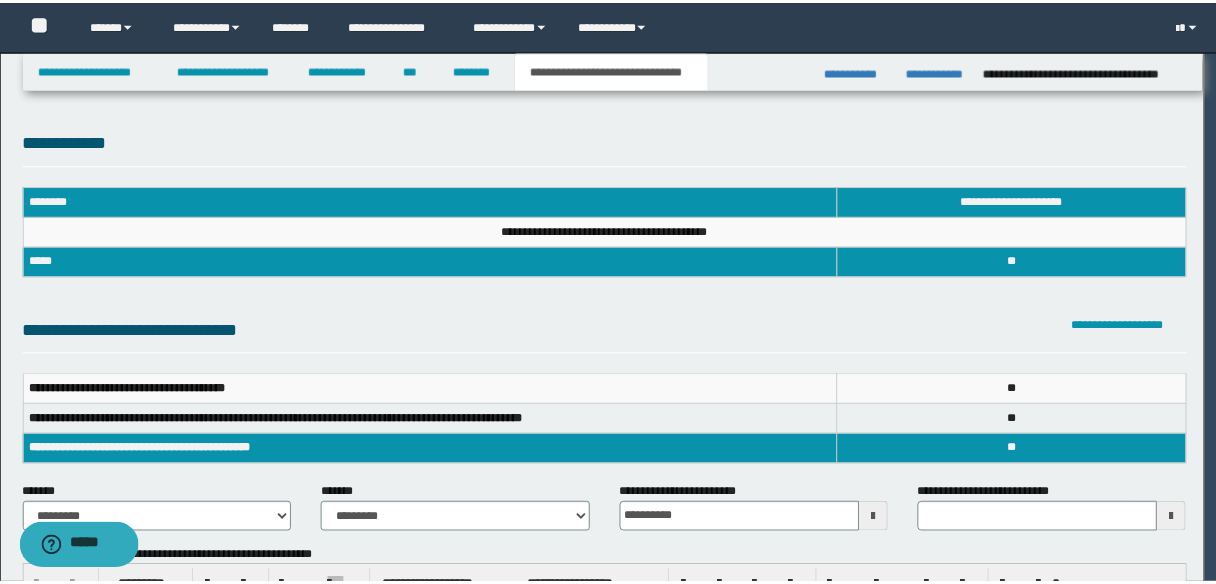 scroll, scrollTop: 0, scrollLeft: 0, axis: both 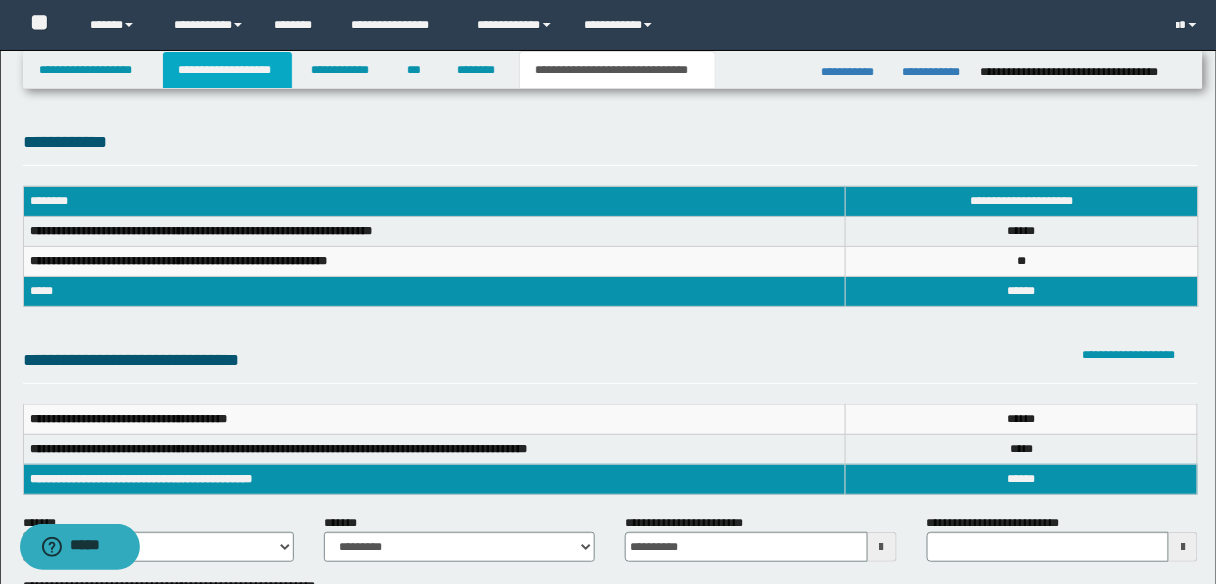 click on "**********" at bounding box center (227, 70) 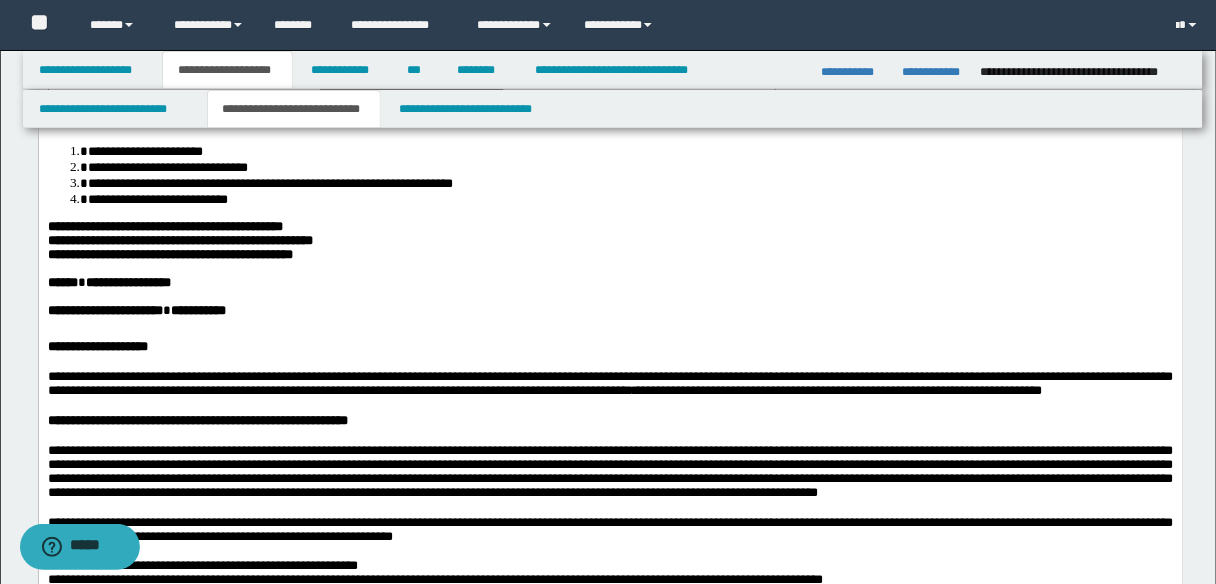 scroll, scrollTop: 800, scrollLeft: 0, axis: vertical 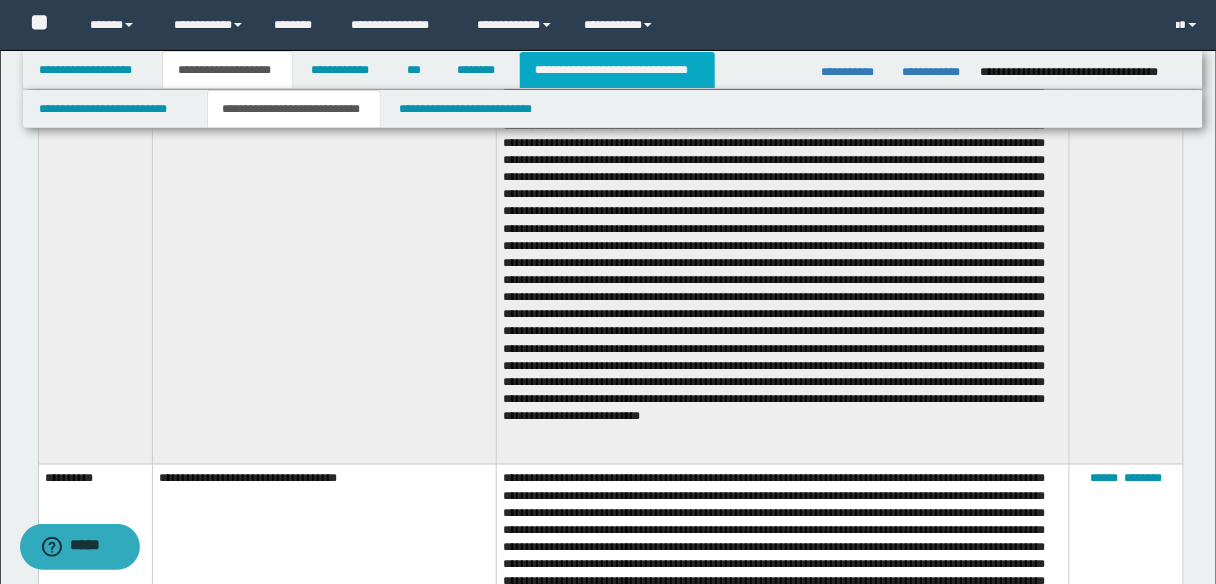 click on "**********" at bounding box center (617, 70) 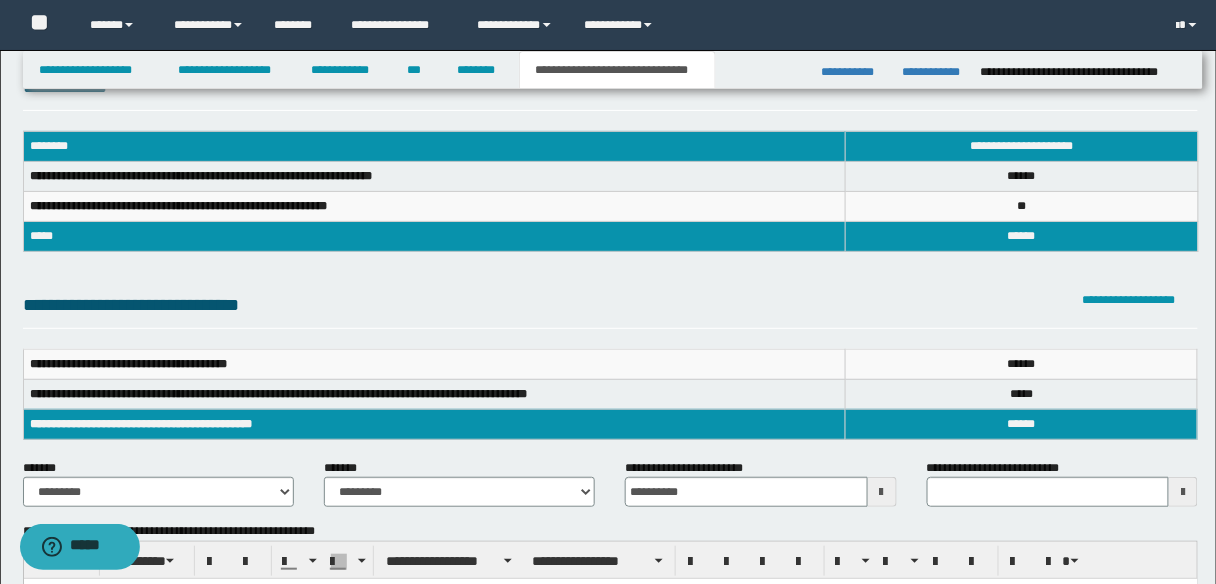 scroll, scrollTop: 0, scrollLeft: 0, axis: both 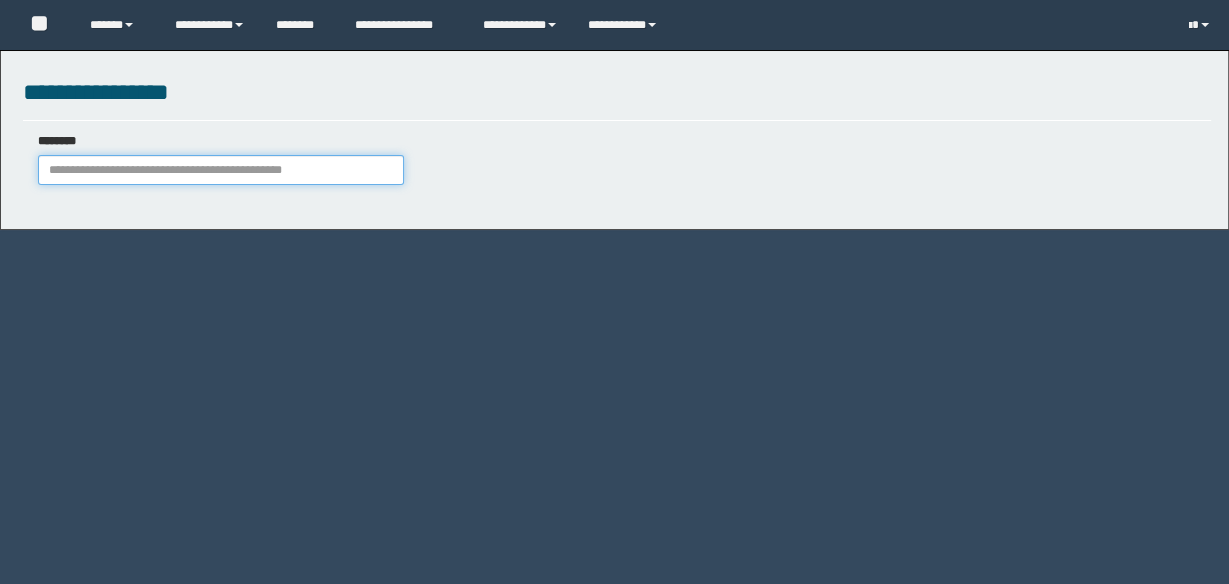 click on "********" at bounding box center [221, 170] 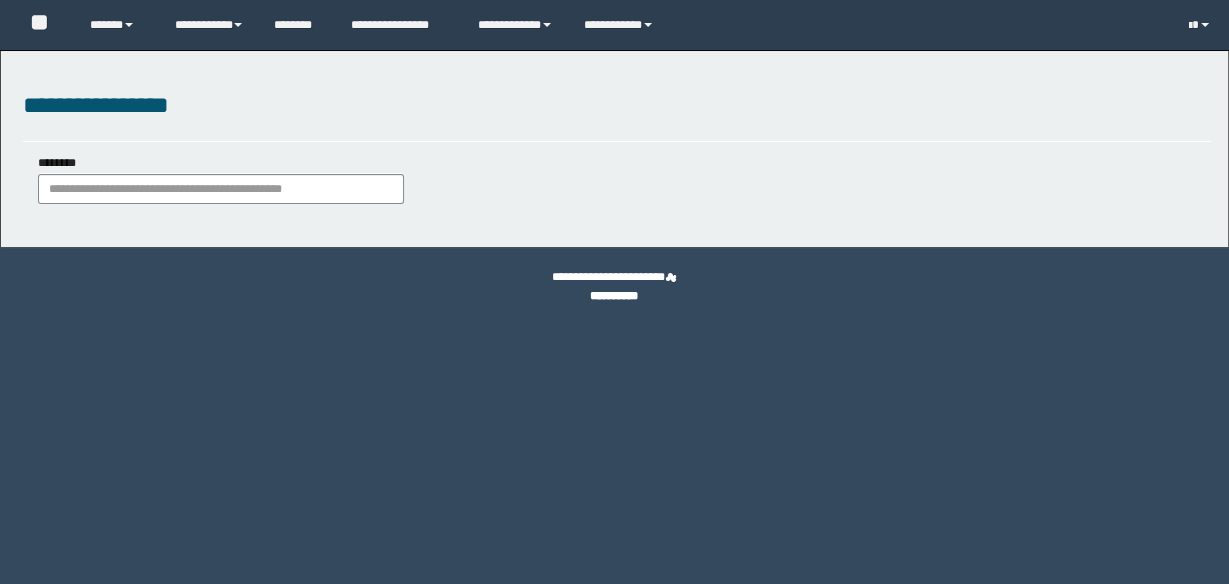 scroll, scrollTop: 0, scrollLeft: 0, axis: both 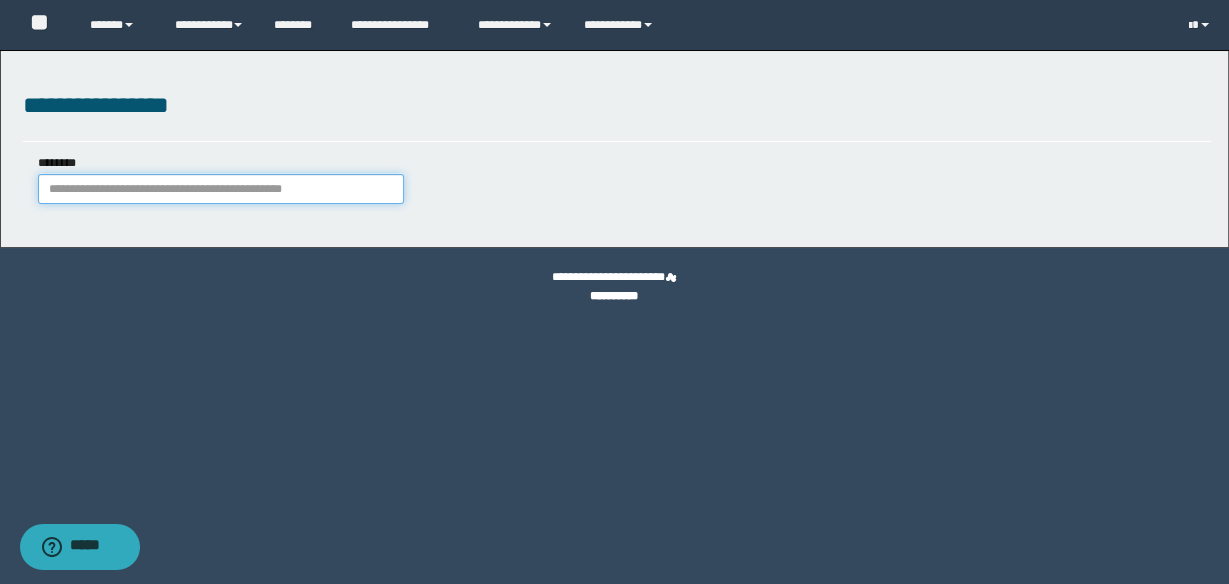 click on "********" at bounding box center (221, 189) 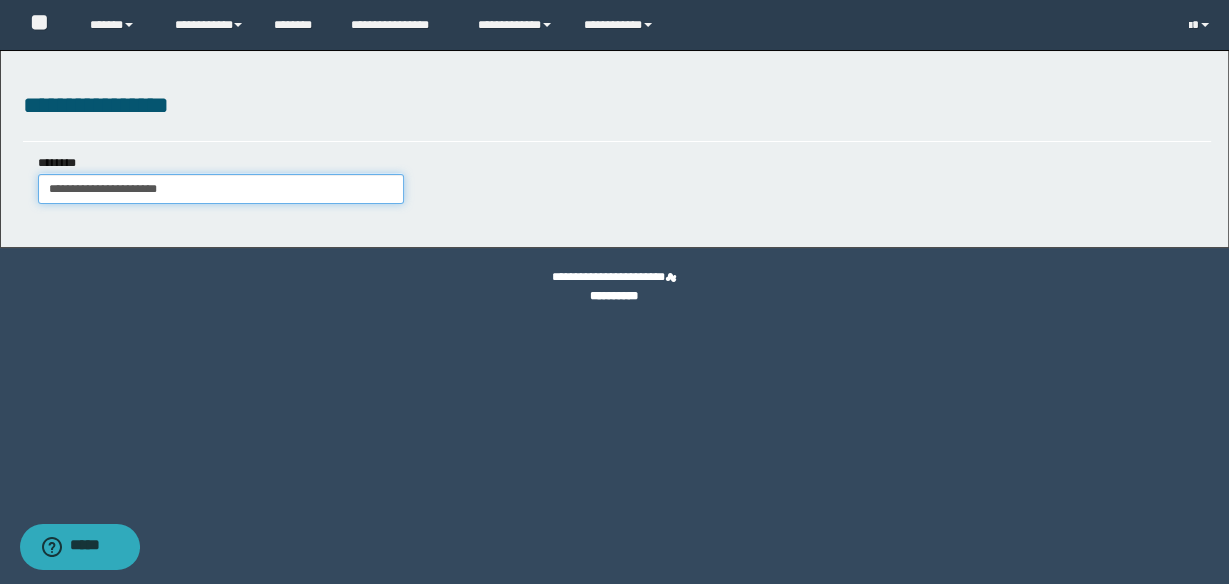 type on "**********" 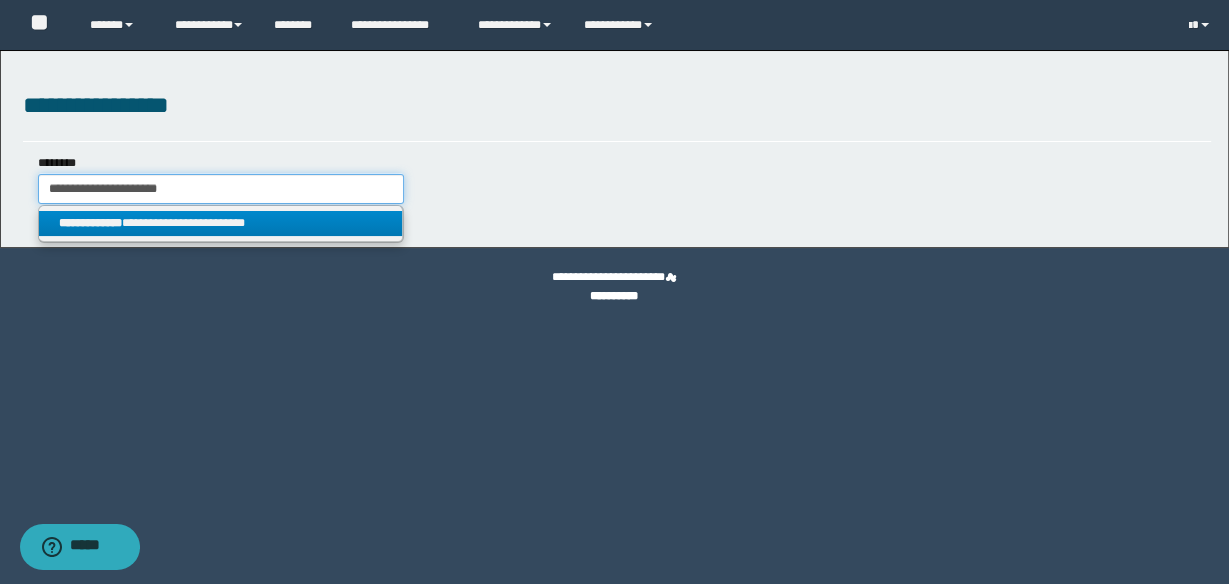 type on "**********" 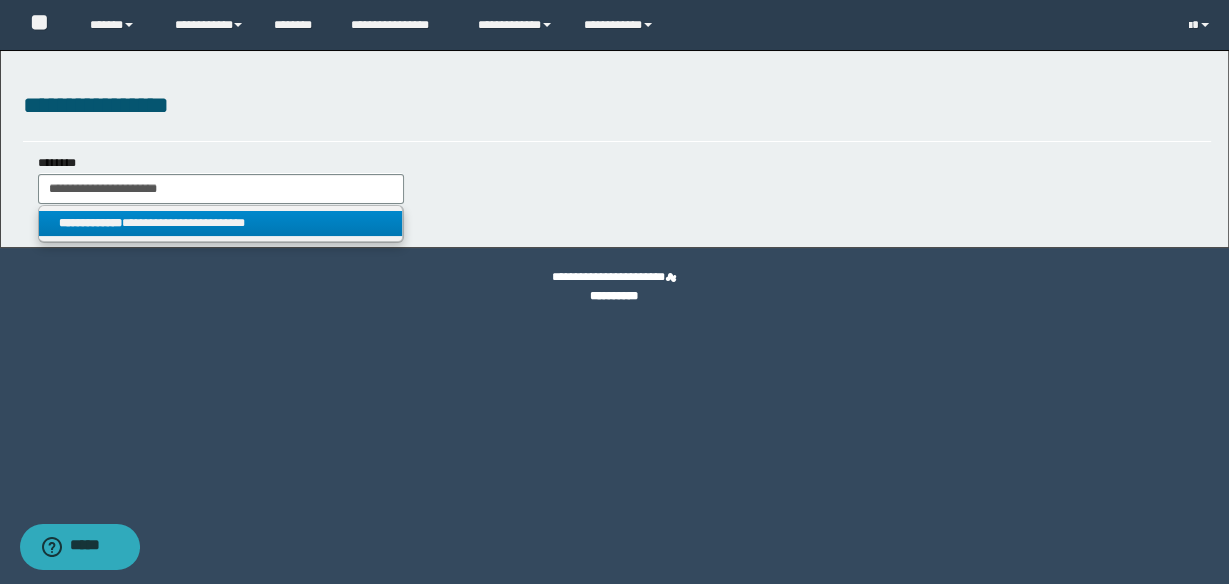 click on "**********" at bounding box center [220, 223] 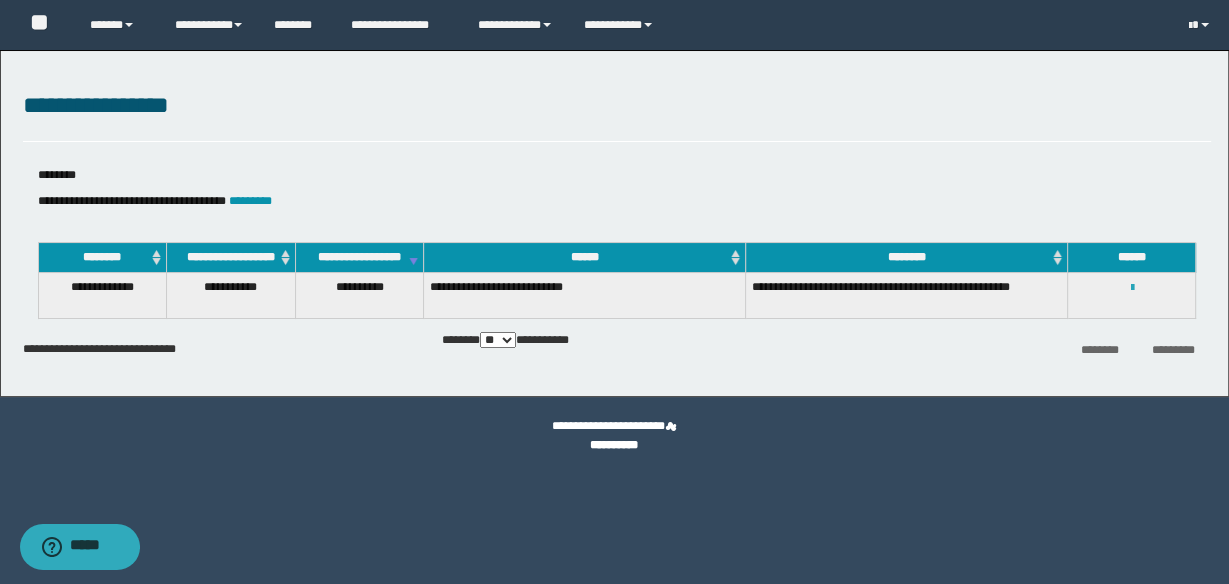 click at bounding box center [1131, 288] 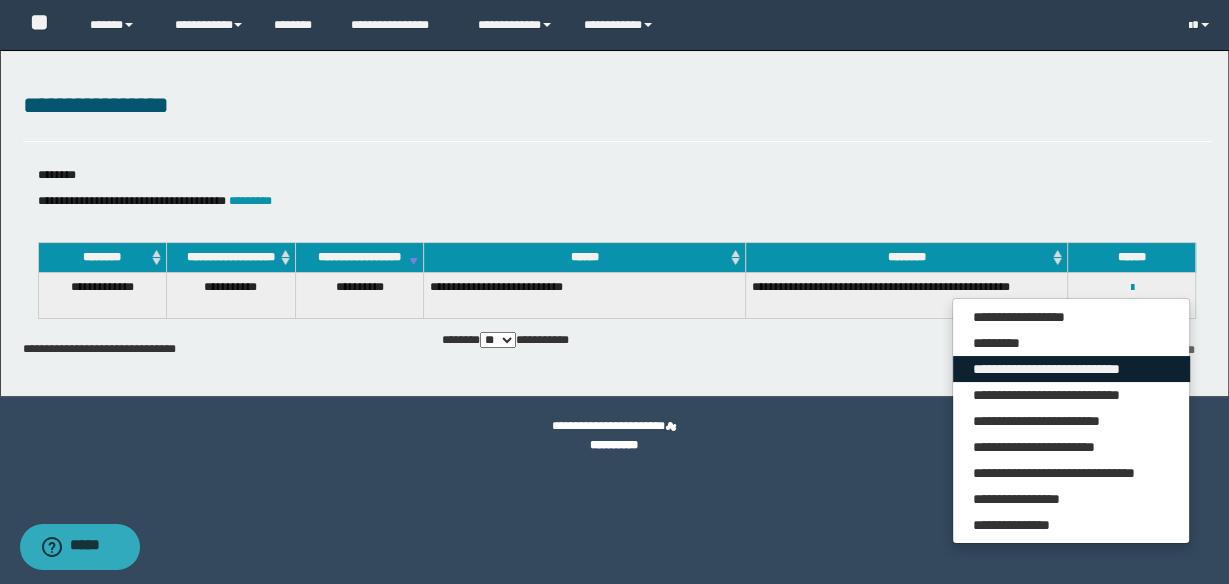 click on "**********" at bounding box center [1071, 369] 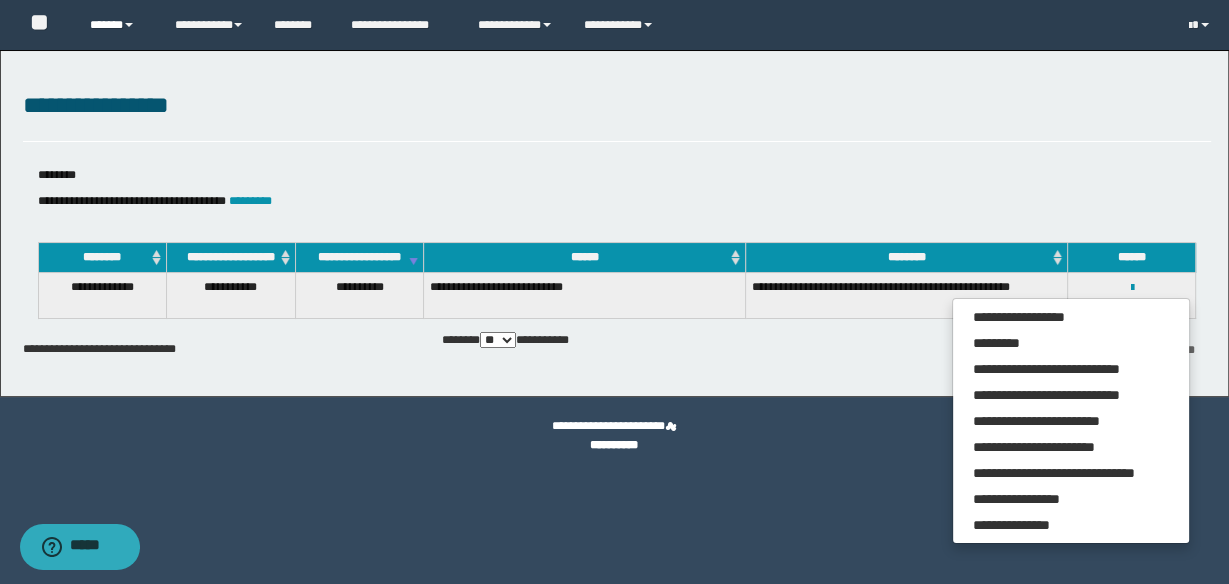 click on "******" at bounding box center (117, 25) 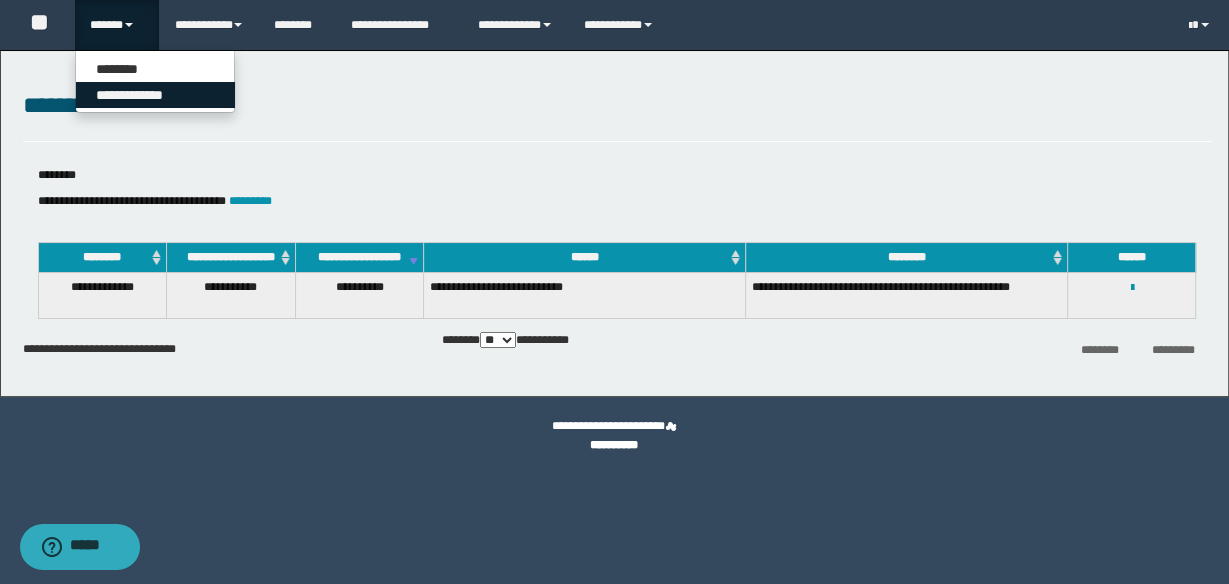 click on "**********" at bounding box center [155, 95] 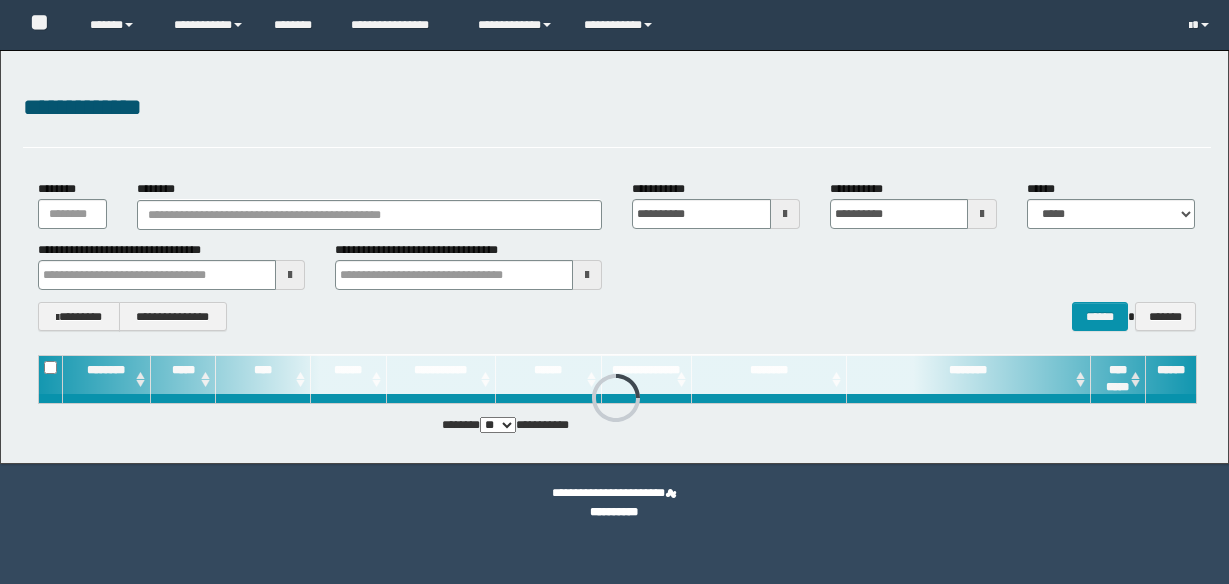 scroll, scrollTop: 0, scrollLeft: 0, axis: both 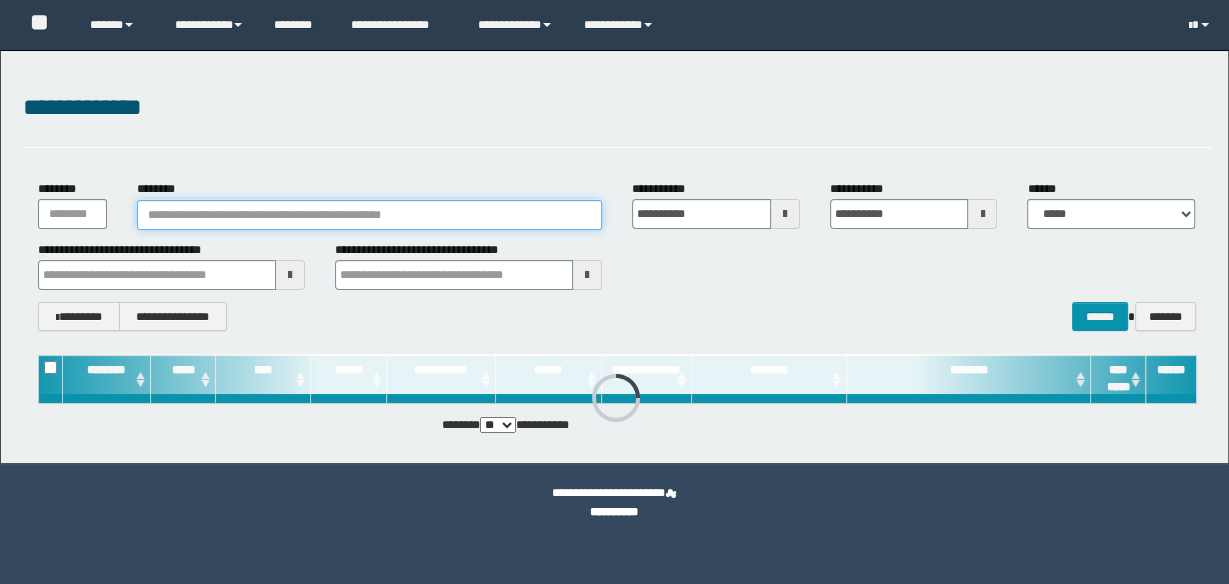 click on "********" at bounding box center (369, 215) 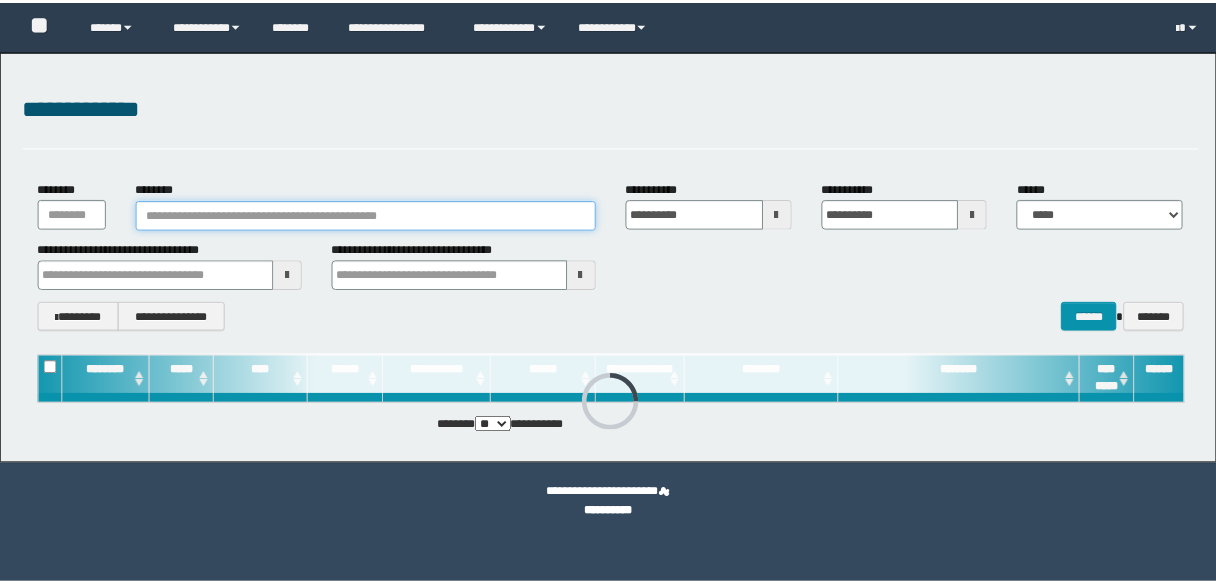 scroll, scrollTop: 0, scrollLeft: 0, axis: both 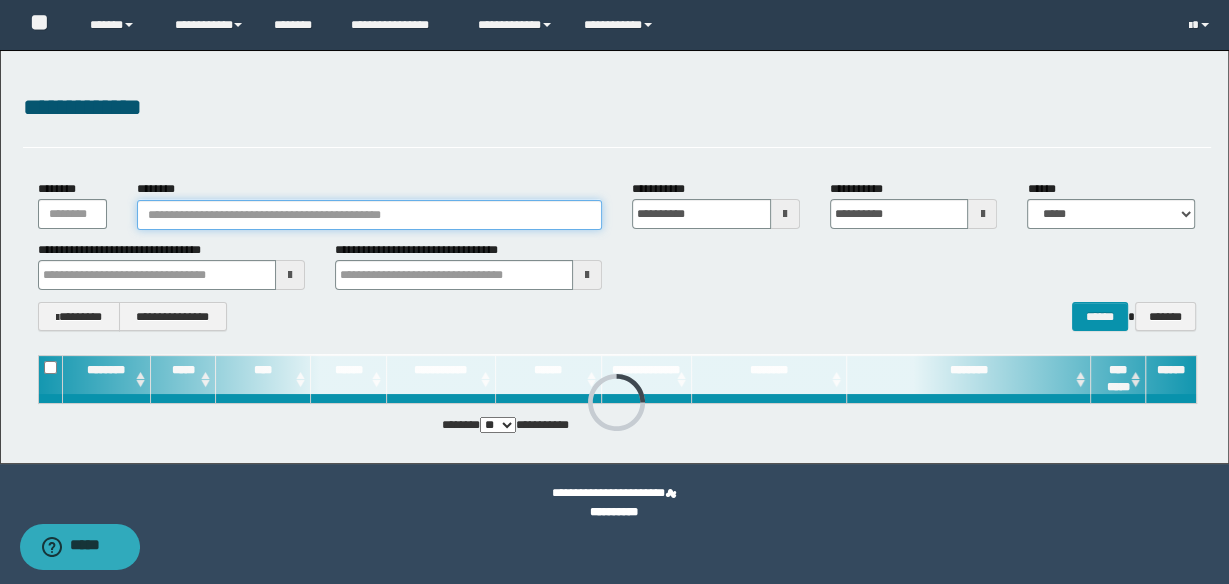 paste on "**********" 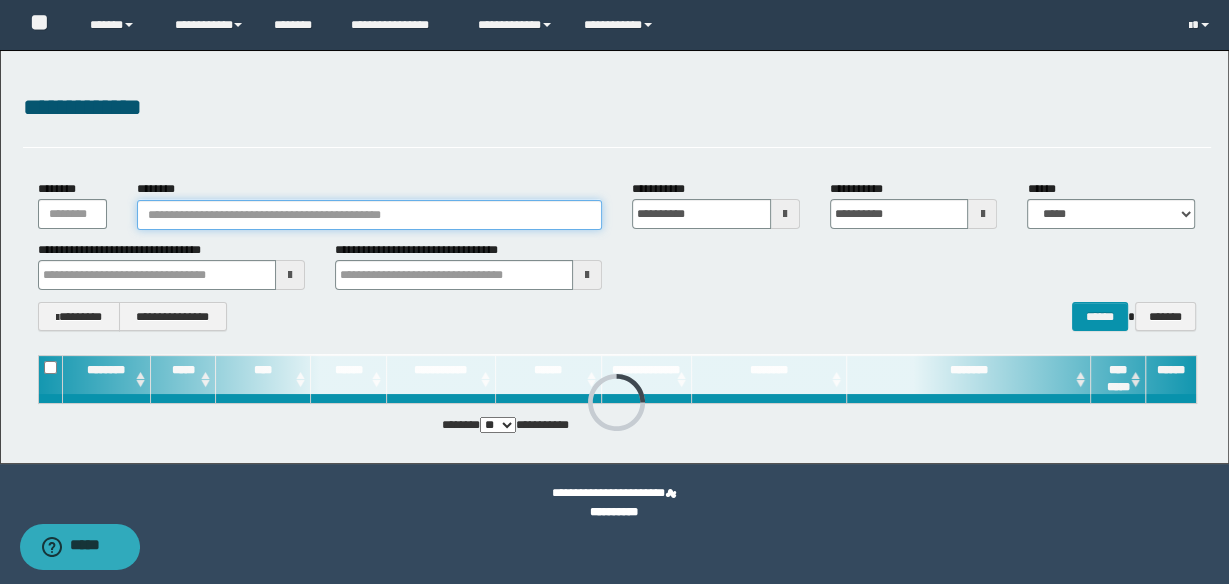 type on "**********" 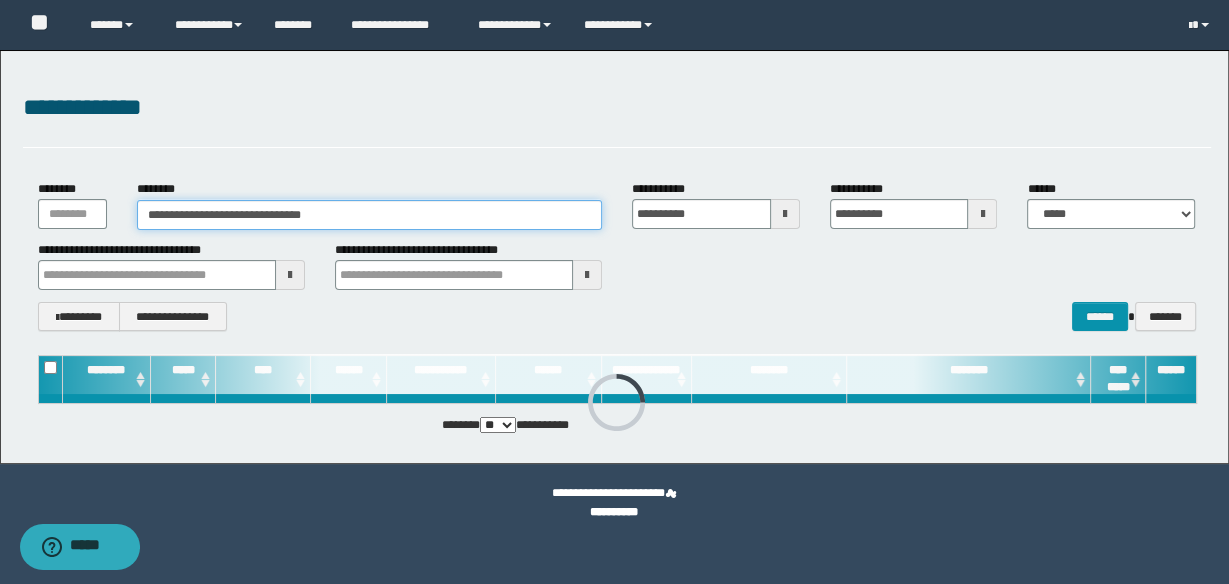 type on "**********" 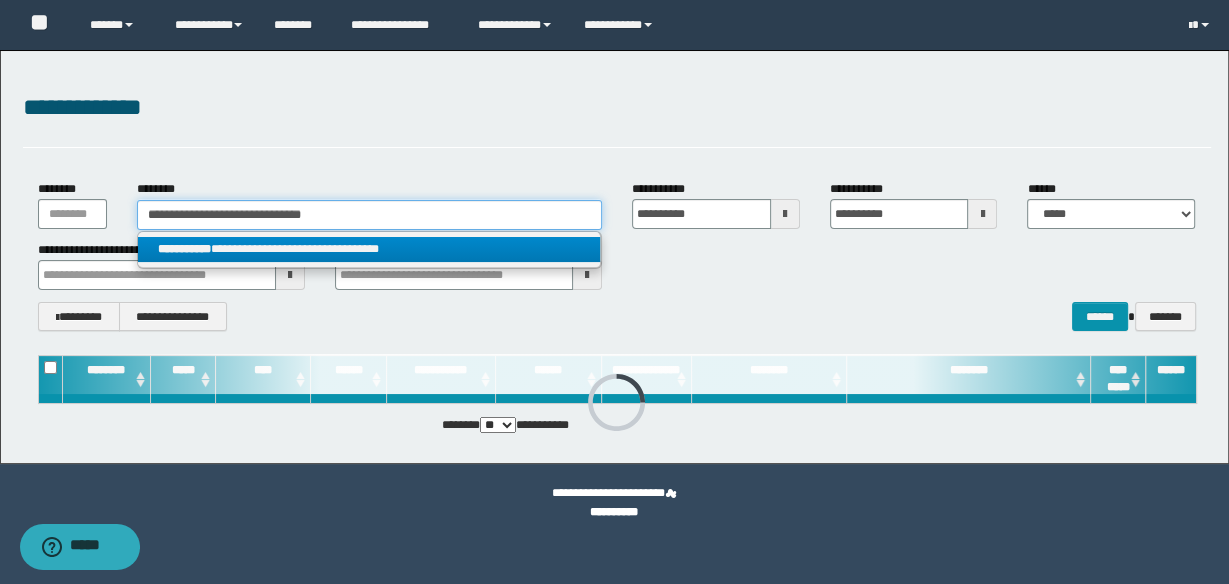 type on "**********" 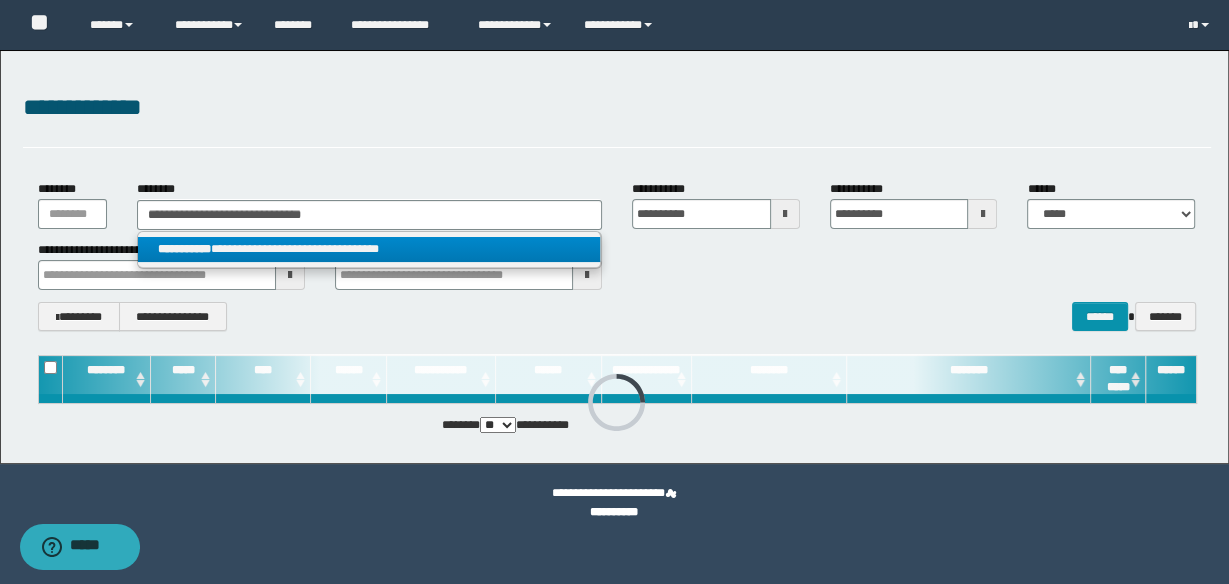 click on "**********" at bounding box center (369, 249) 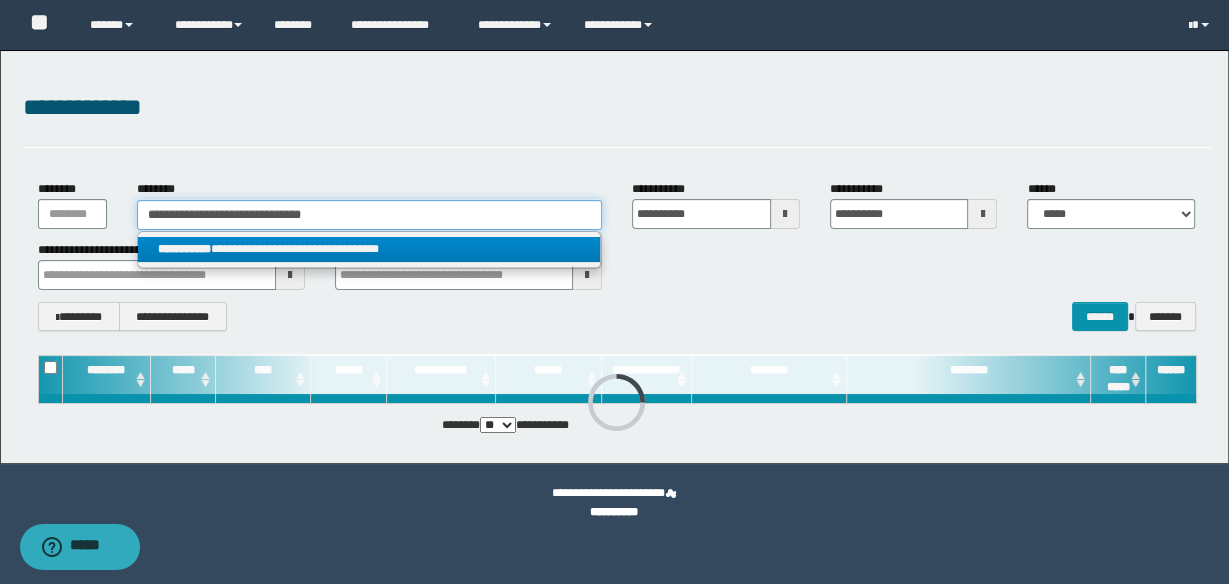 type 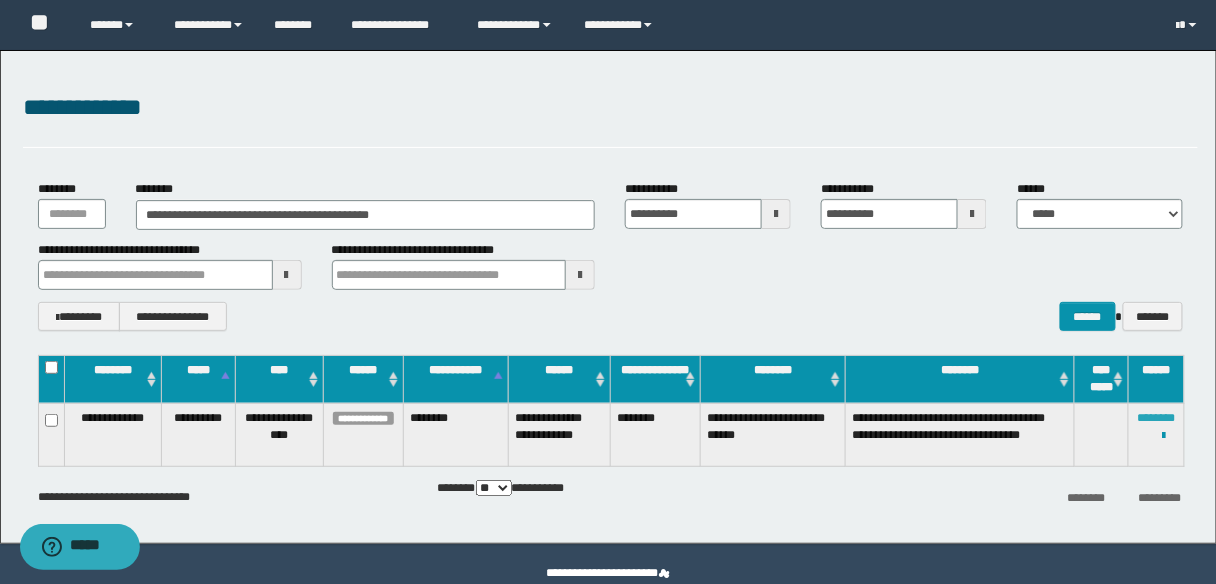 click on "********" at bounding box center (1157, 418) 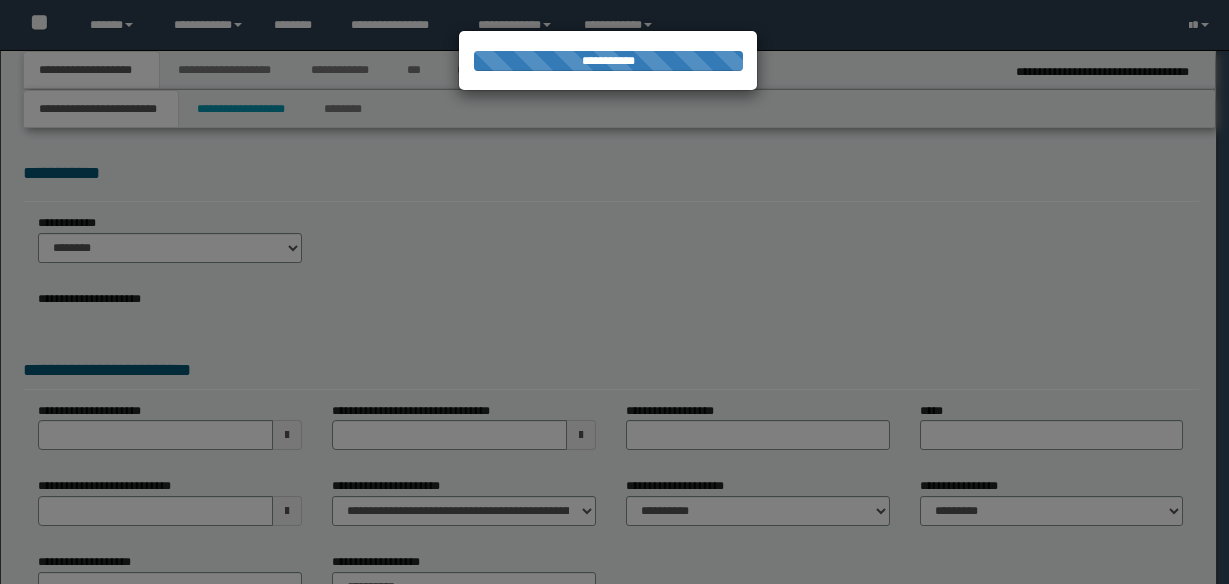 scroll, scrollTop: 0, scrollLeft: 0, axis: both 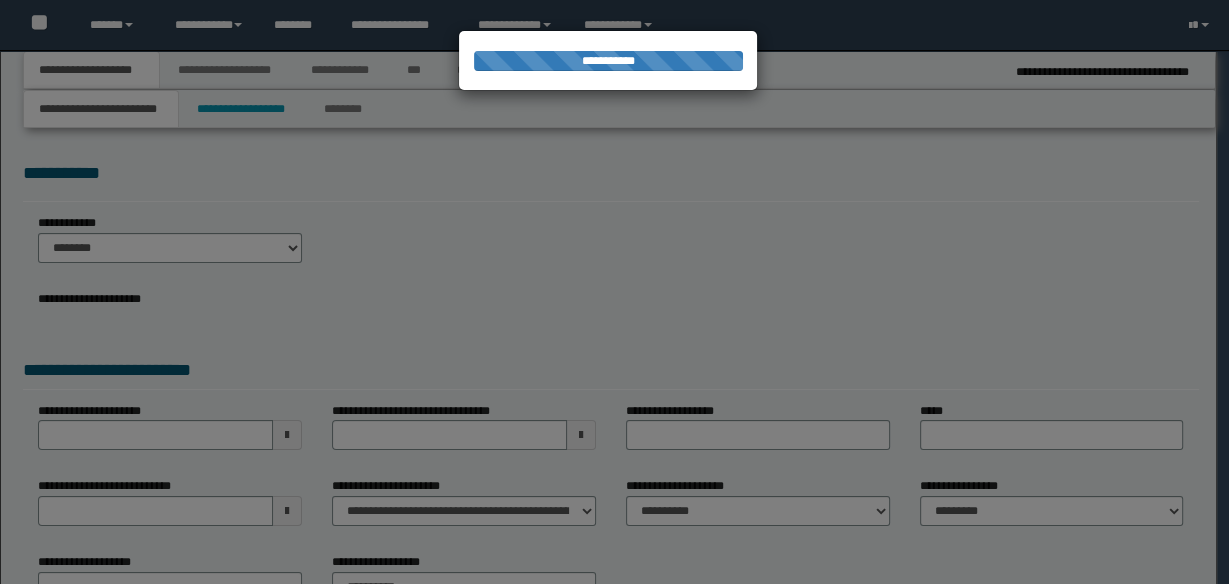 select on "*" 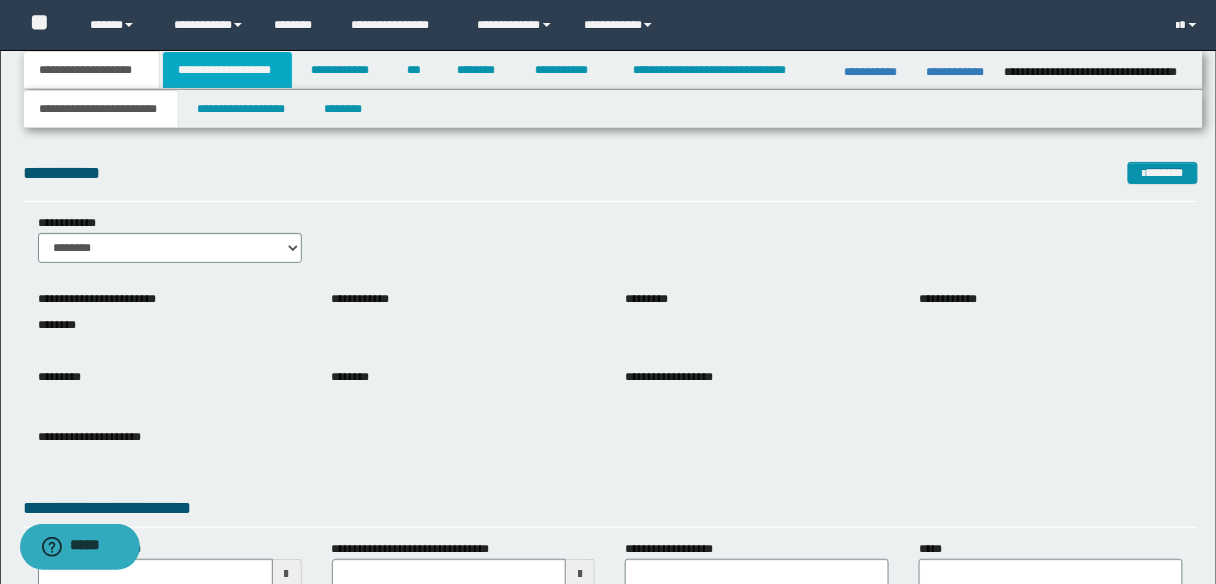 click on "**********" at bounding box center (227, 70) 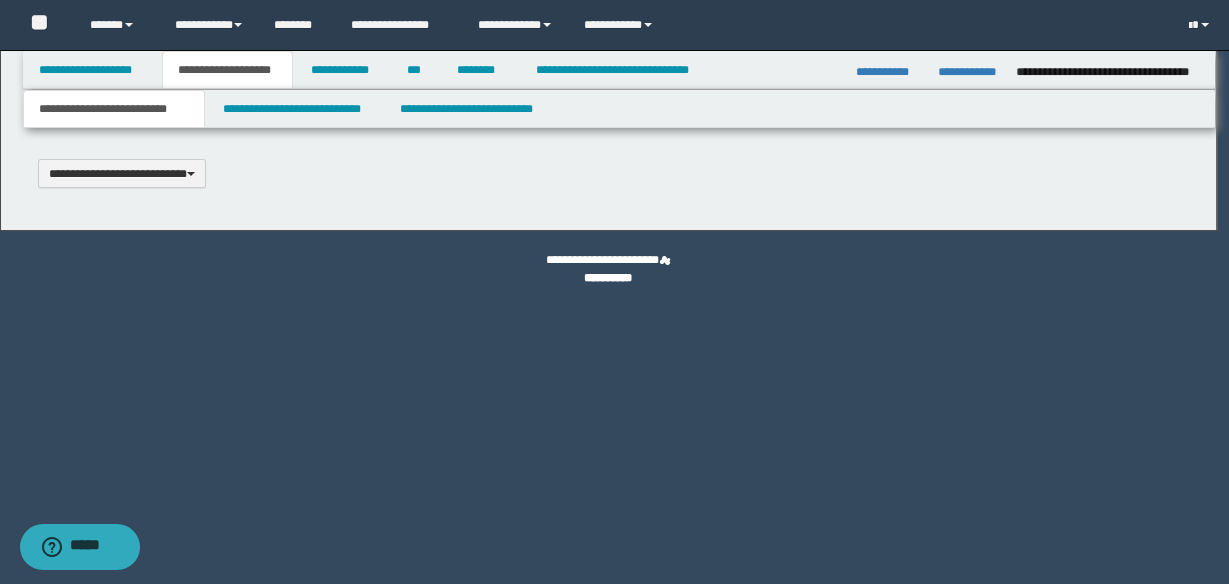type 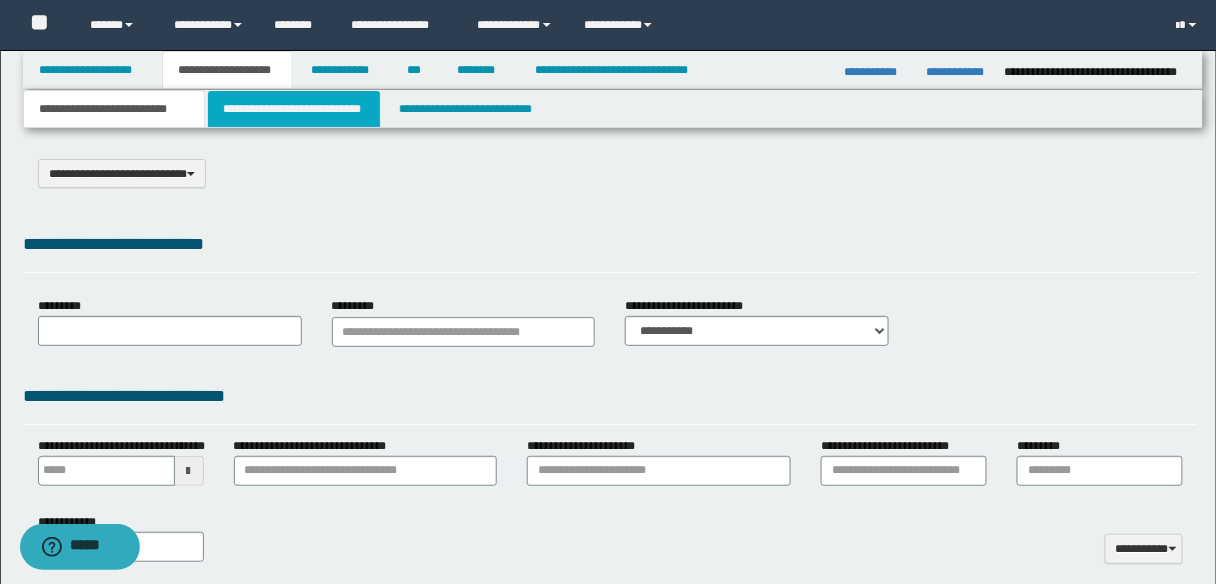 click on "**********" at bounding box center [294, 109] 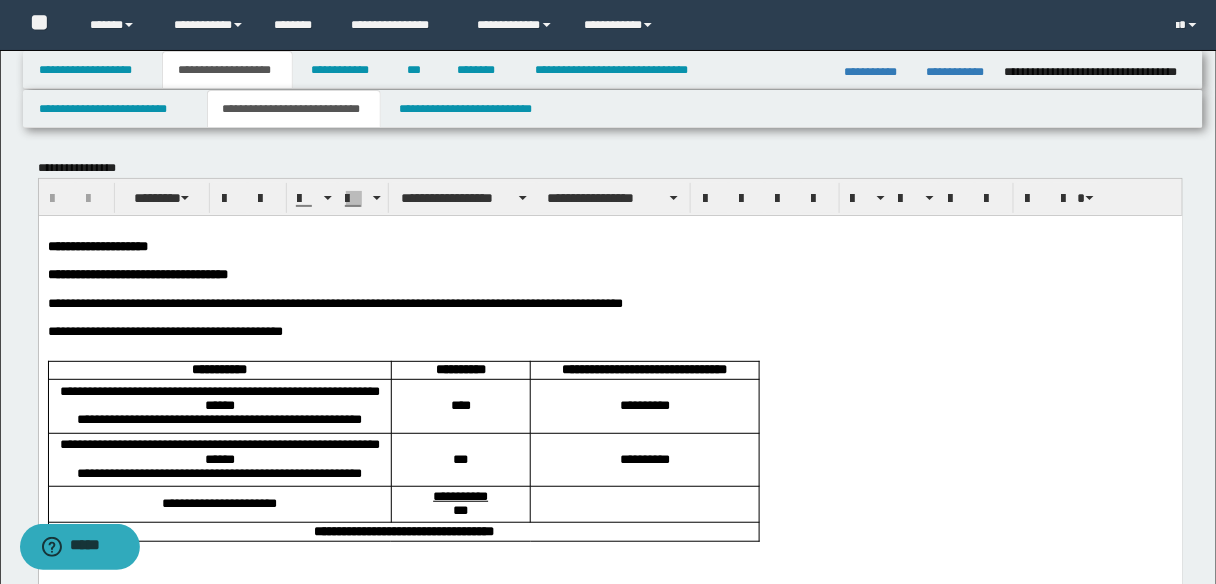scroll, scrollTop: 240, scrollLeft: 0, axis: vertical 